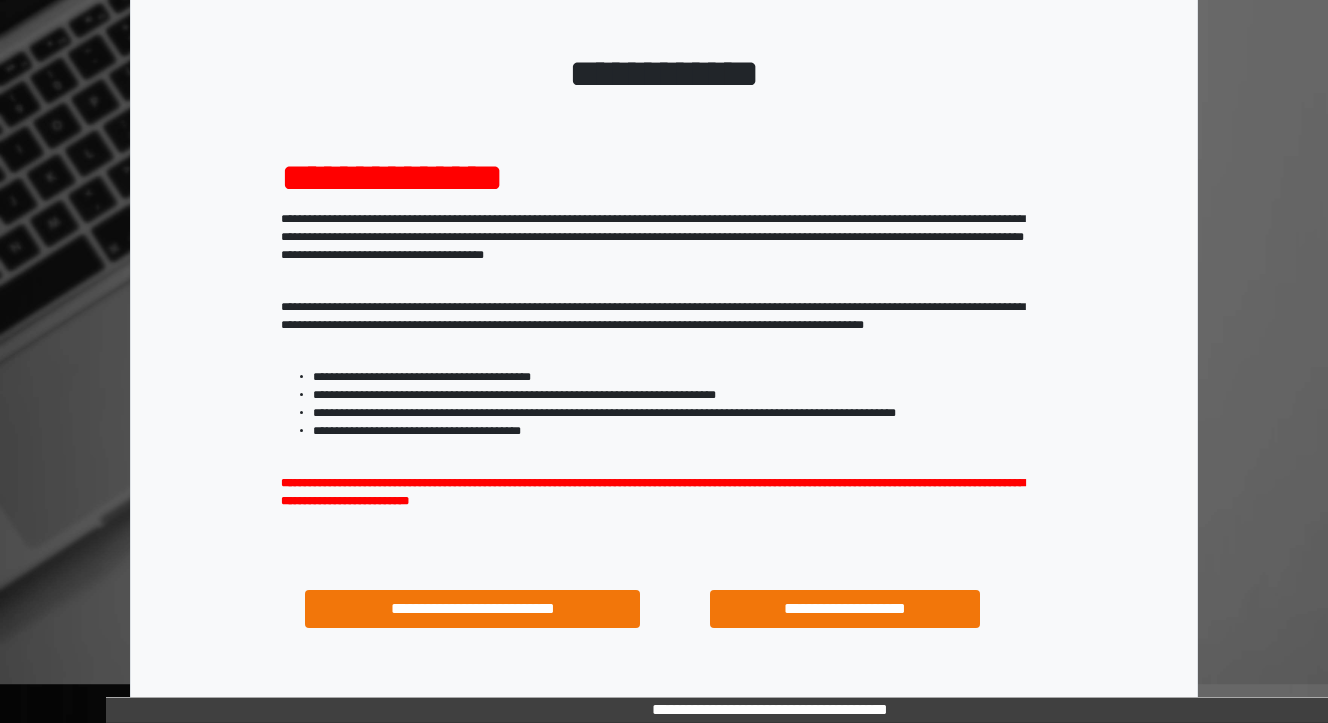 scroll, scrollTop: 204, scrollLeft: 0, axis: vertical 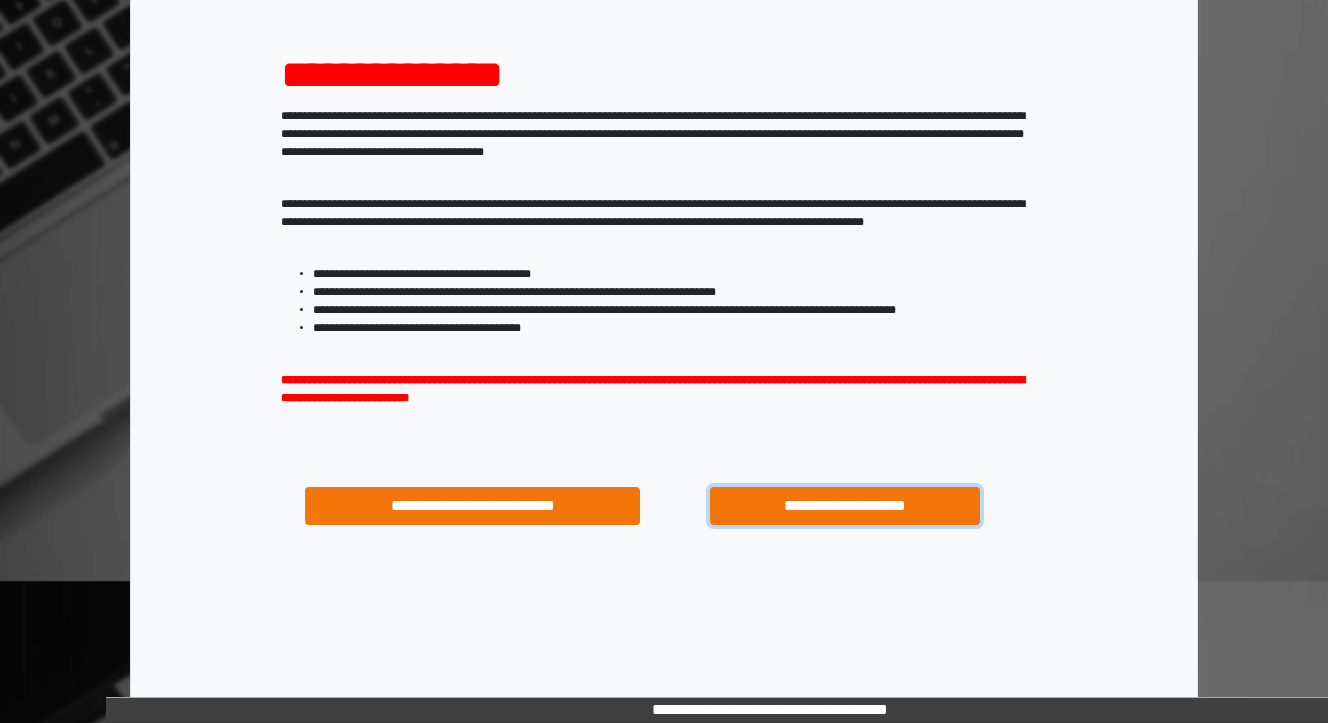 click on "**********" at bounding box center (844, 506) 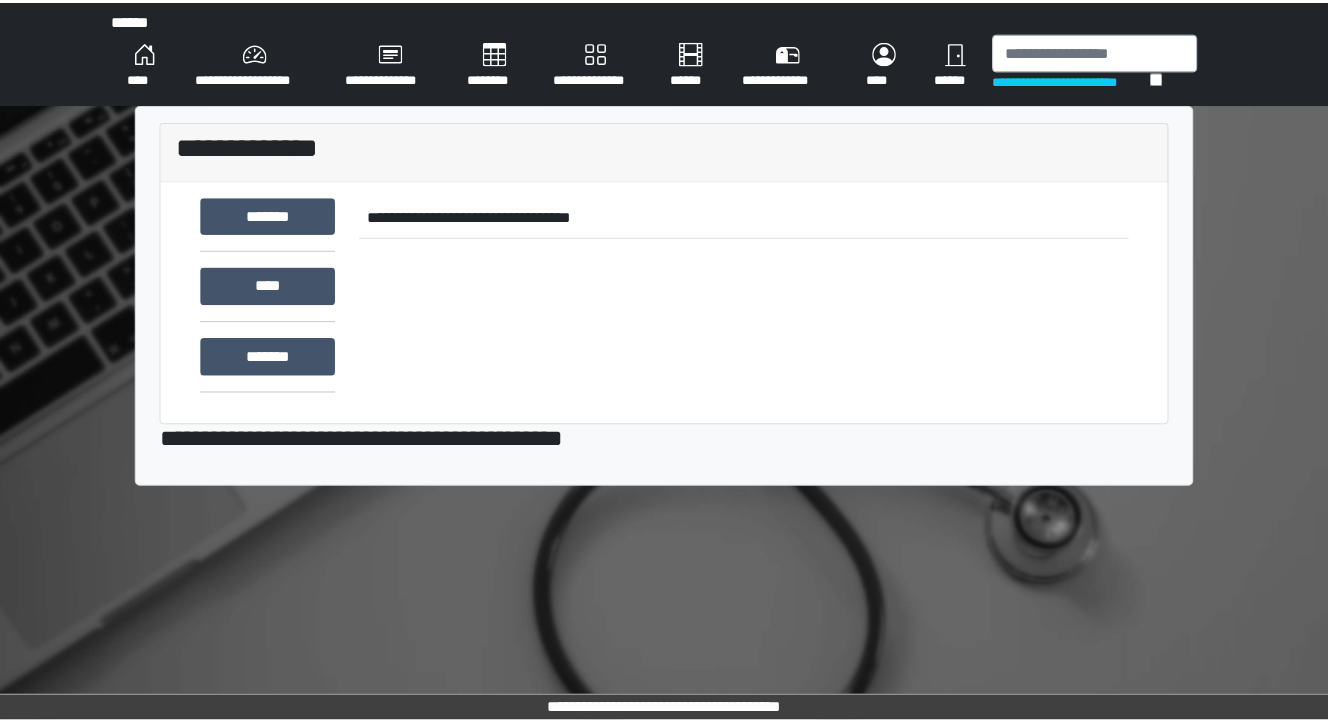 scroll, scrollTop: 0, scrollLeft: 0, axis: both 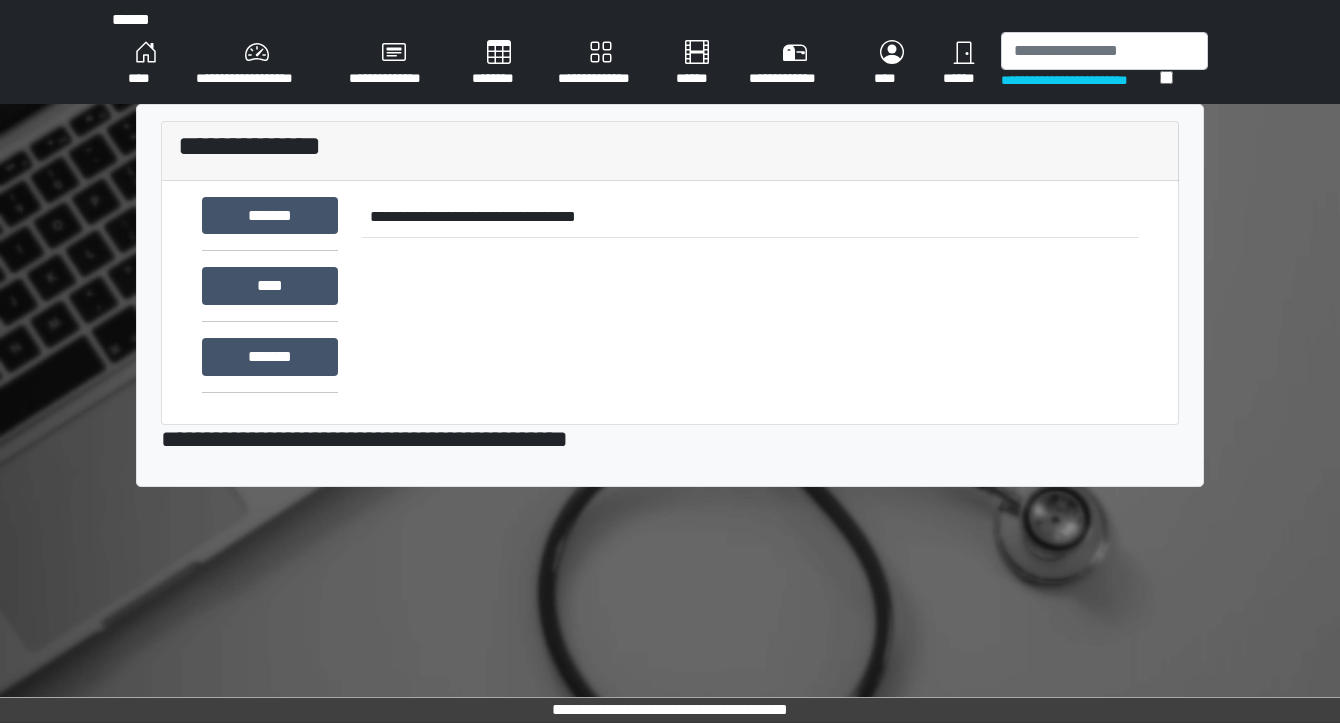 click on "********" at bounding box center [499, 64] 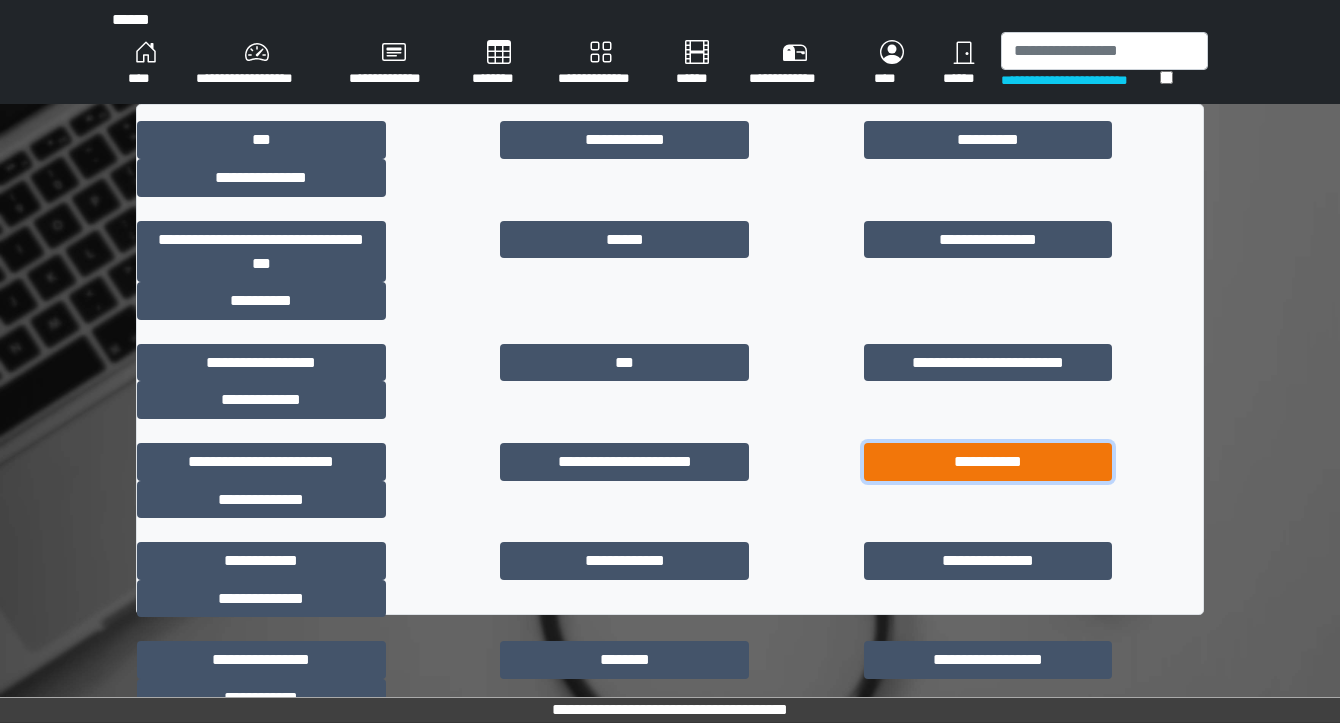 click on "**********" at bounding box center [988, 462] 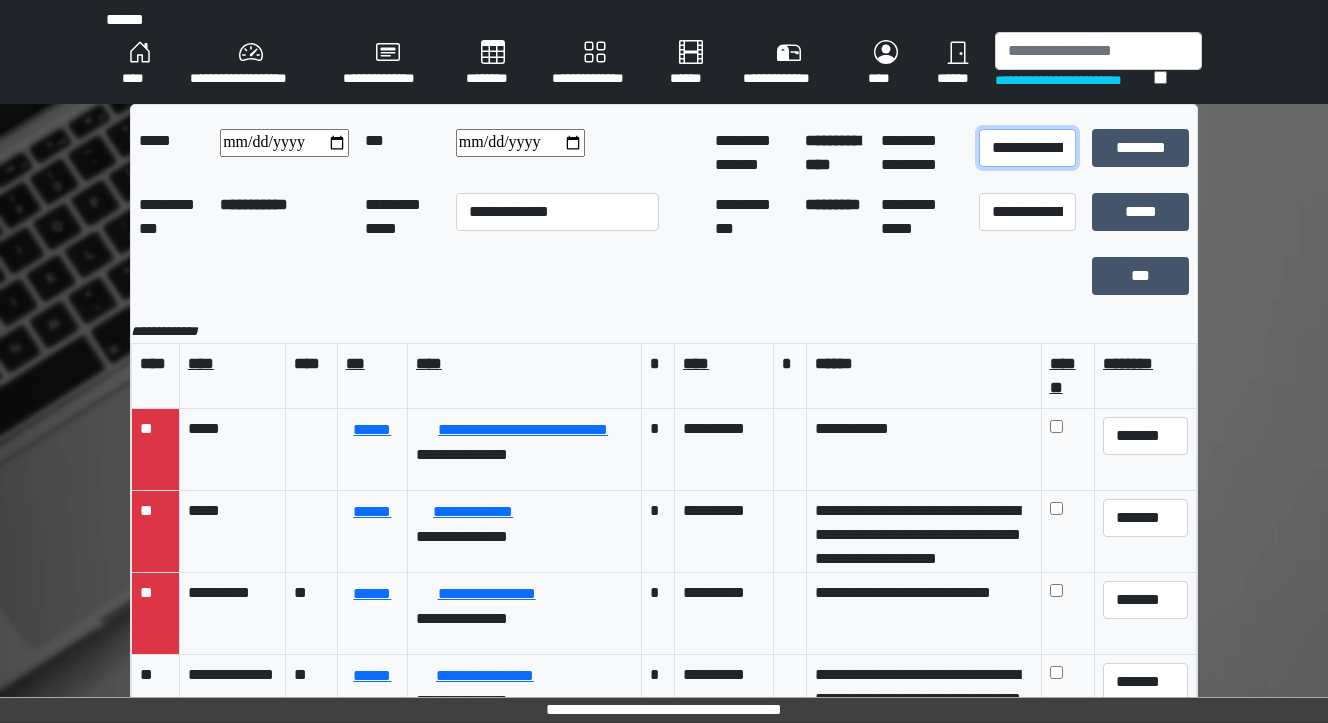 click on "**********" at bounding box center (1027, 148) 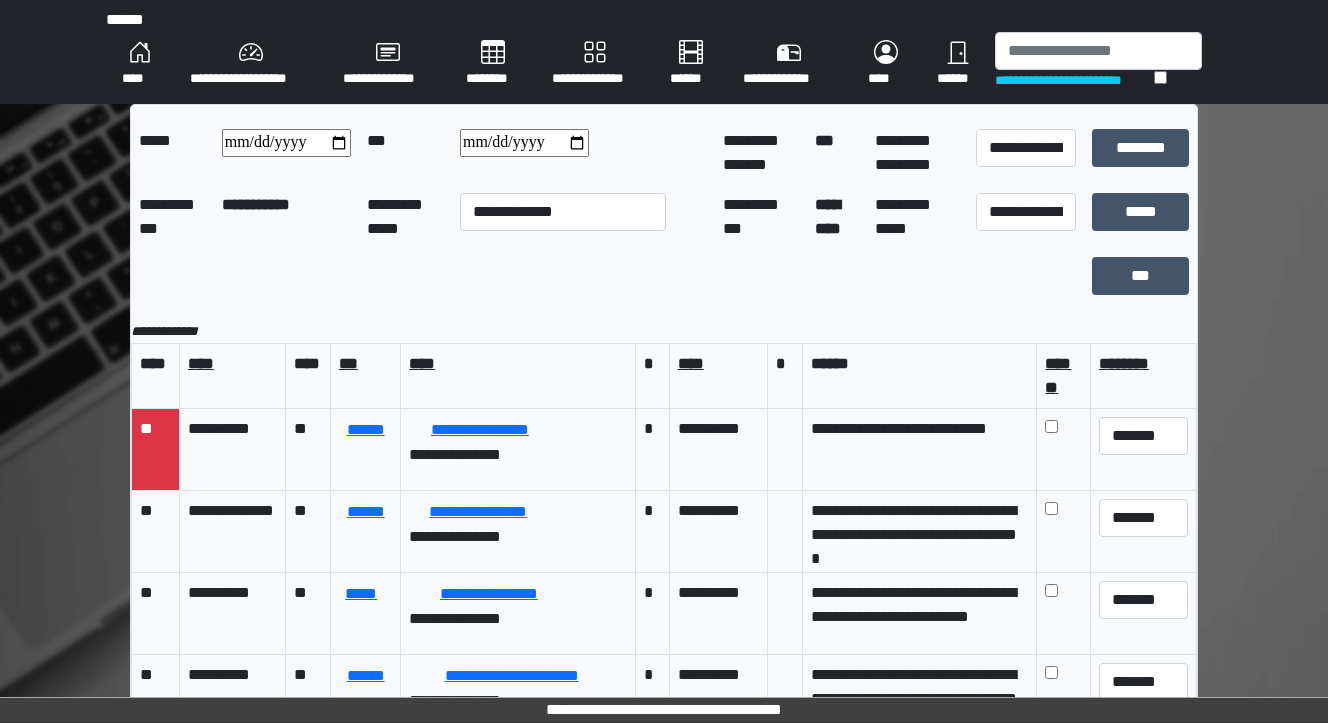 scroll, scrollTop: 80, scrollLeft: 0, axis: vertical 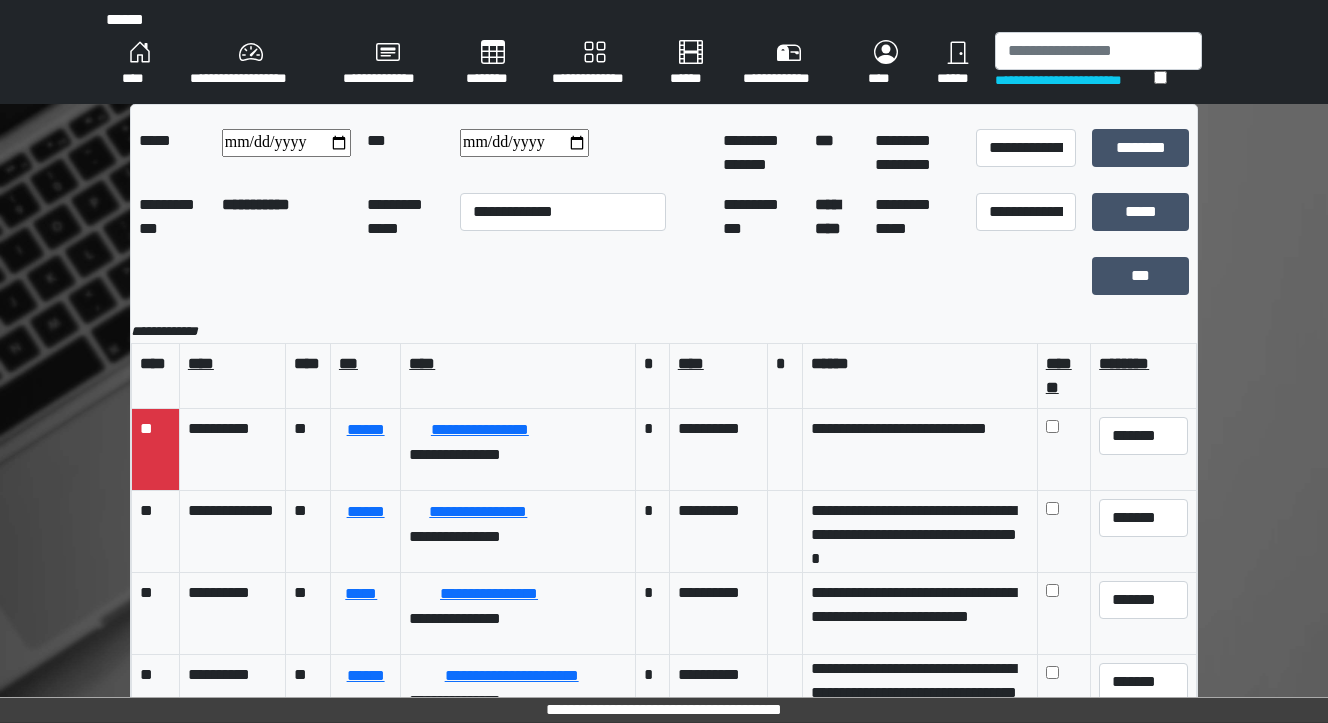 click at bounding box center [524, 143] 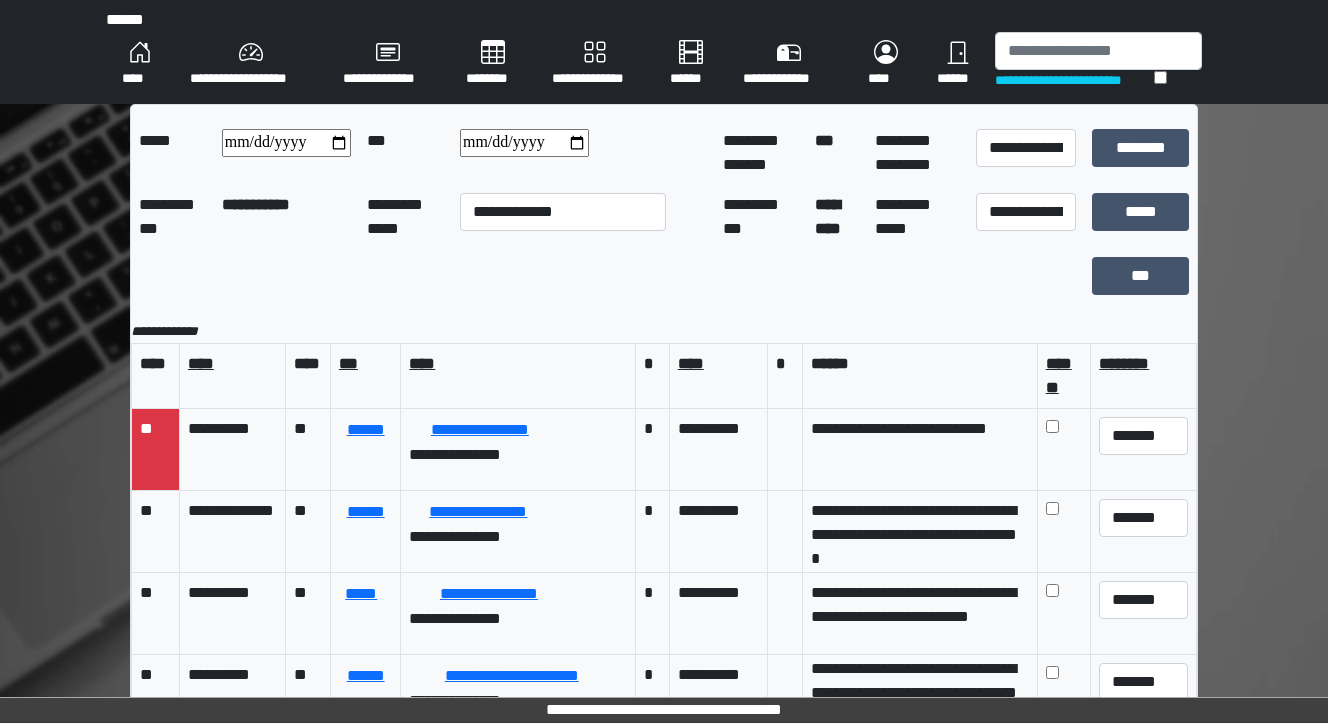 type on "**********" 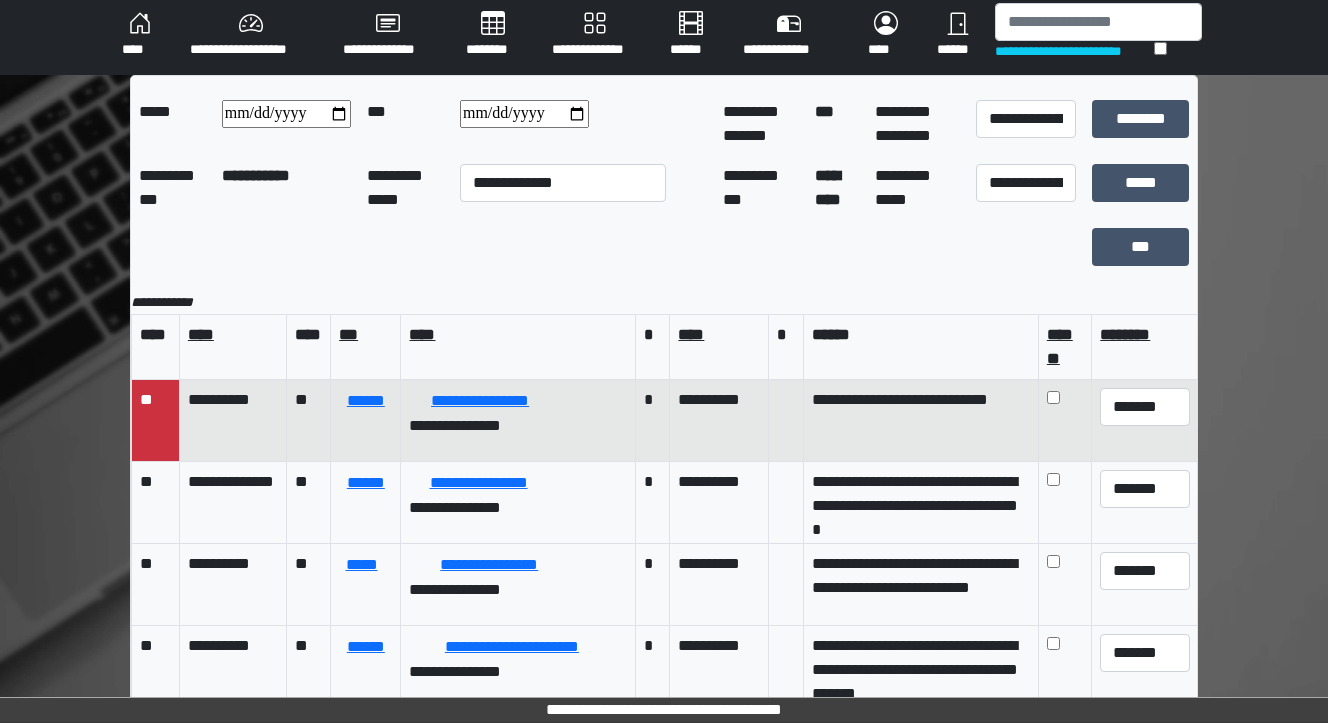 scroll, scrollTop: 45, scrollLeft: 0, axis: vertical 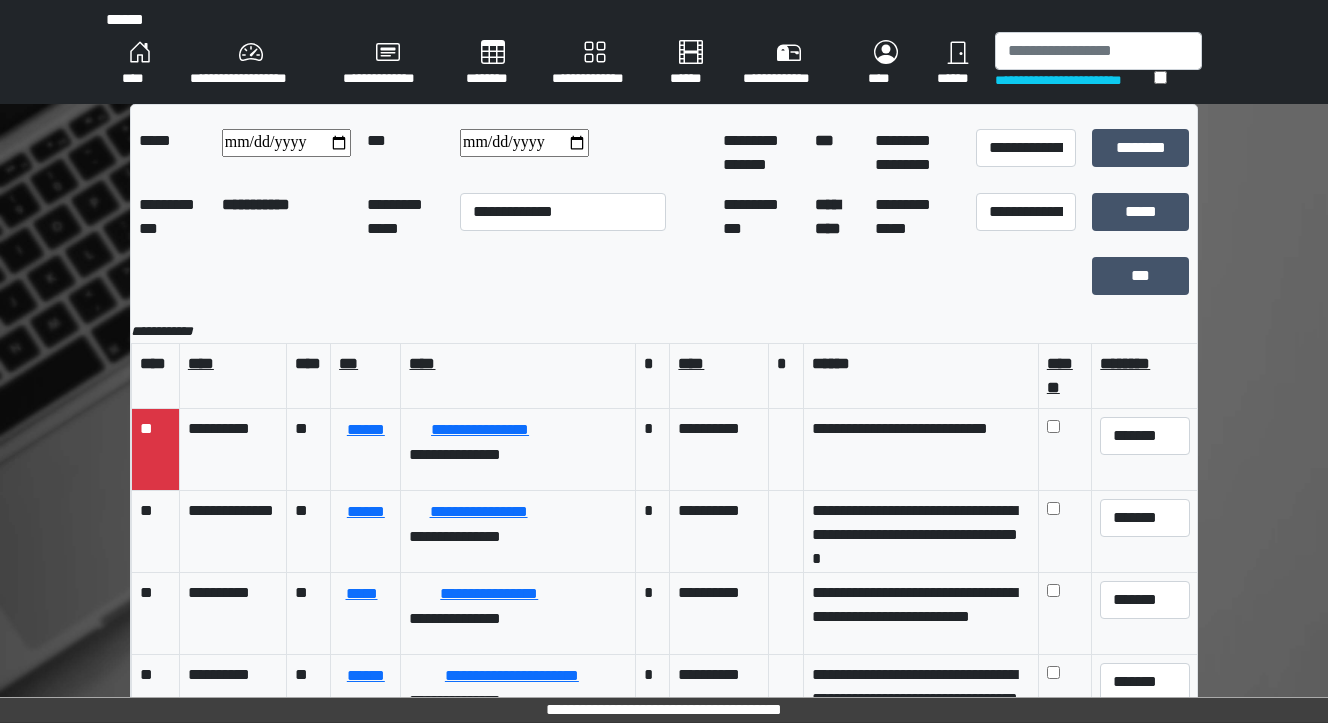 click on "****" at bounding box center [140, 64] 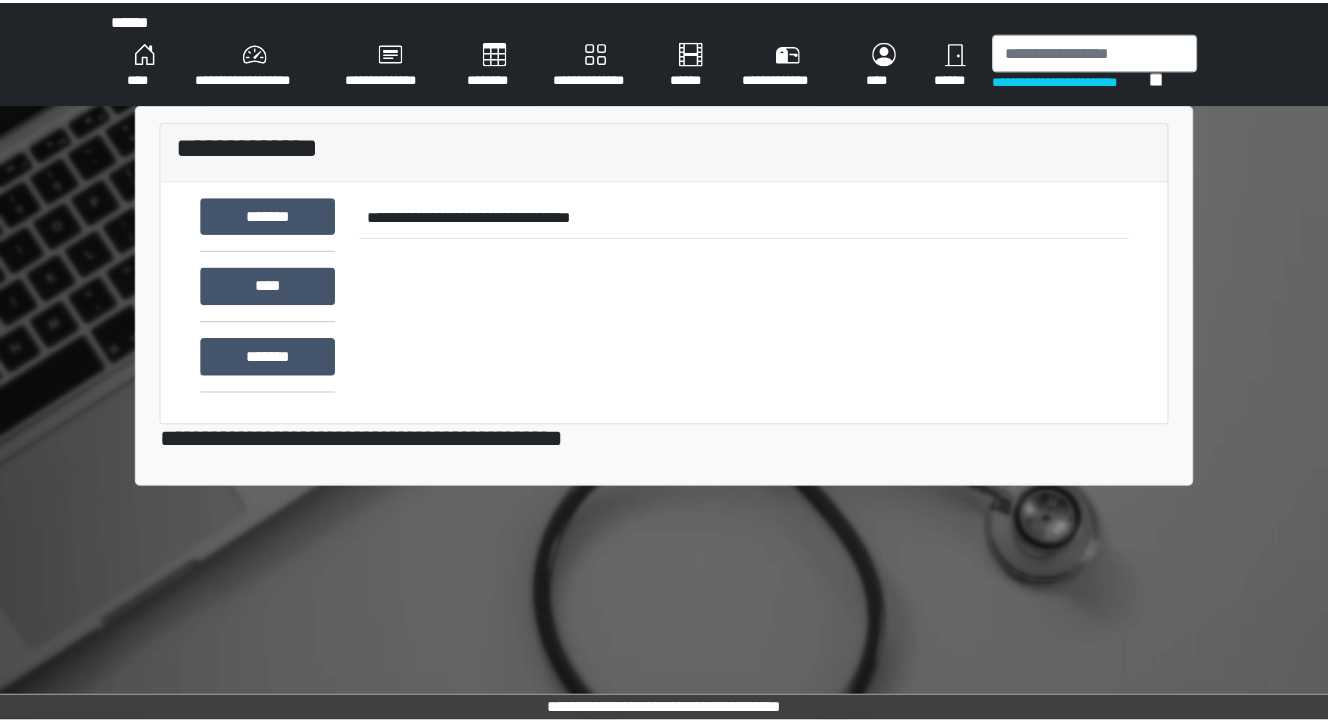 scroll, scrollTop: 0, scrollLeft: 0, axis: both 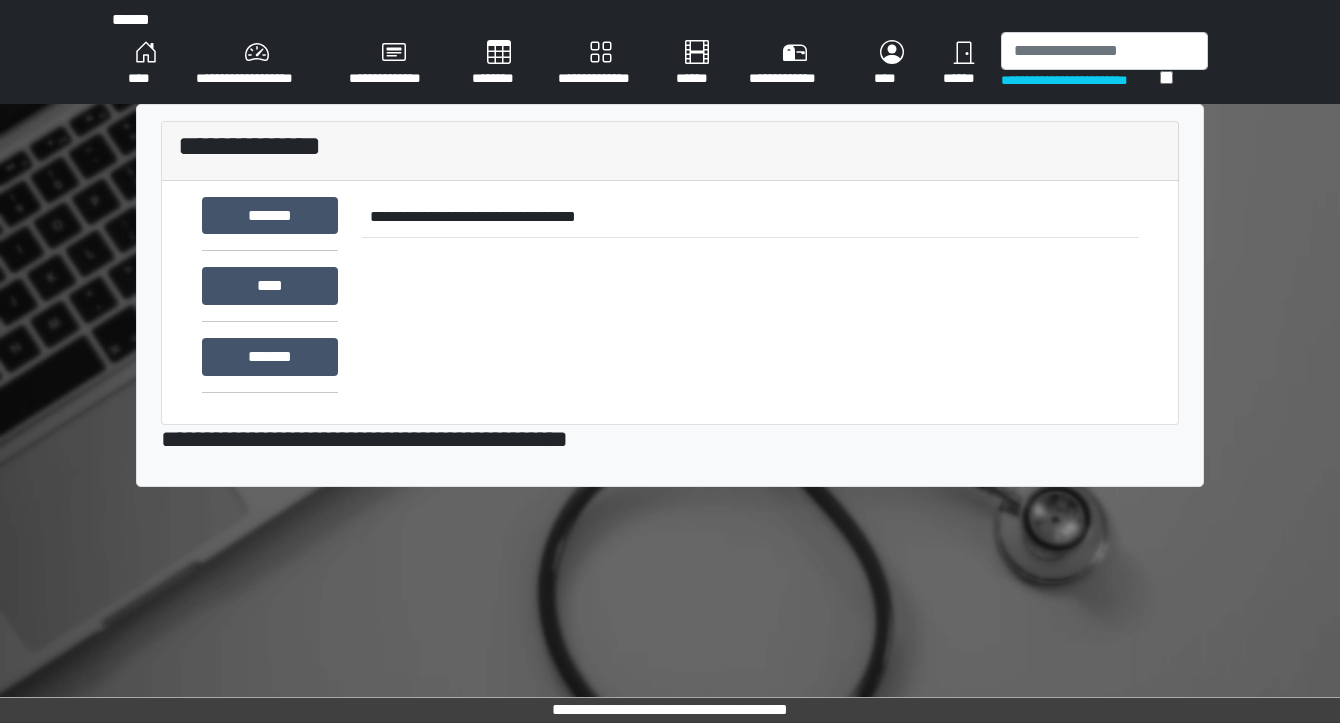 click on "********" at bounding box center (499, 64) 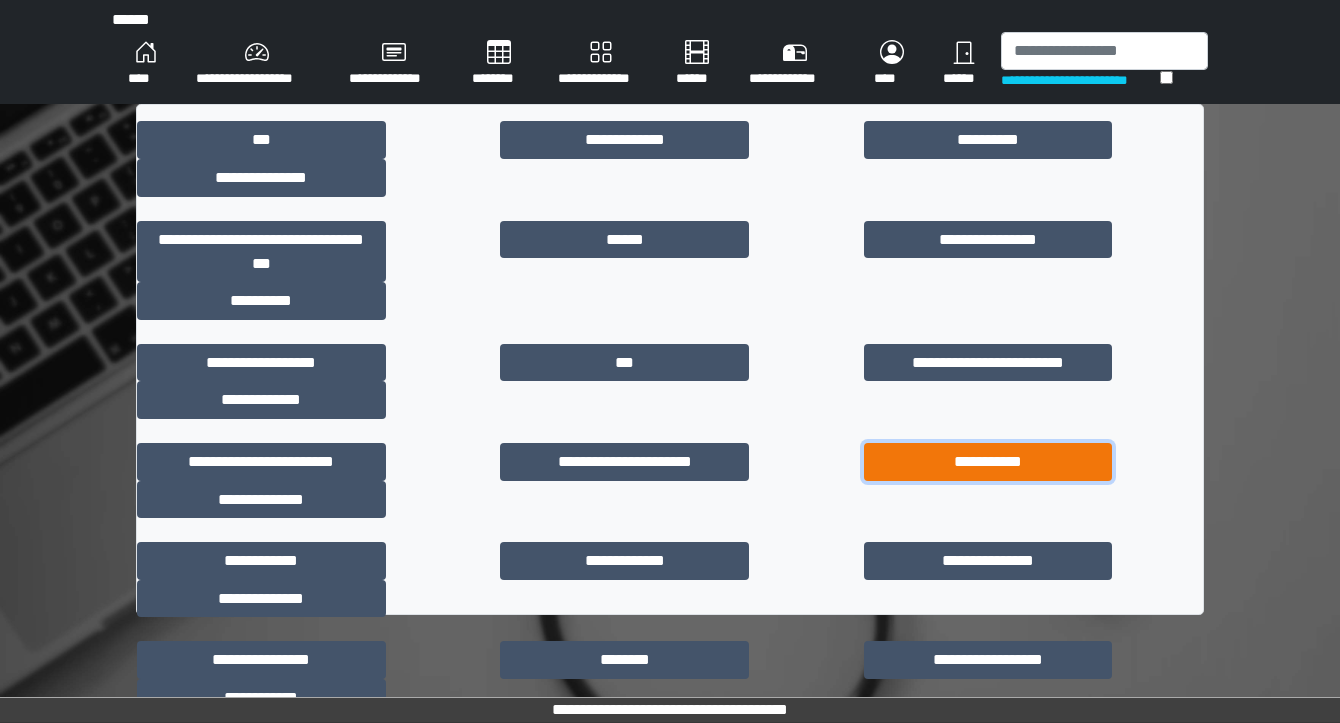 click on "**********" at bounding box center (988, 462) 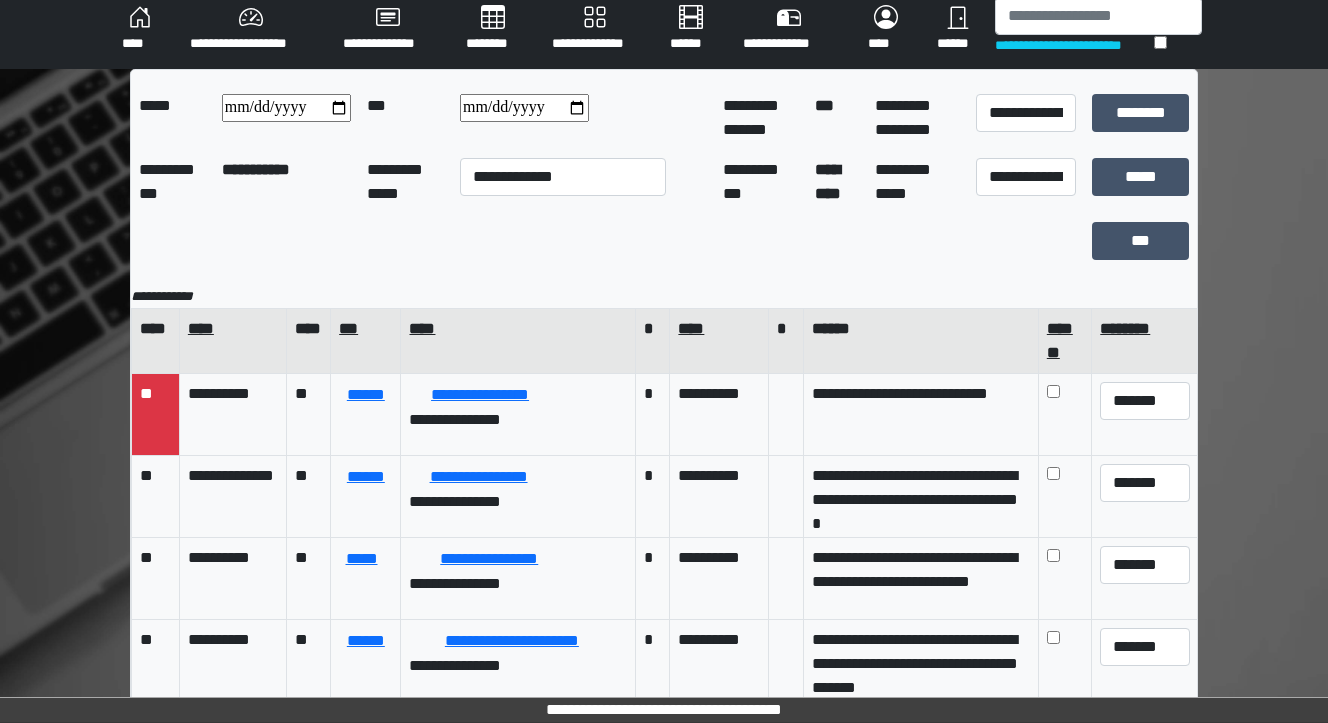scroll, scrollTop: 45, scrollLeft: 0, axis: vertical 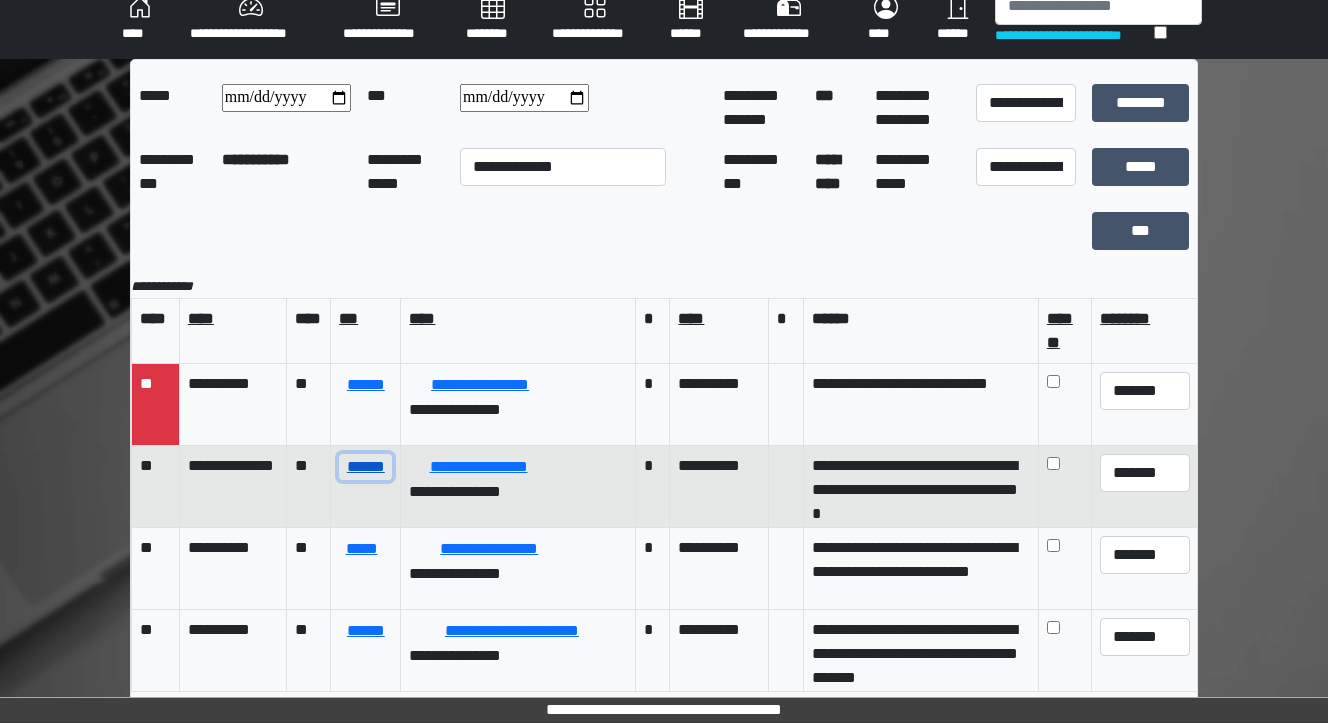 click on "******" at bounding box center (365, 467) 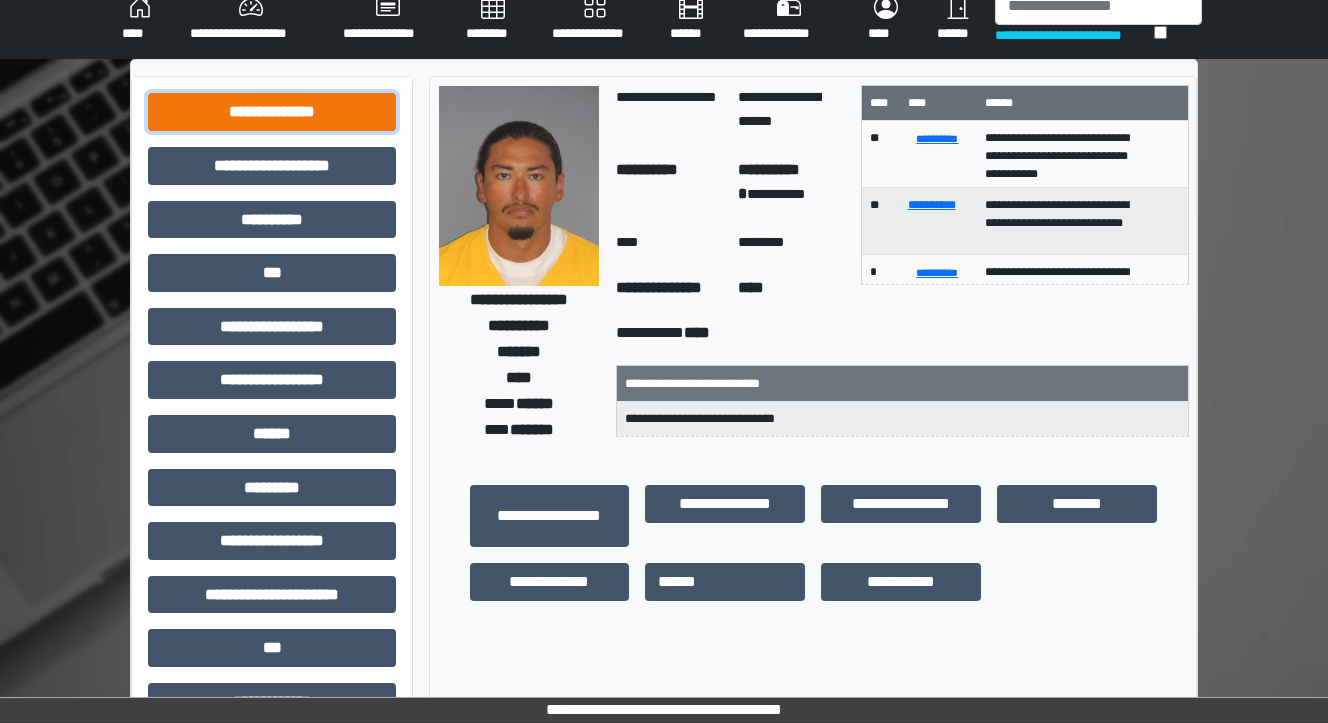 click on "**********" at bounding box center [272, 112] 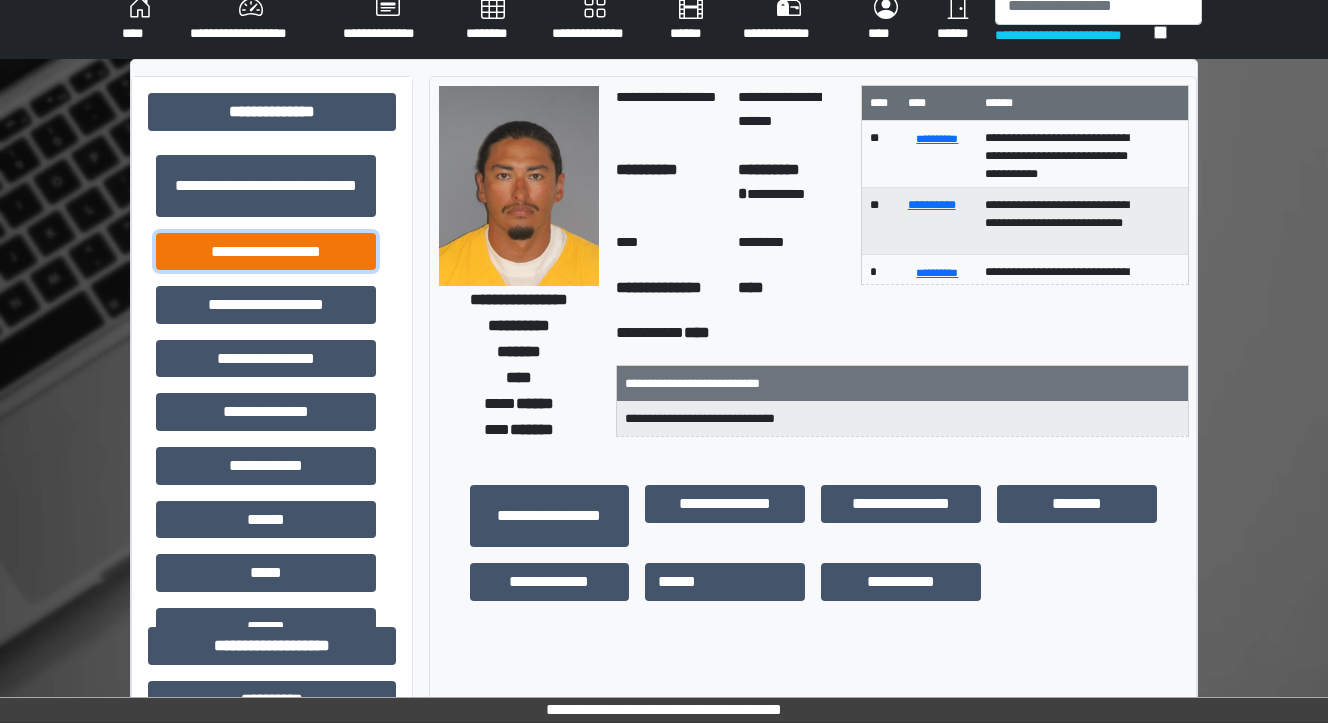 click on "**********" at bounding box center (266, 252) 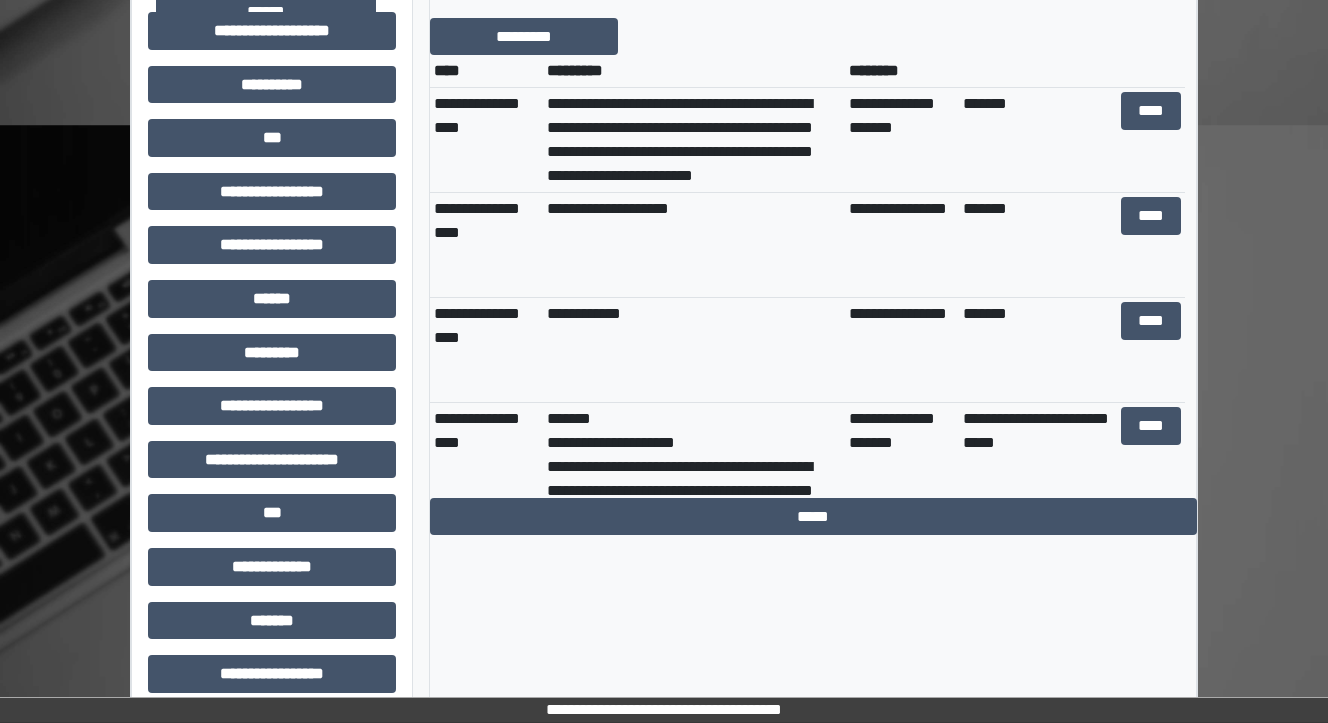 scroll, scrollTop: 685, scrollLeft: 0, axis: vertical 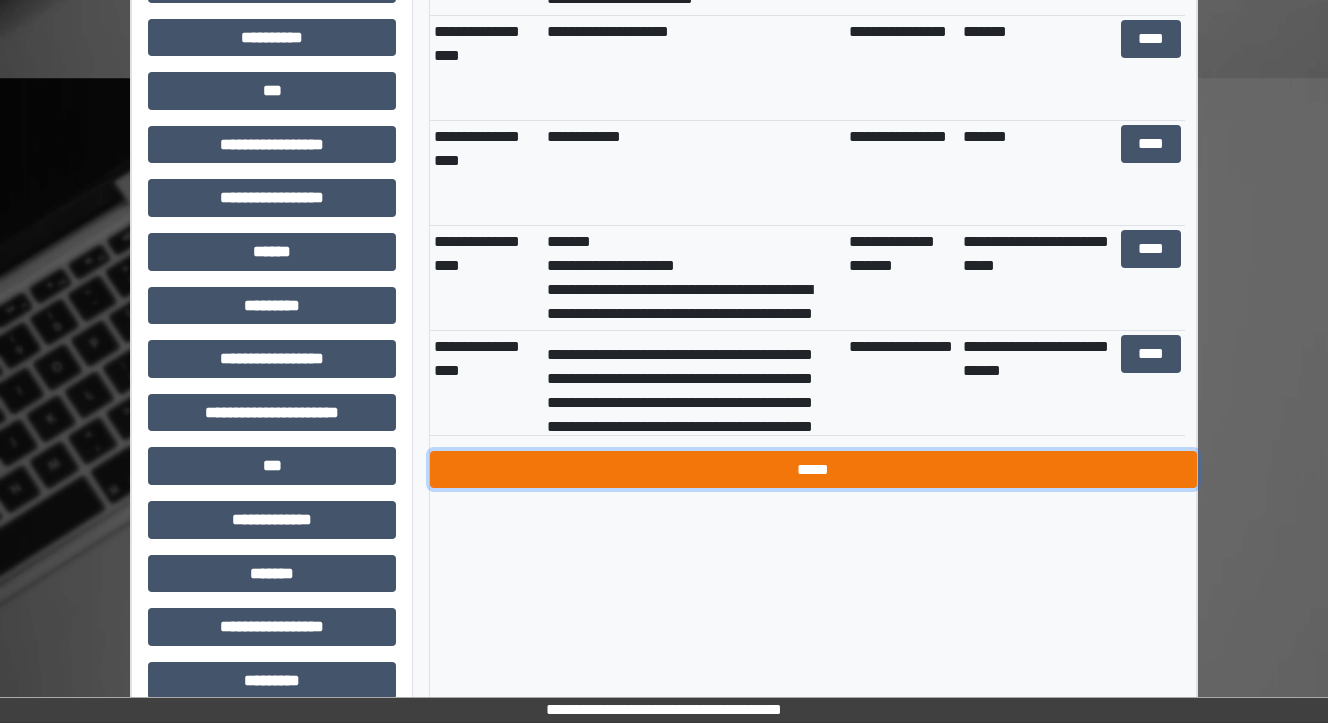 click on "*****" at bounding box center [813, 470] 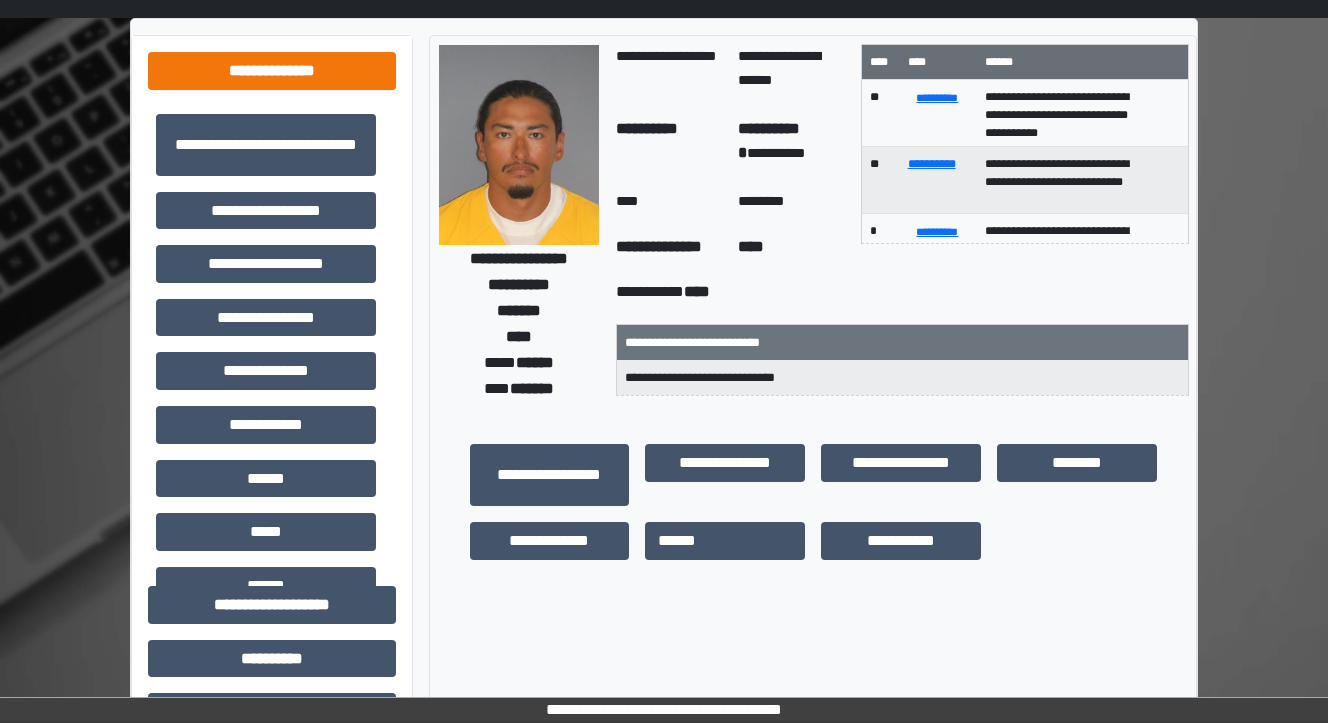 scroll, scrollTop: 0, scrollLeft: 0, axis: both 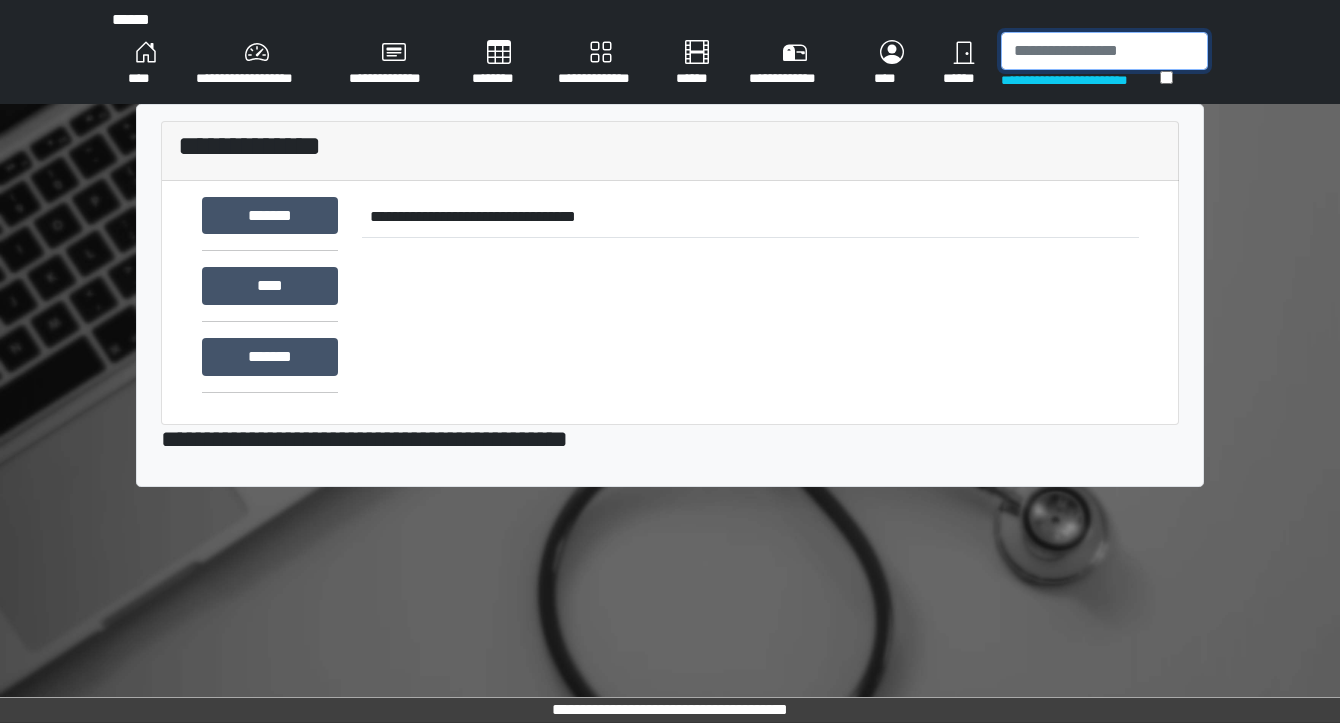 click at bounding box center [1104, 51] 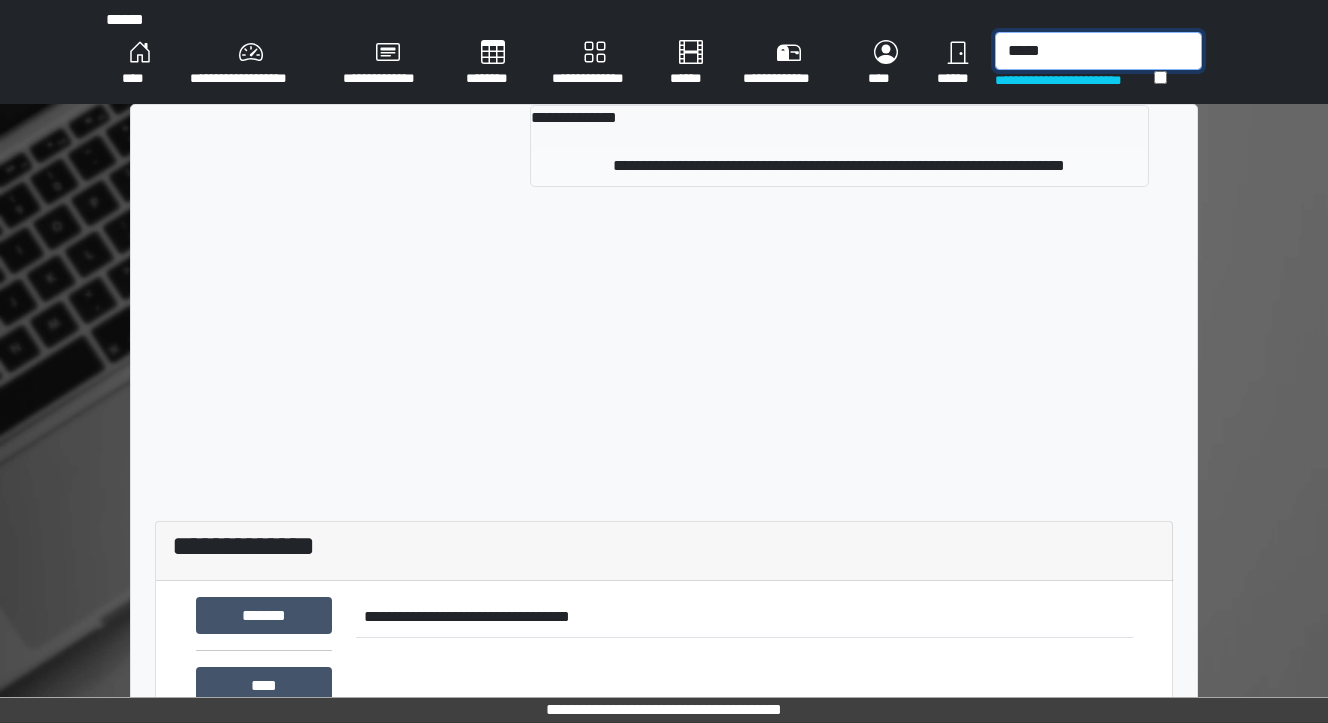 type on "*****" 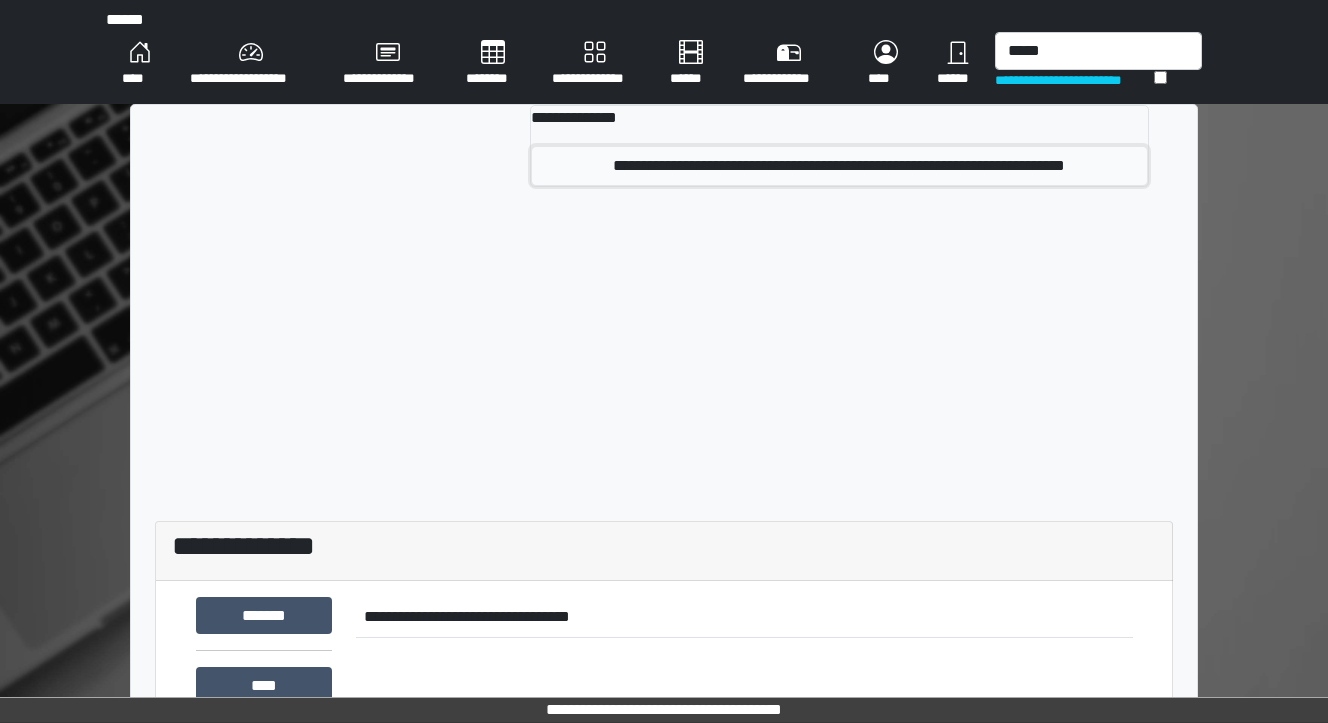 click on "**********" at bounding box center [840, 166] 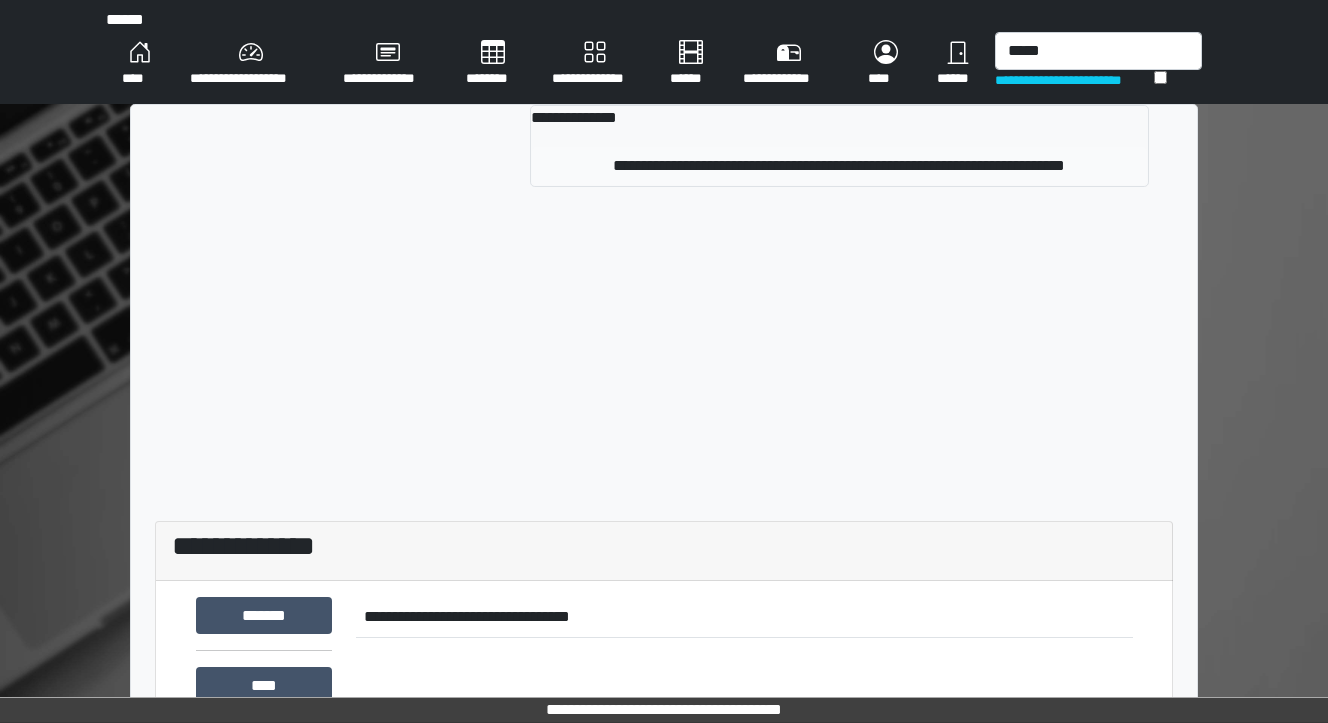 type 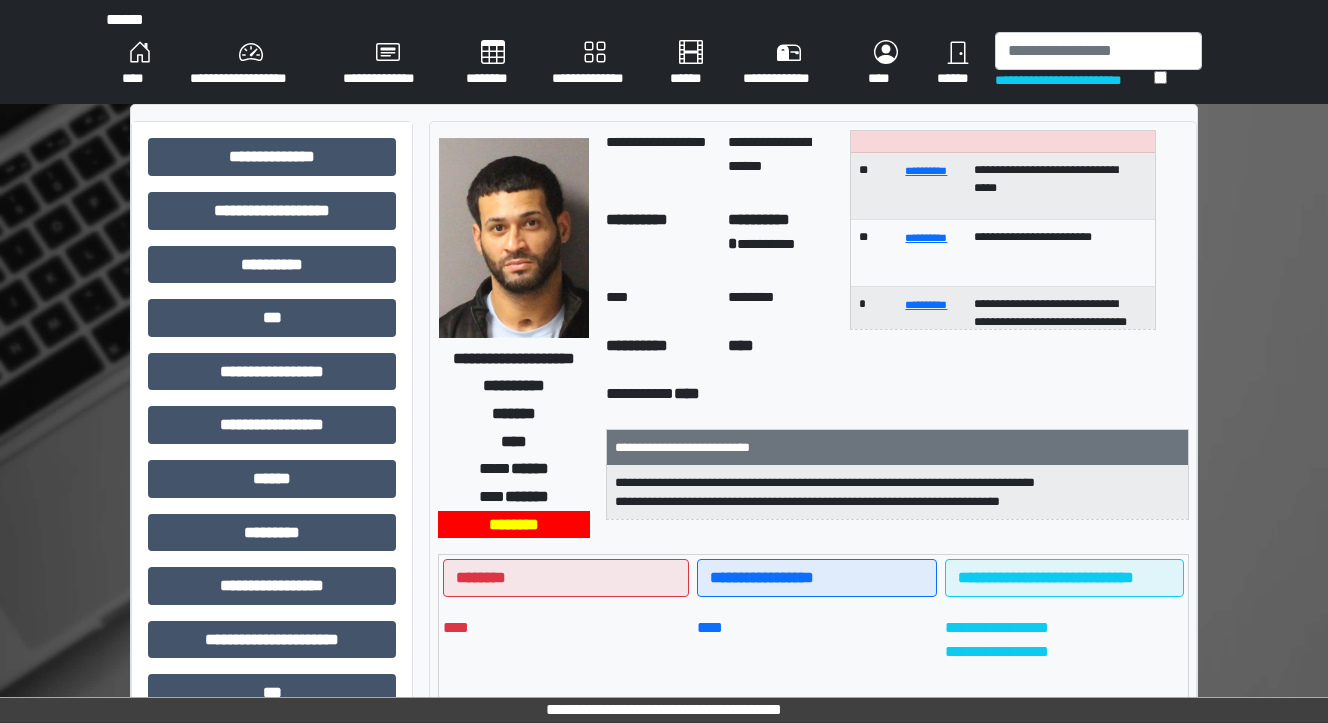 scroll, scrollTop: 0, scrollLeft: 0, axis: both 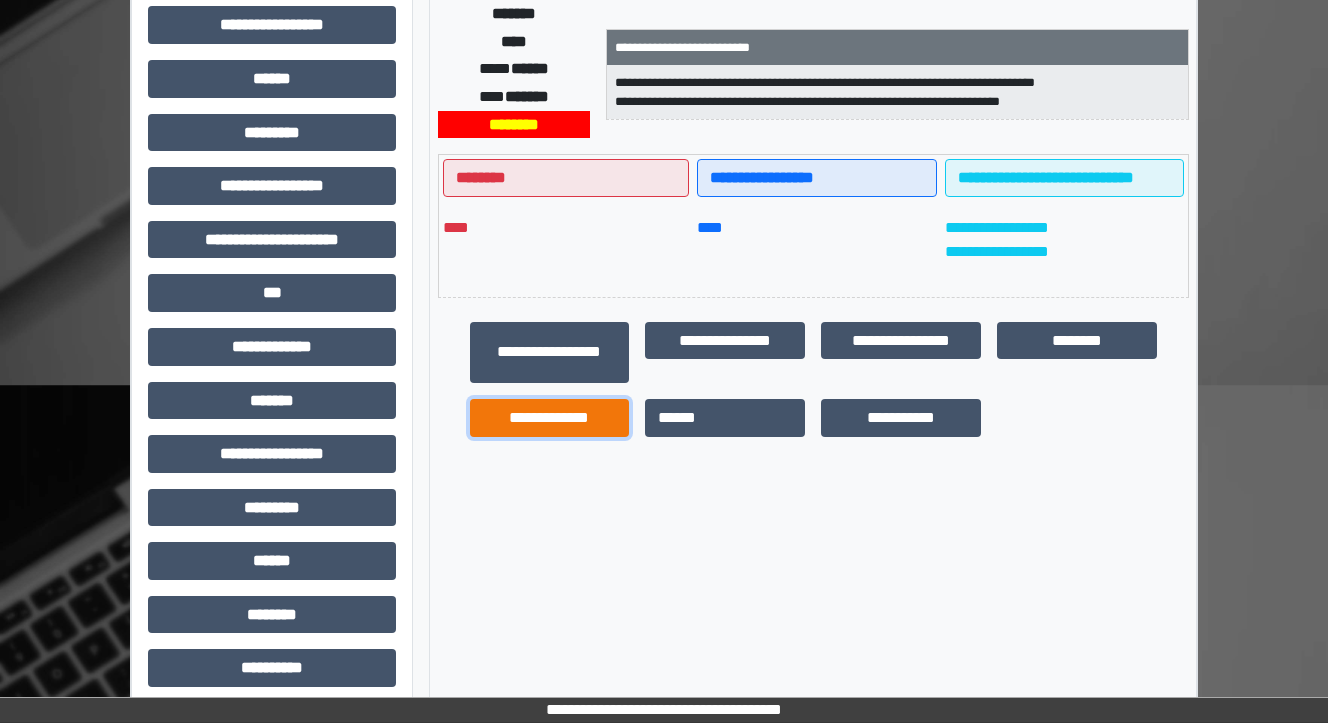 click on "**********" at bounding box center [550, 418] 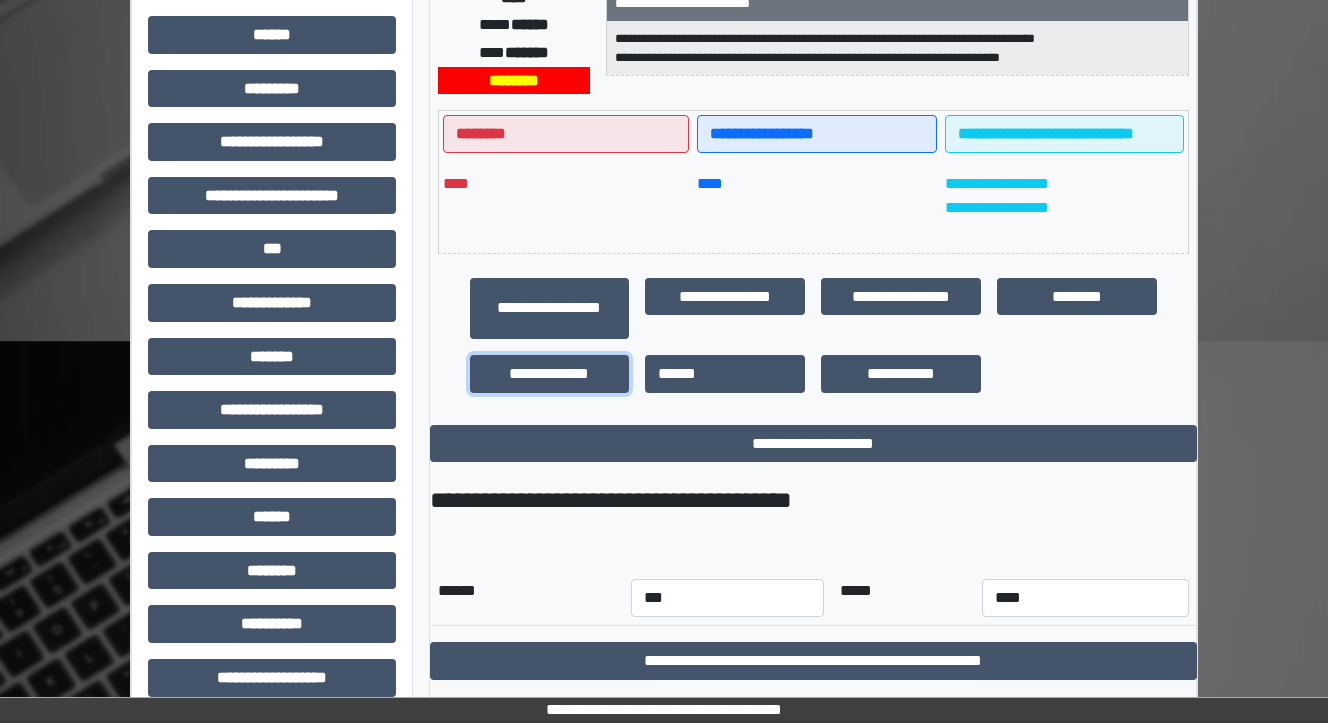 scroll, scrollTop: 467, scrollLeft: 0, axis: vertical 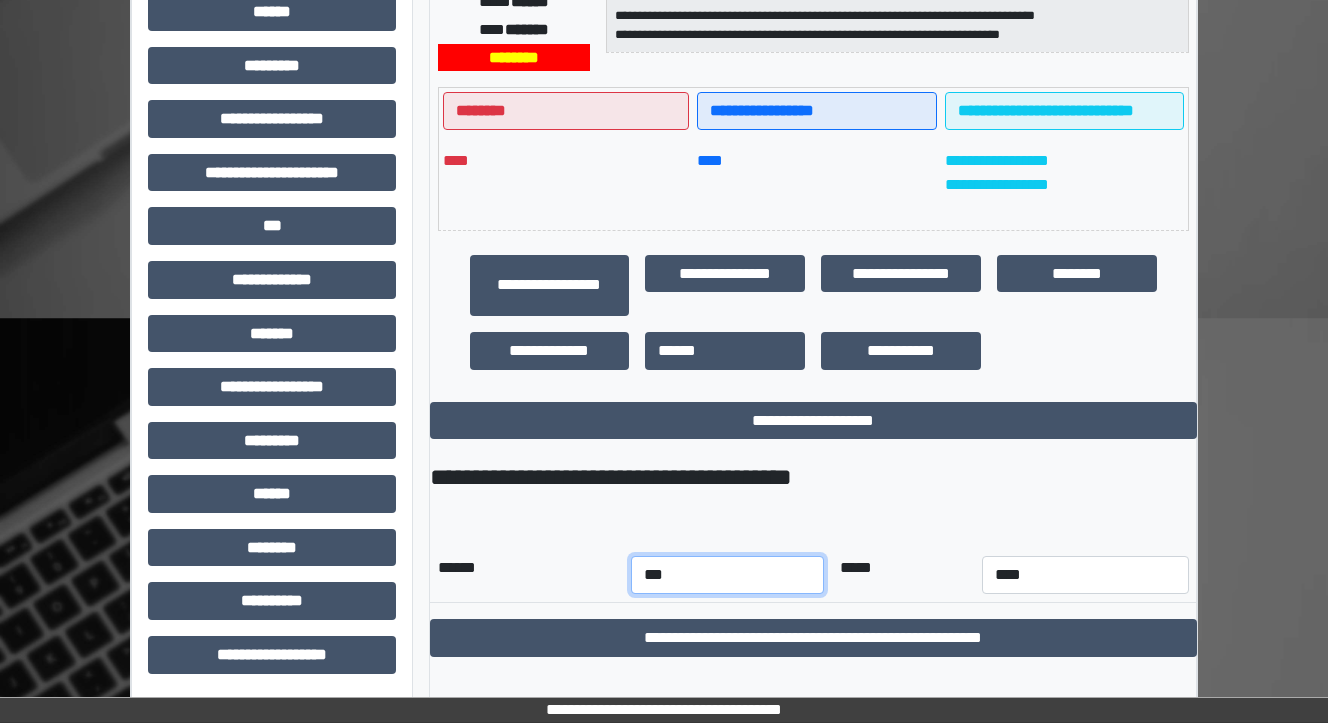 click on "***
***
***
***
***
***
***
***
***
***
***
***" at bounding box center [727, 575] 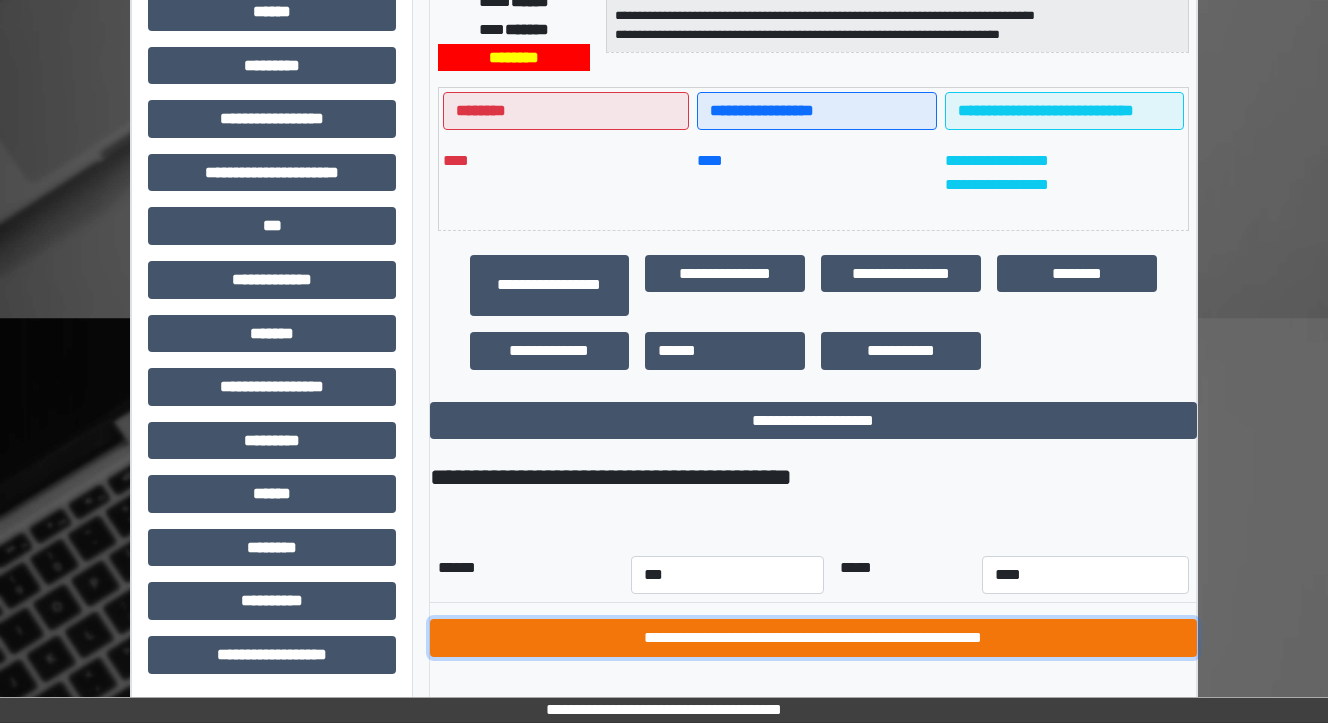 click on "**********" at bounding box center (813, 638) 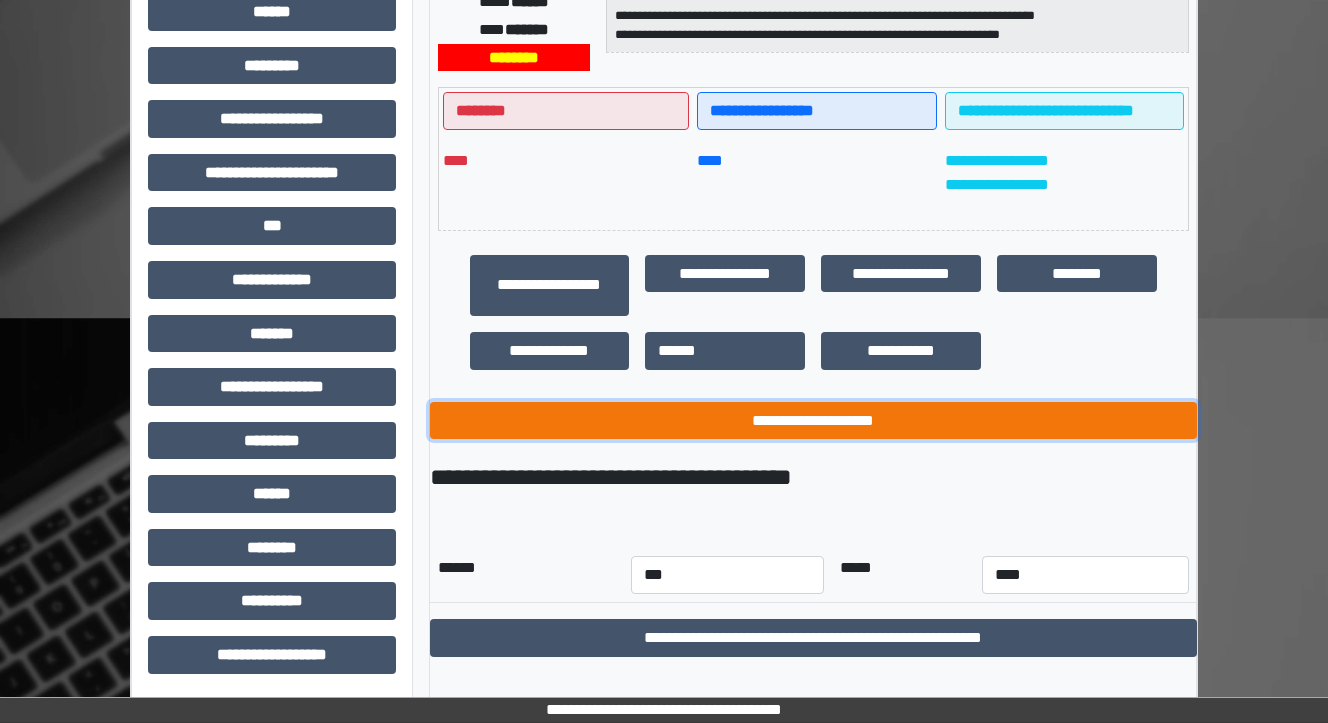 click on "**********" at bounding box center (813, 421) 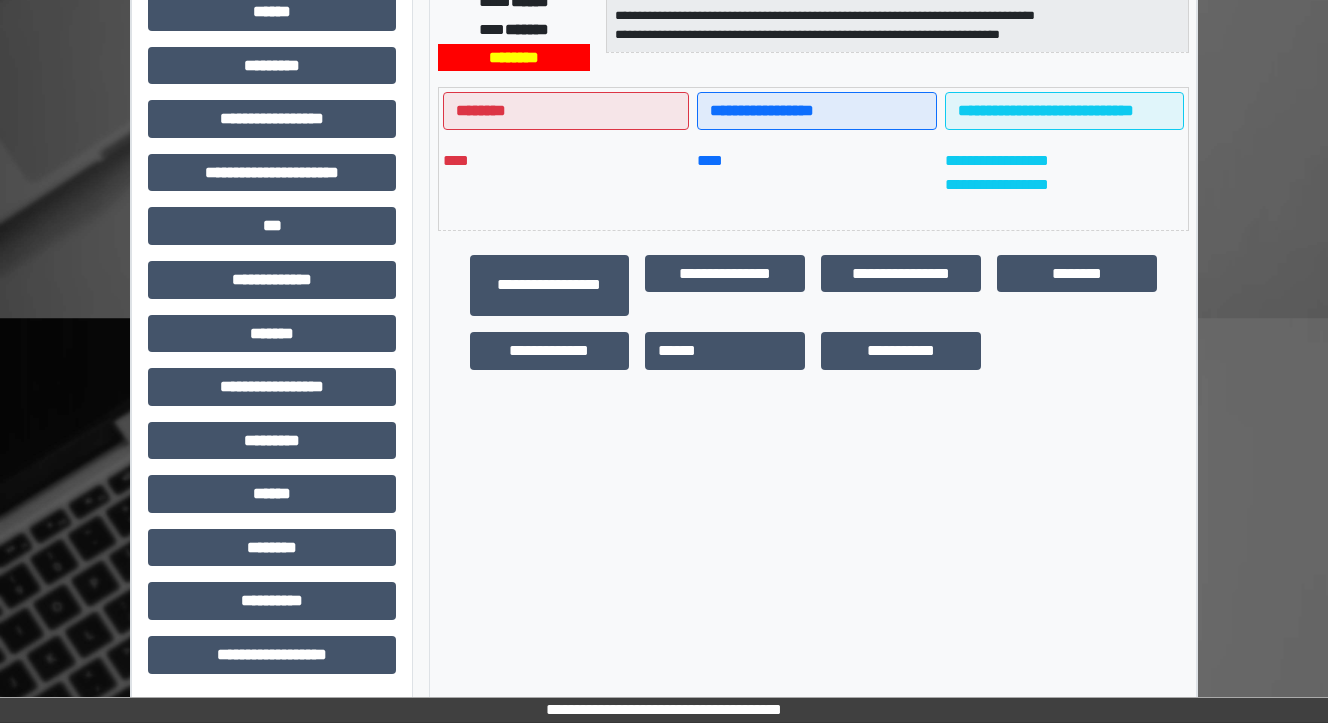 scroll, scrollTop: 0, scrollLeft: 0, axis: both 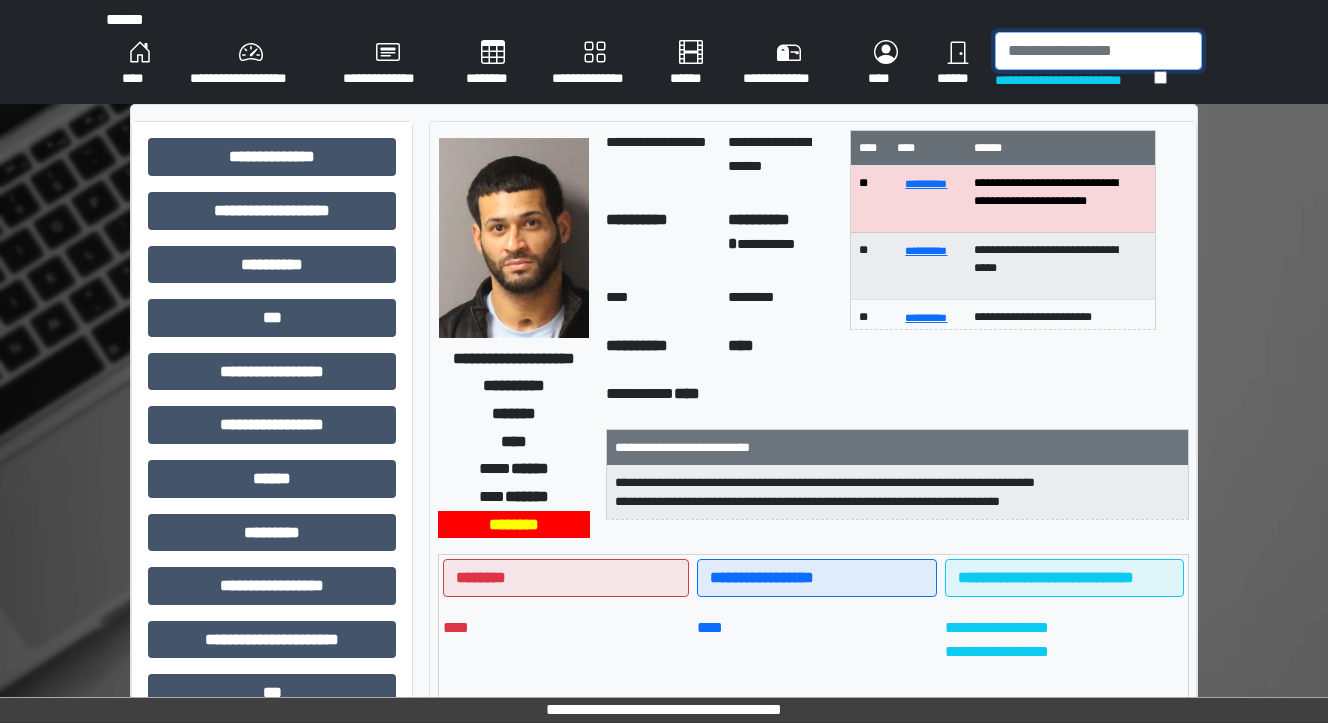 click at bounding box center [1098, 51] 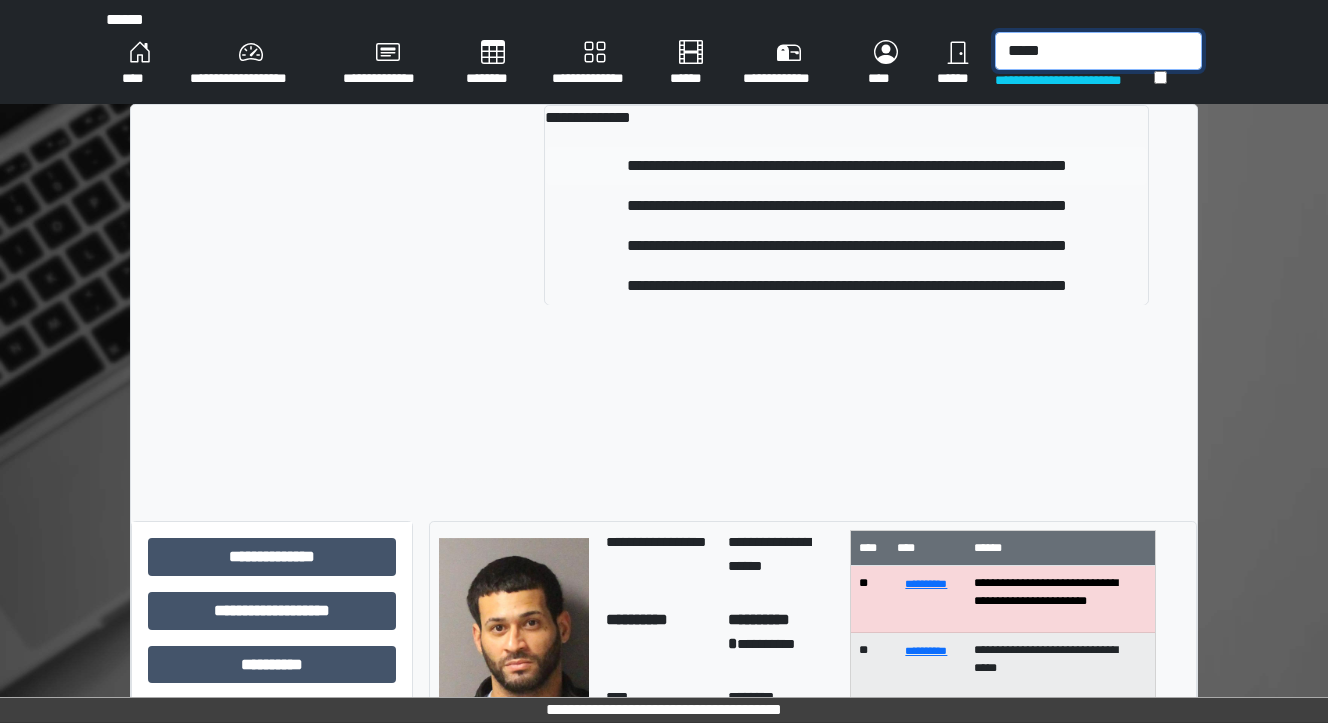 type on "*****" 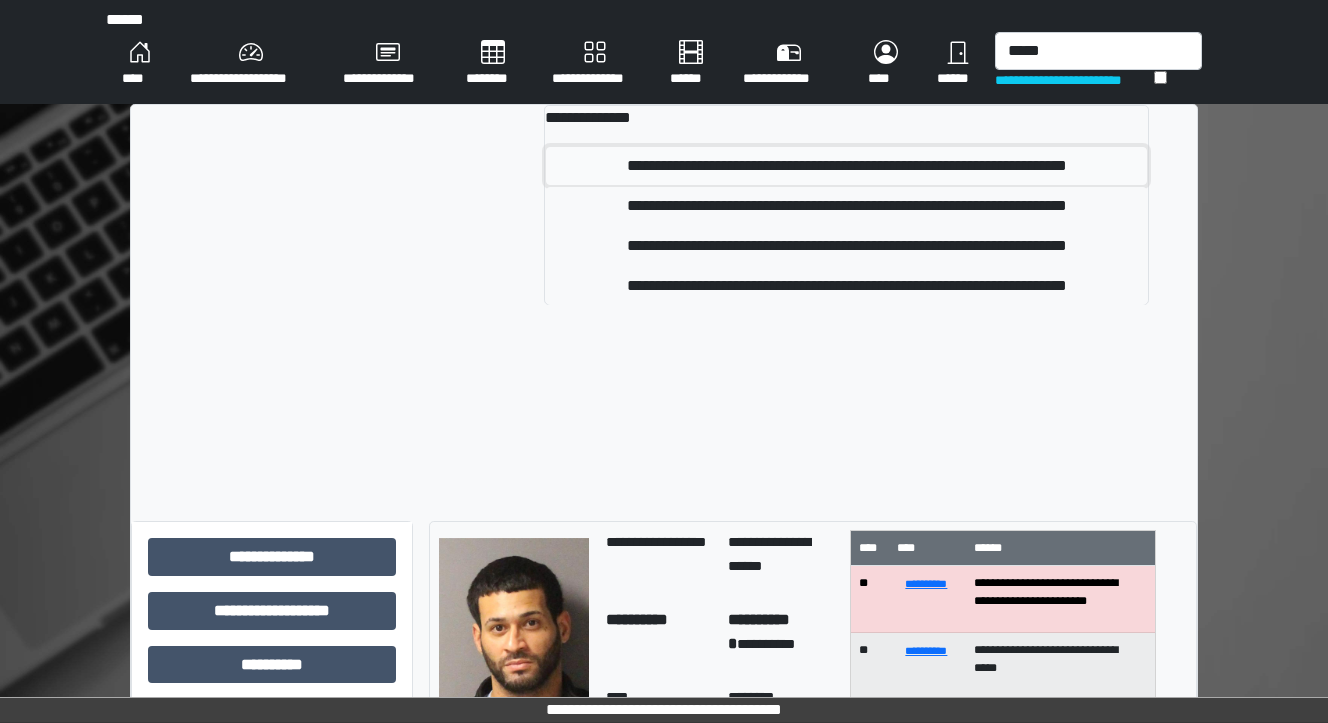 click on "**********" at bounding box center (846, 166) 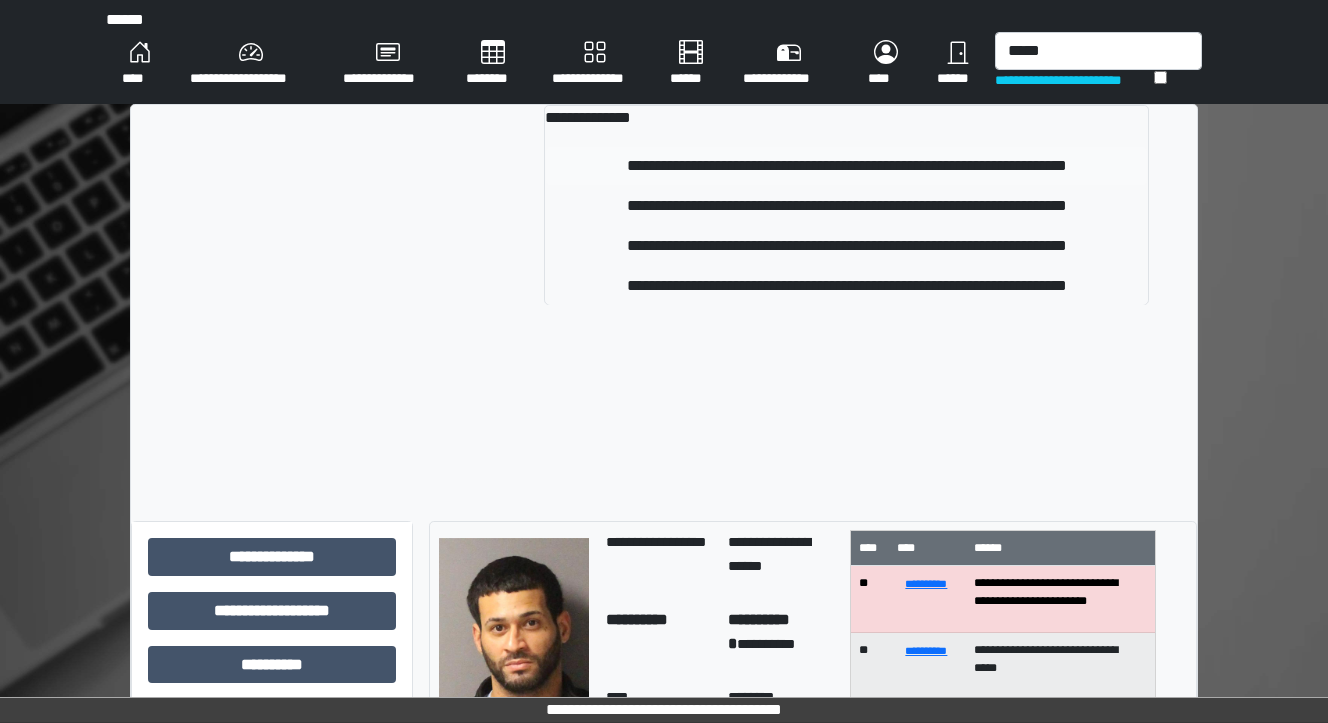 type 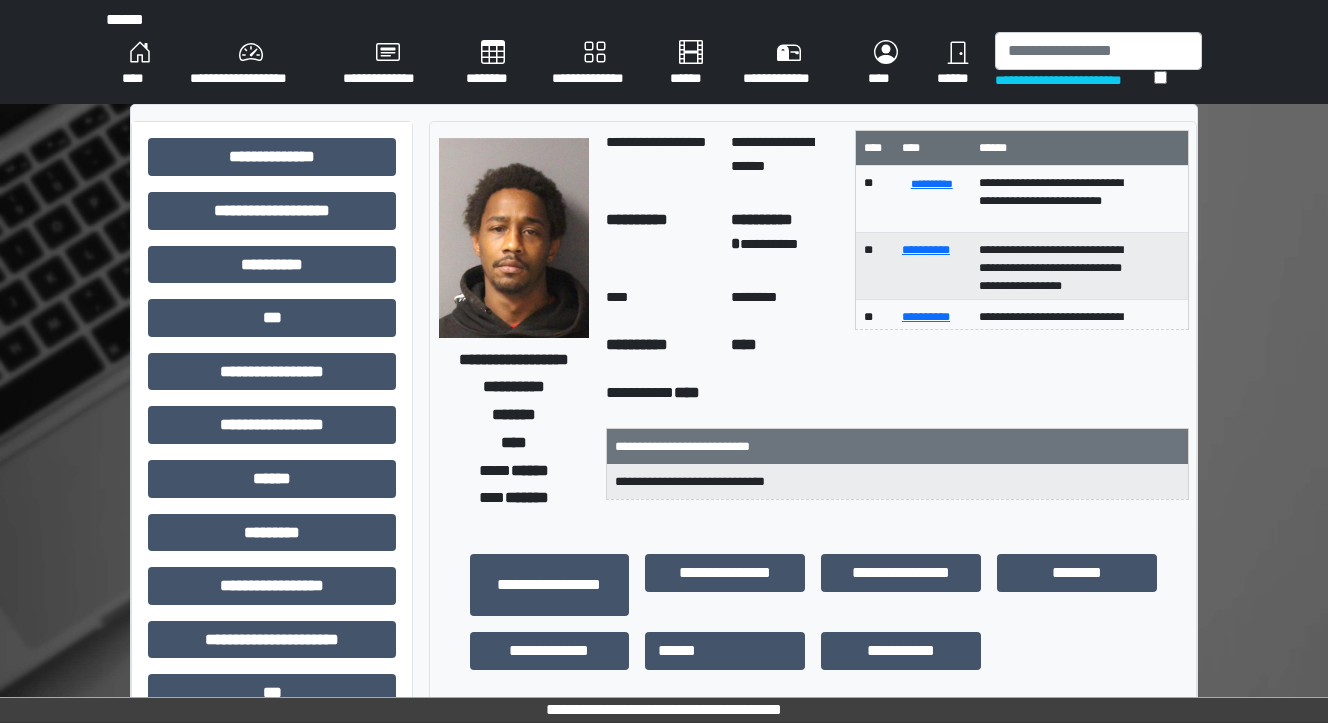 scroll, scrollTop: 0, scrollLeft: 0, axis: both 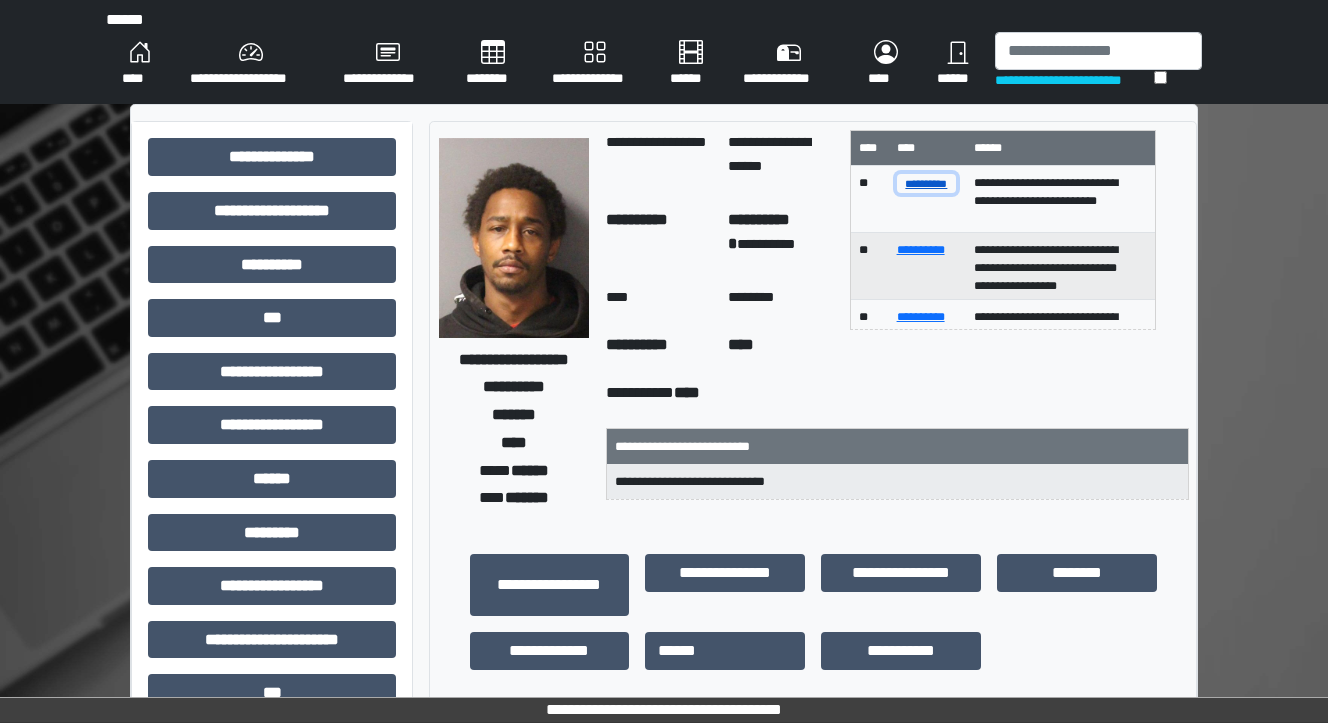 click on "**********" at bounding box center (927, 183) 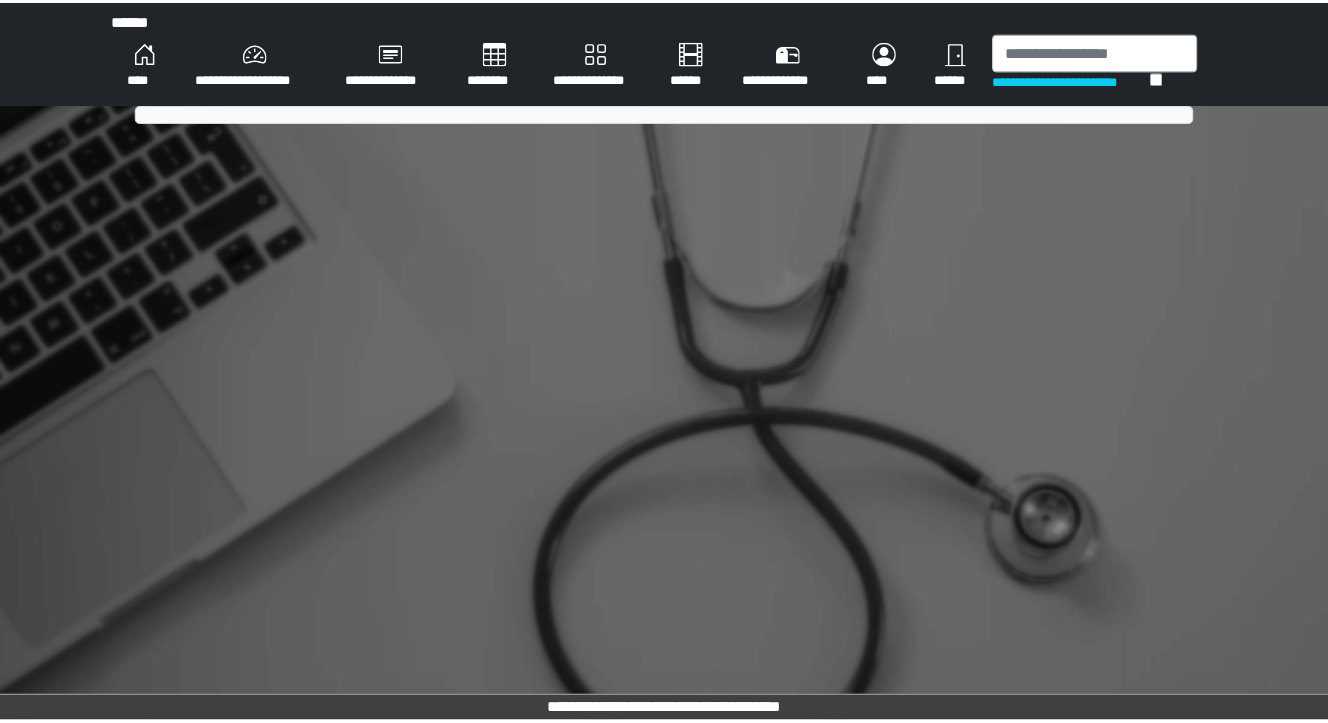 scroll, scrollTop: 0, scrollLeft: 0, axis: both 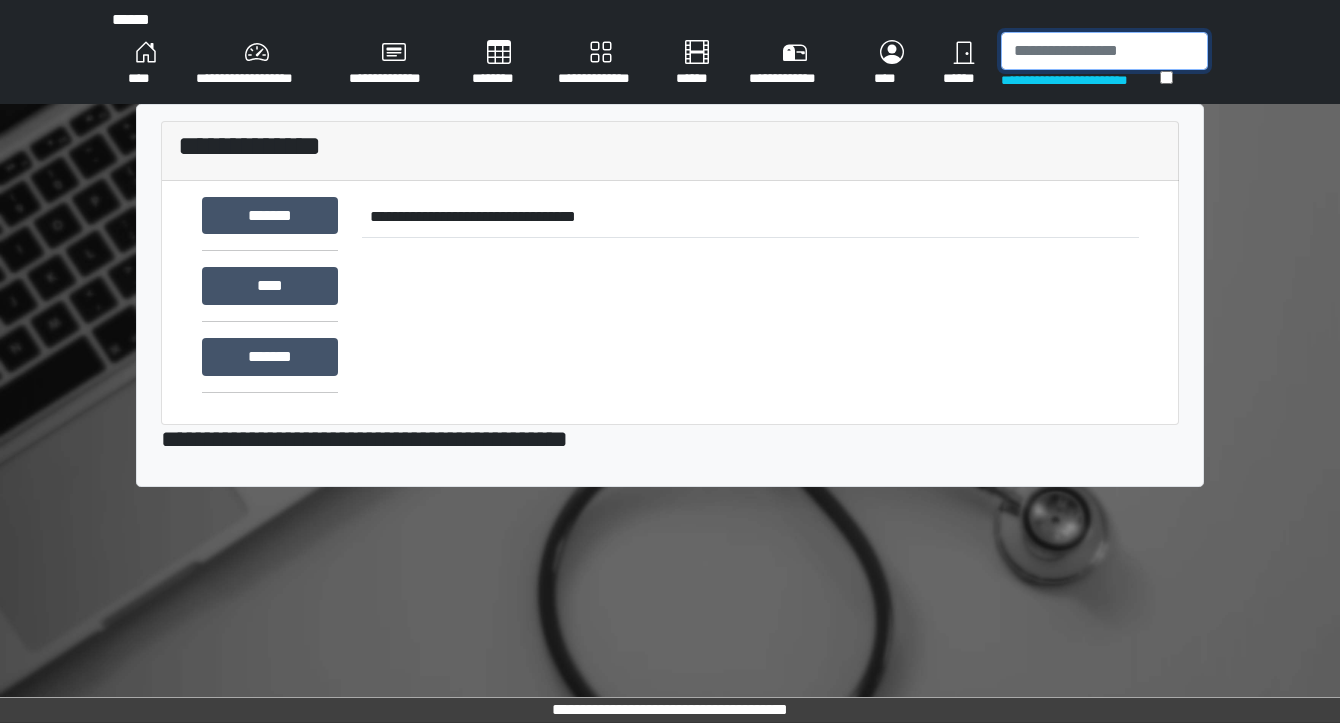 click at bounding box center [1104, 51] 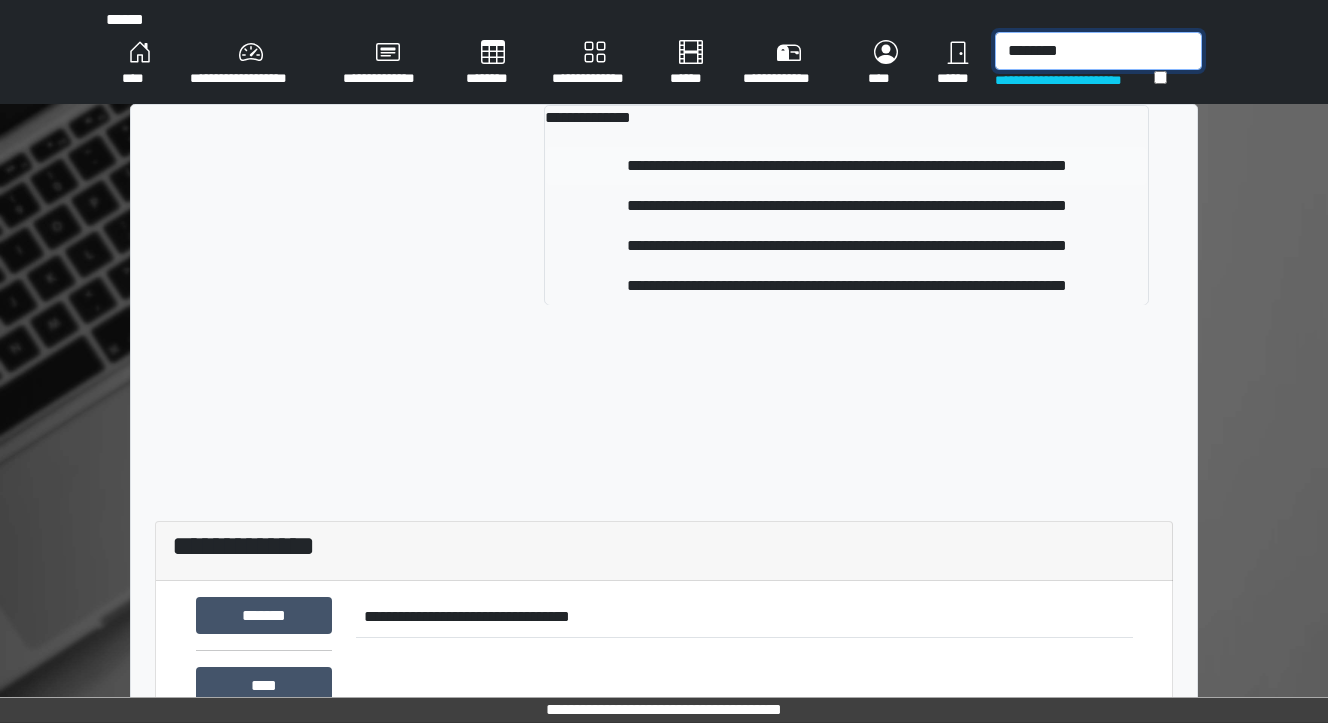 type on "********" 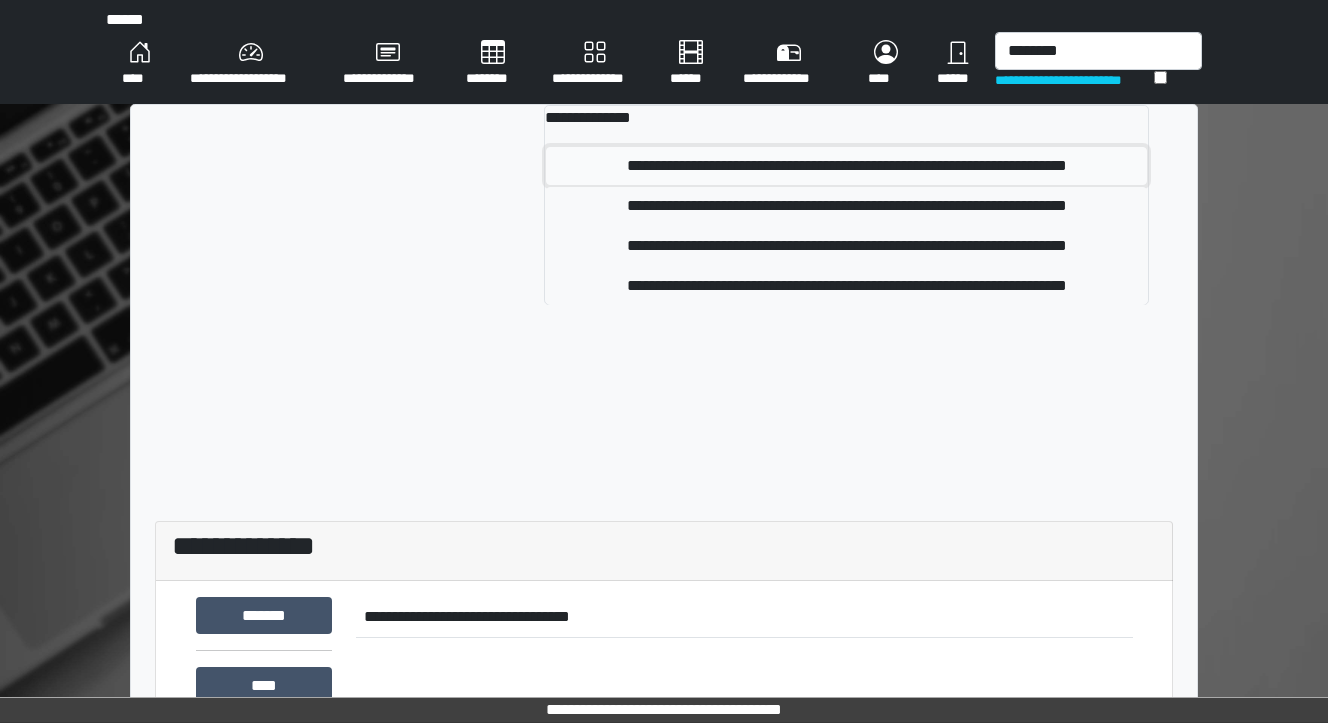 click on "**********" at bounding box center [846, 166] 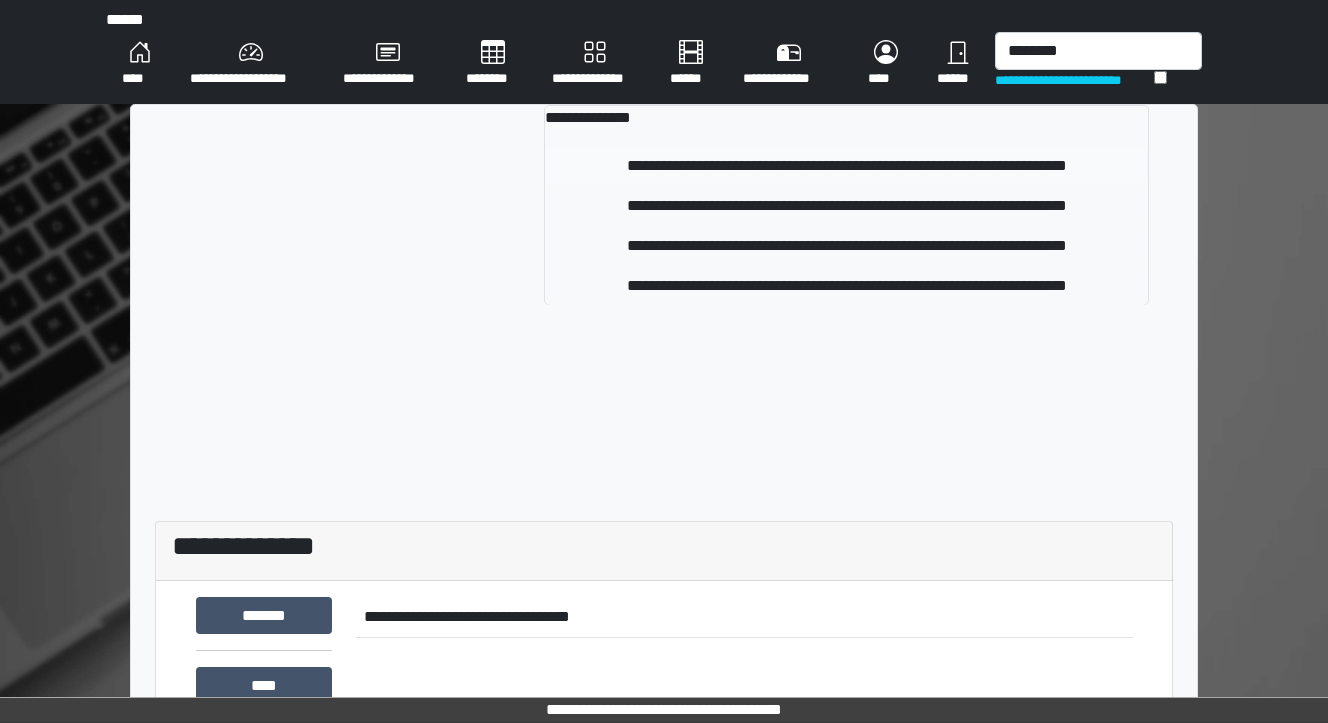 type 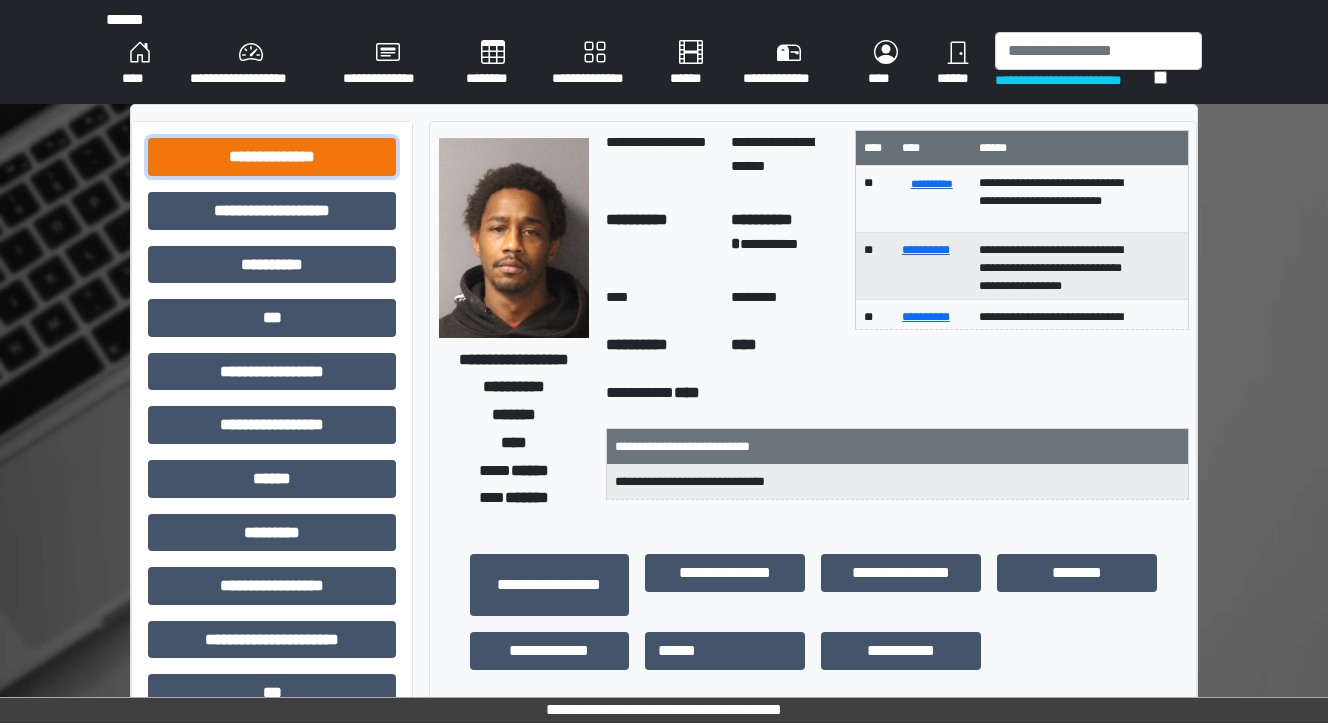 click on "**********" at bounding box center [272, 157] 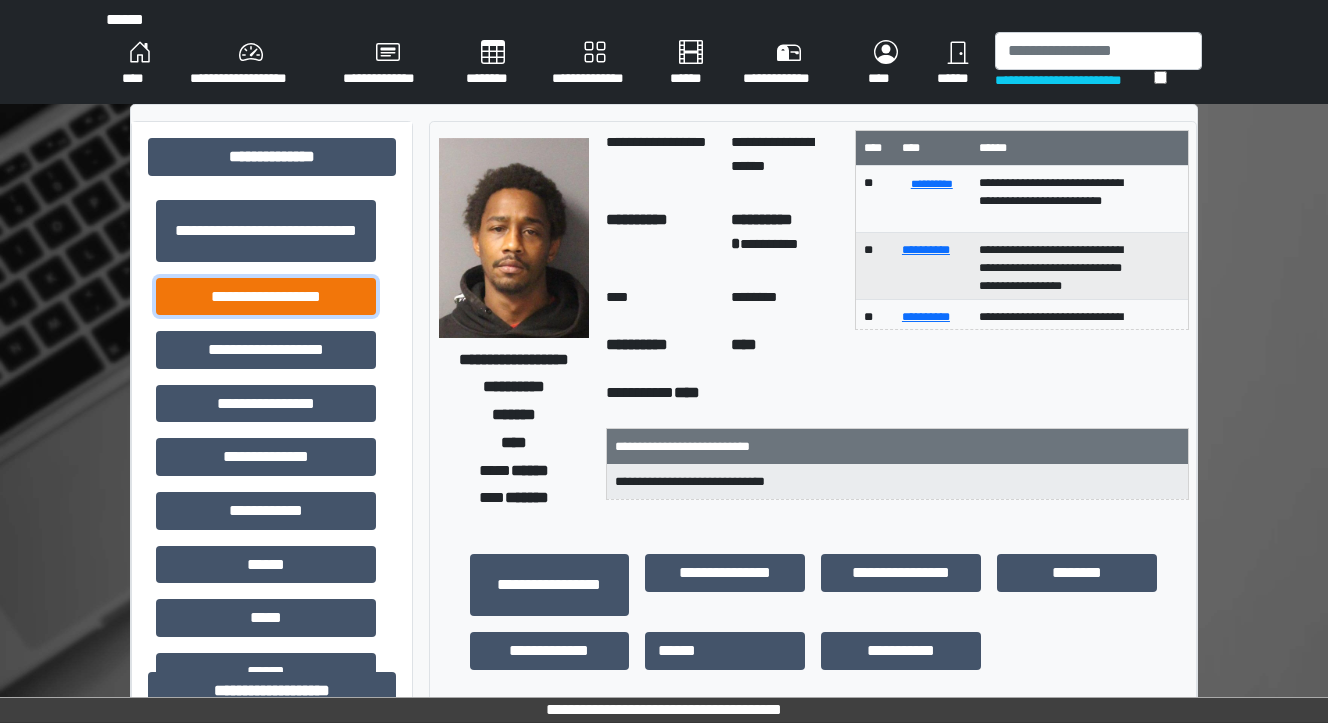 click on "**********" at bounding box center [266, 297] 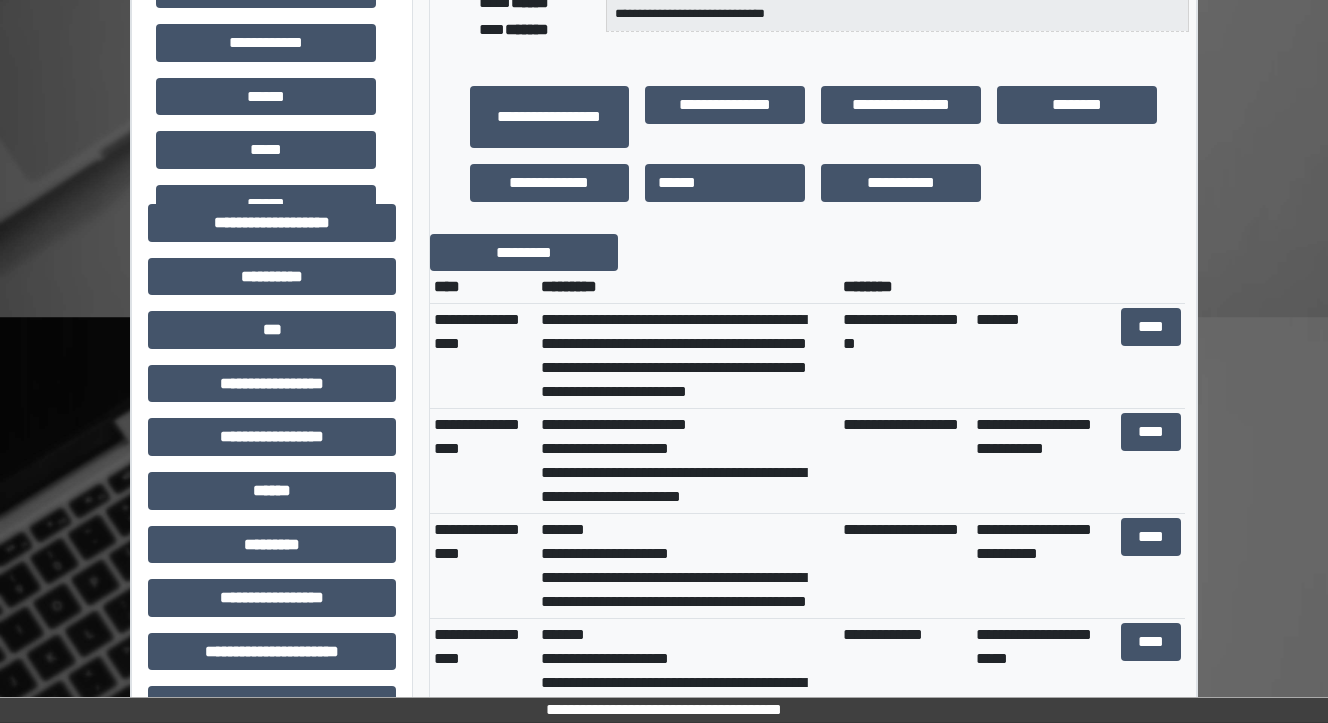 scroll, scrollTop: 480, scrollLeft: 0, axis: vertical 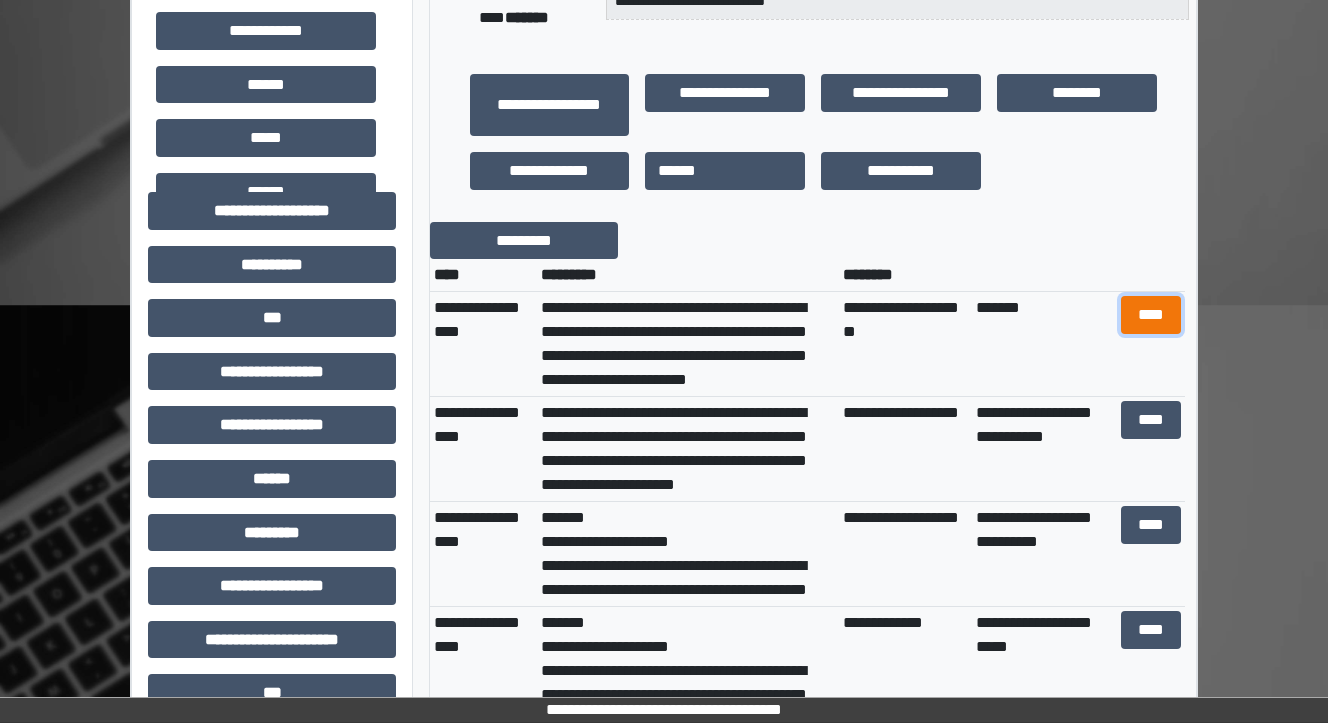 click on "****" at bounding box center (1150, 315) 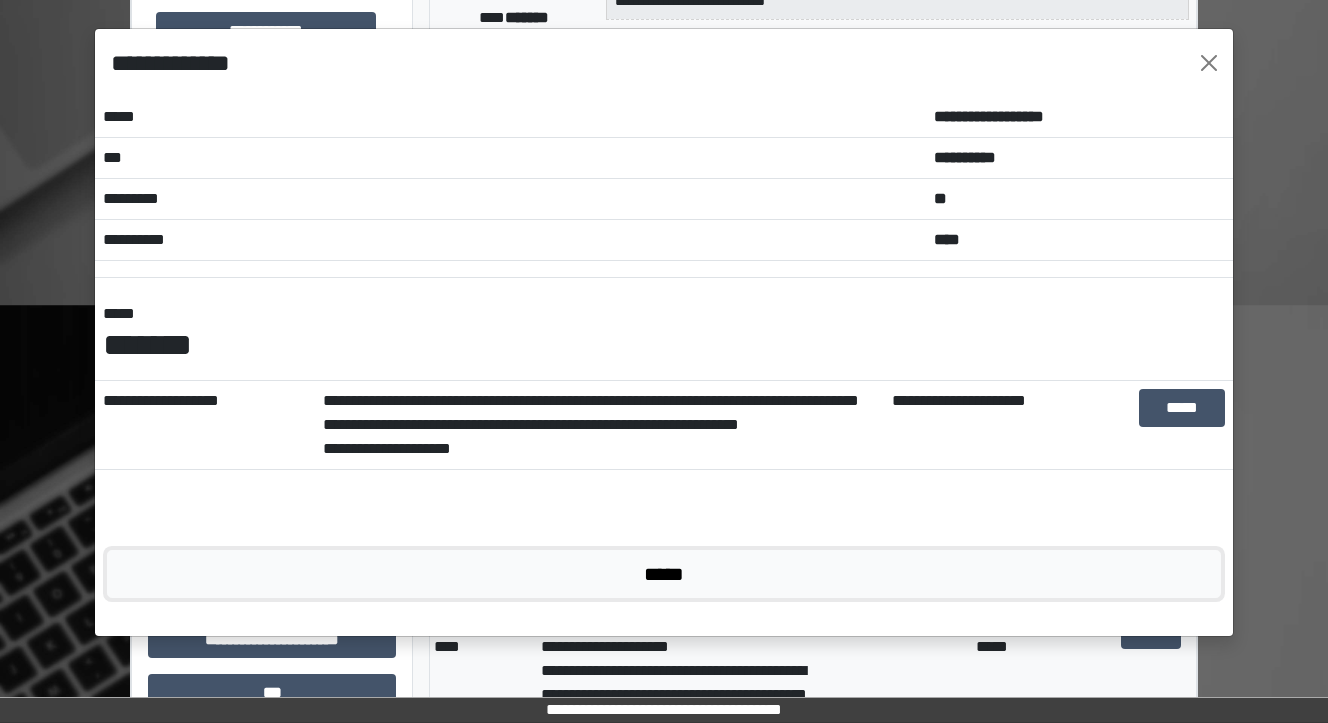 click on "*****" at bounding box center [664, 574] 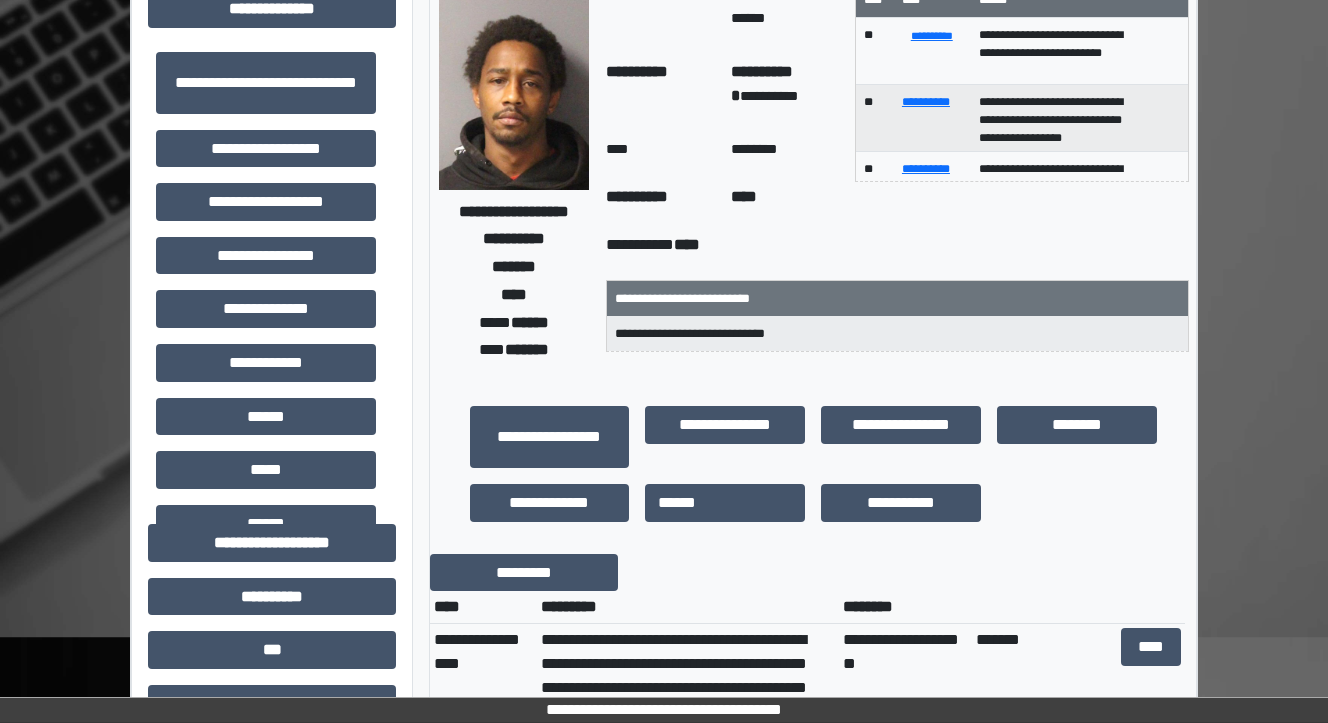 scroll, scrollTop: 480, scrollLeft: 0, axis: vertical 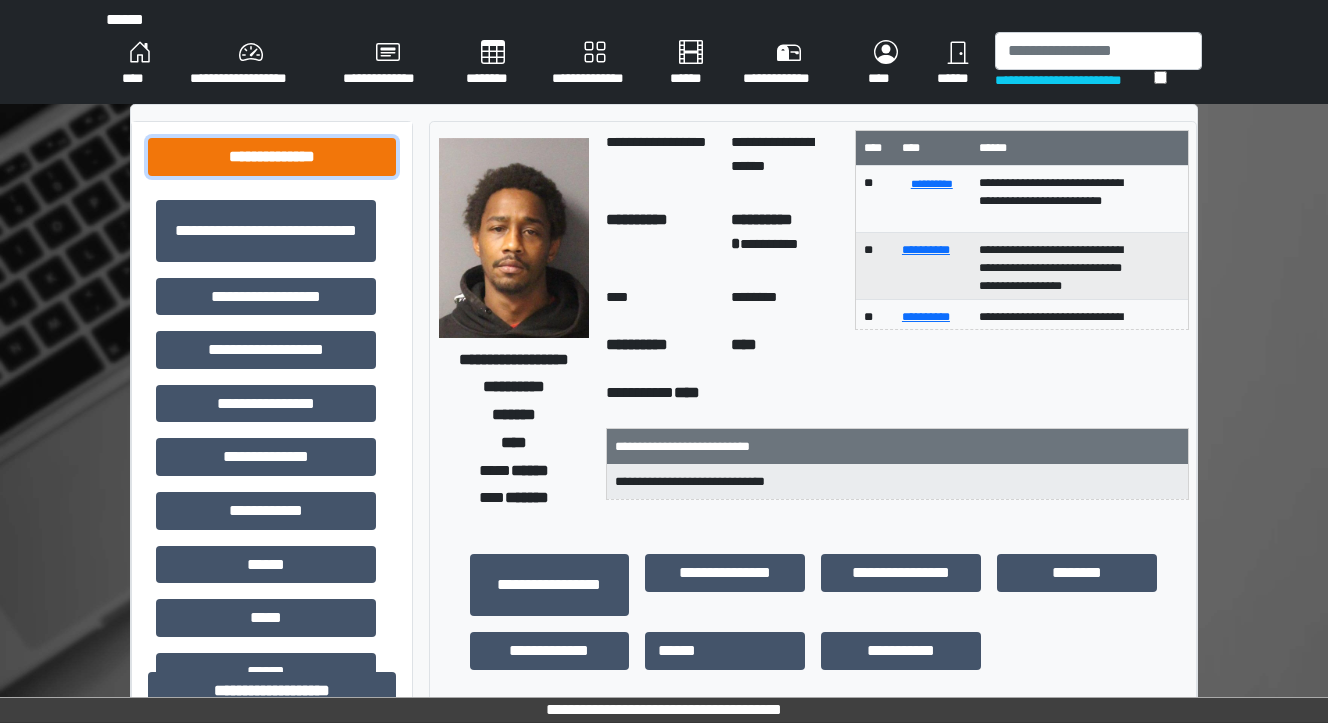 click on "**********" at bounding box center (272, 157) 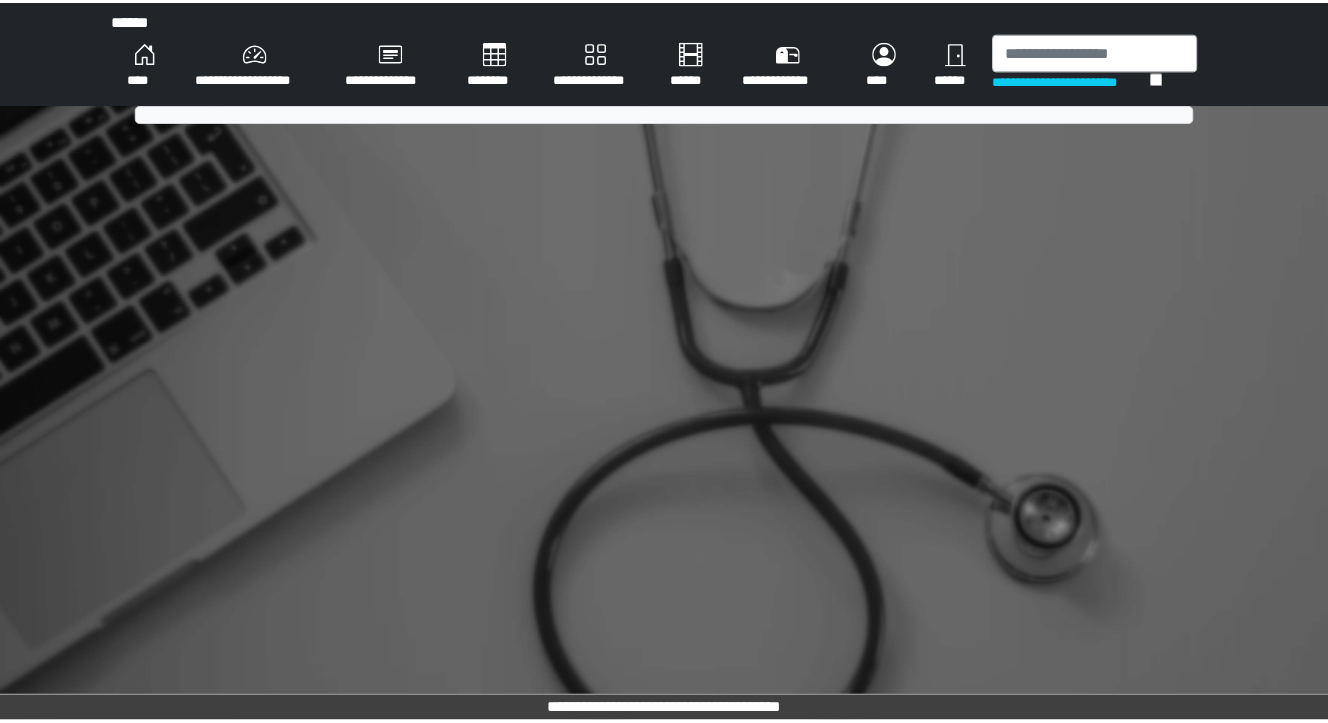 scroll, scrollTop: 0, scrollLeft: 0, axis: both 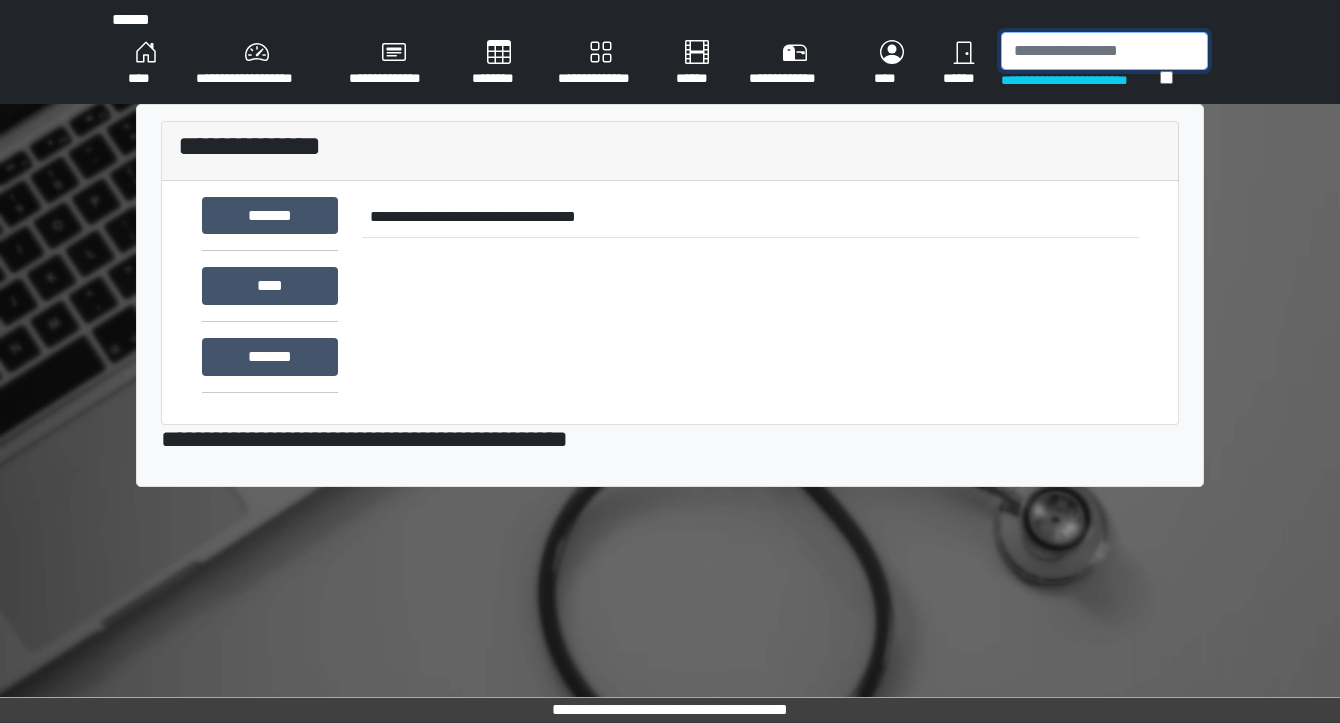 click at bounding box center (1104, 51) 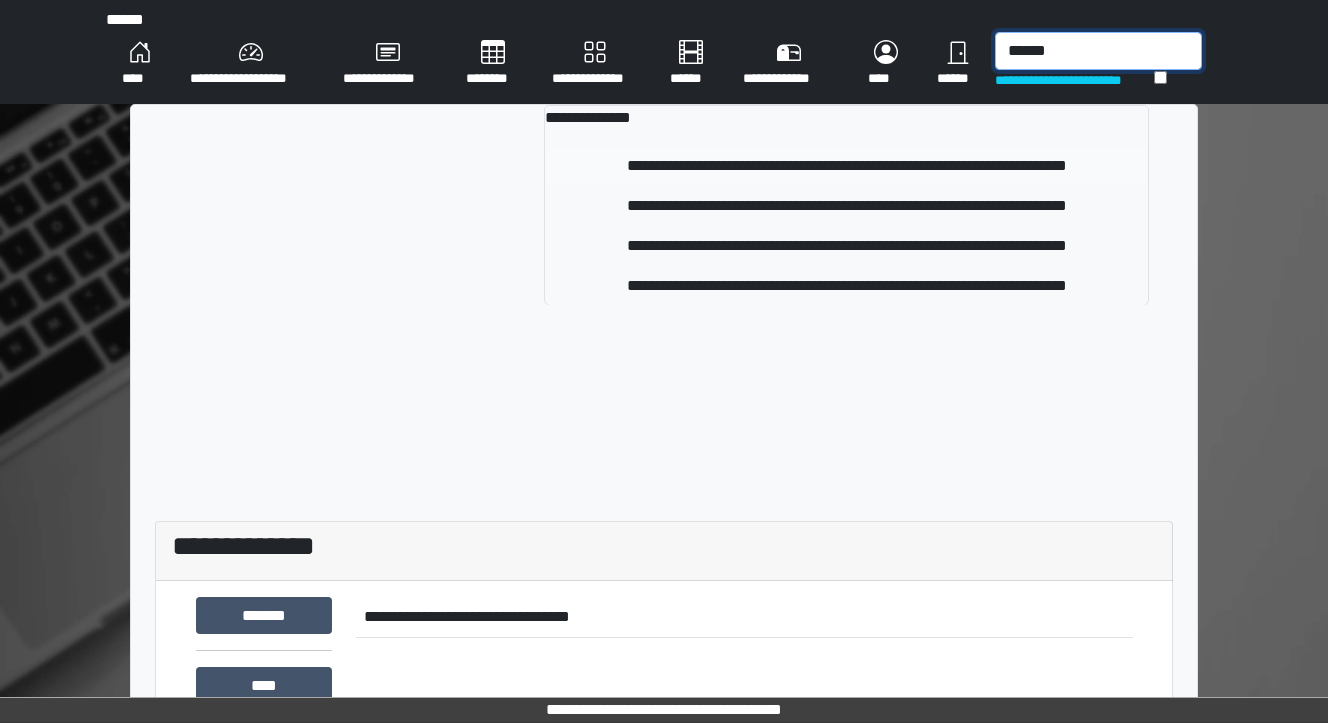 type on "******" 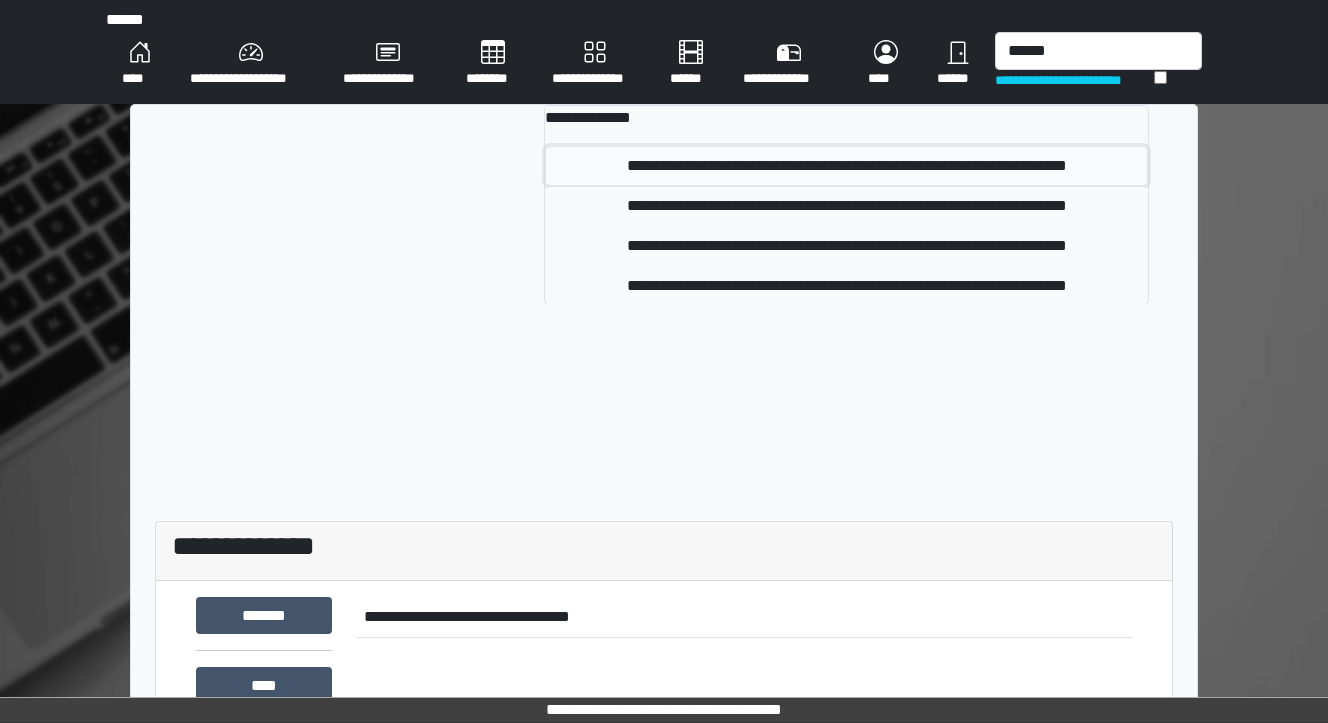 click on "**********" at bounding box center [846, 166] 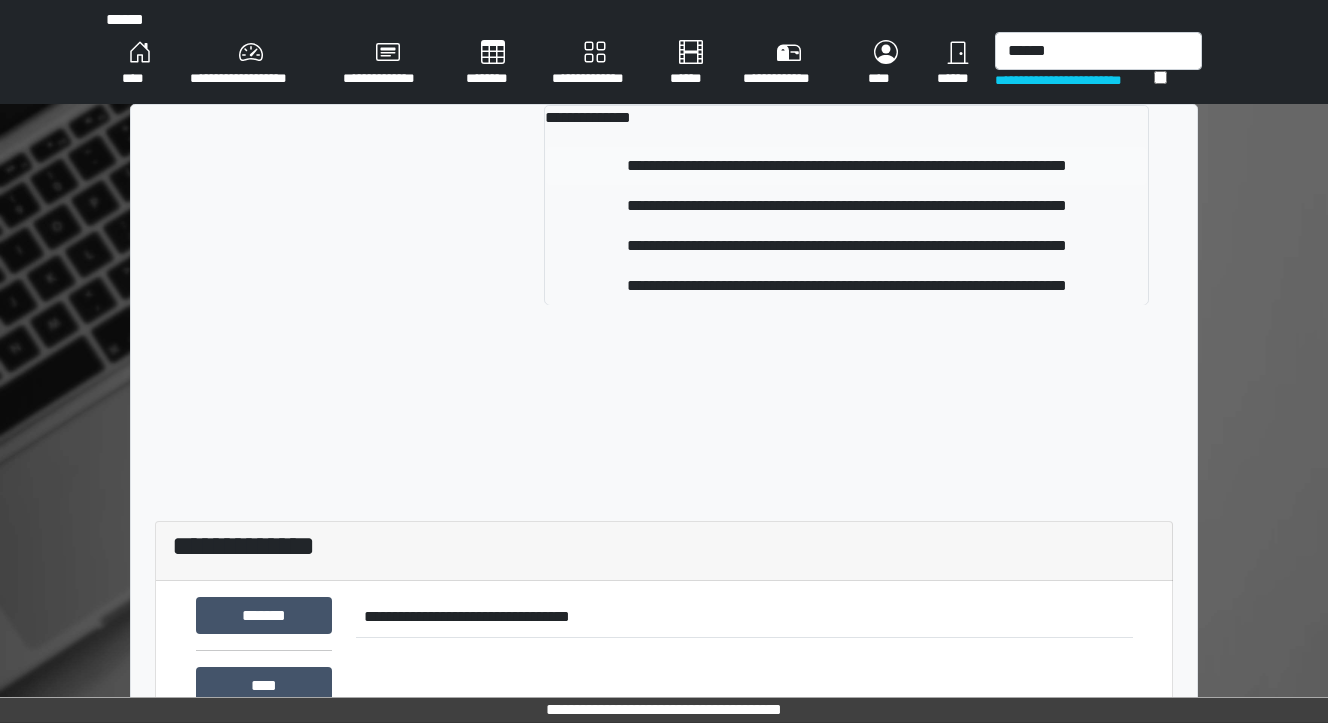 type 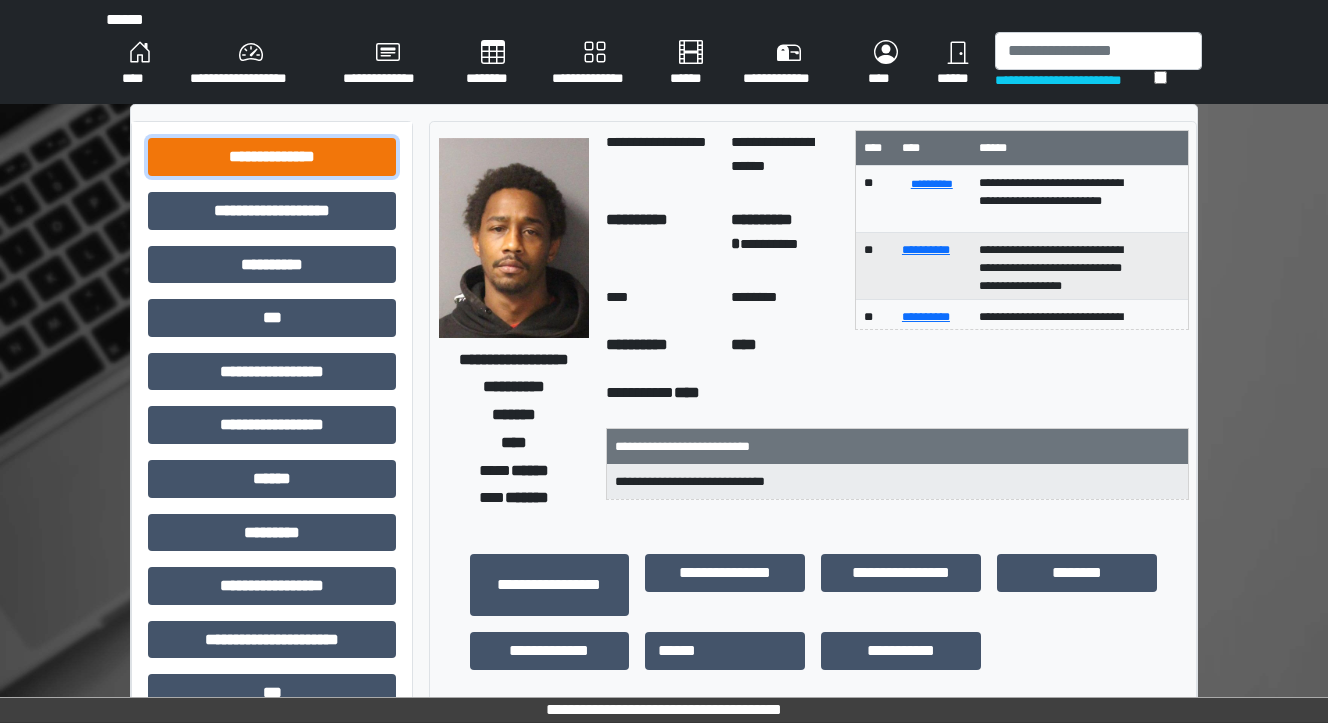 click on "**********" at bounding box center (272, 157) 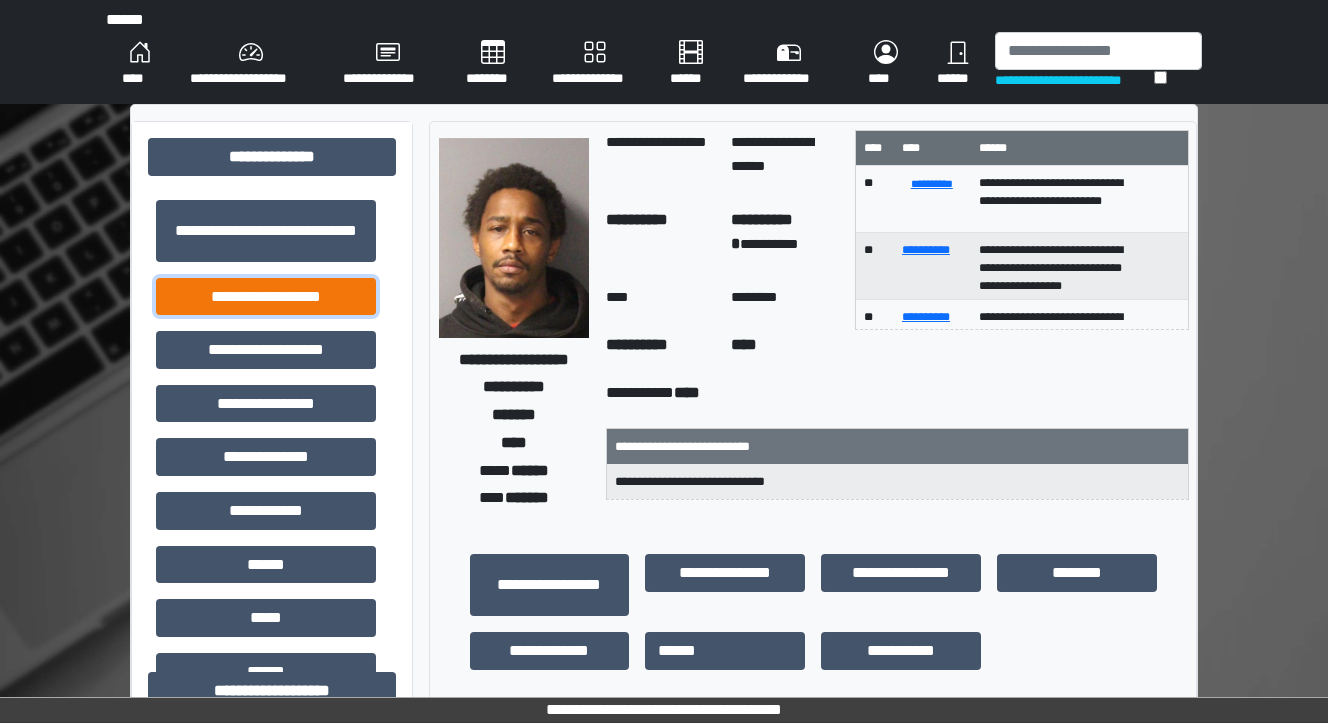 click on "**********" at bounding box center (266, 297) 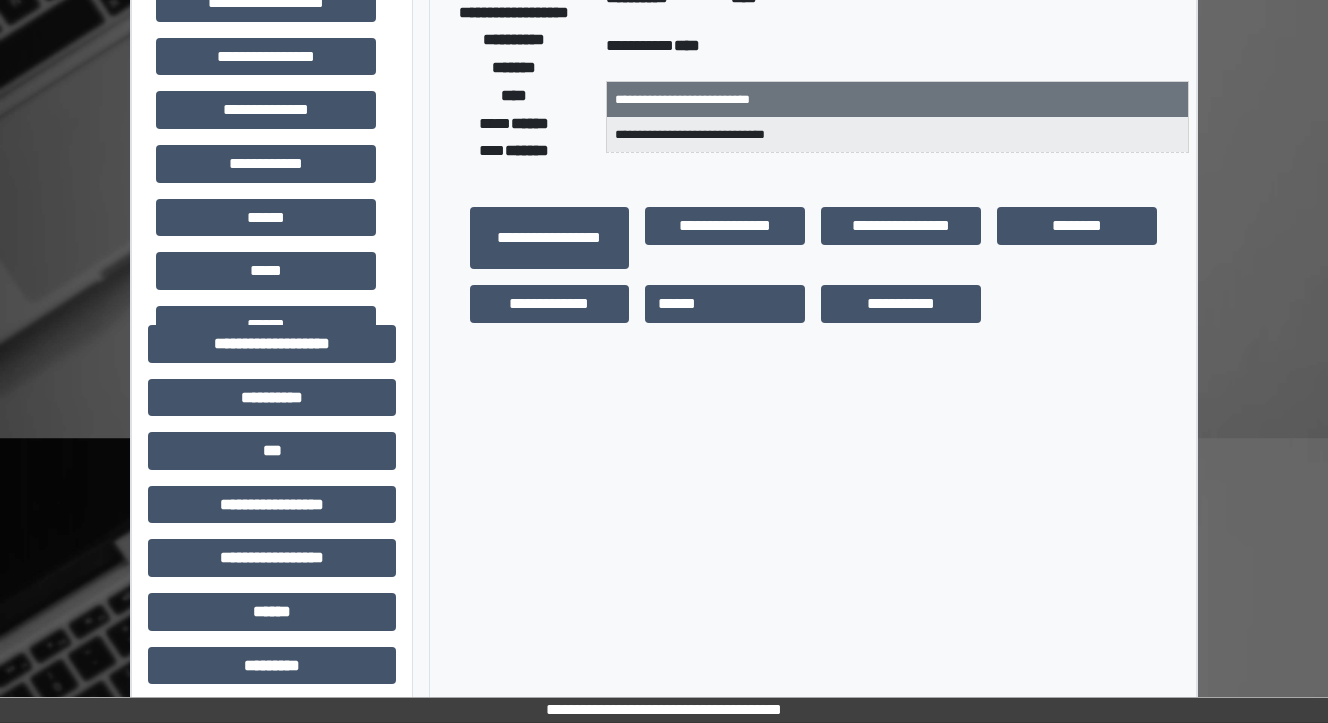 scroll, scrollTop: 480, scrollLeft: 0, axis: vertical 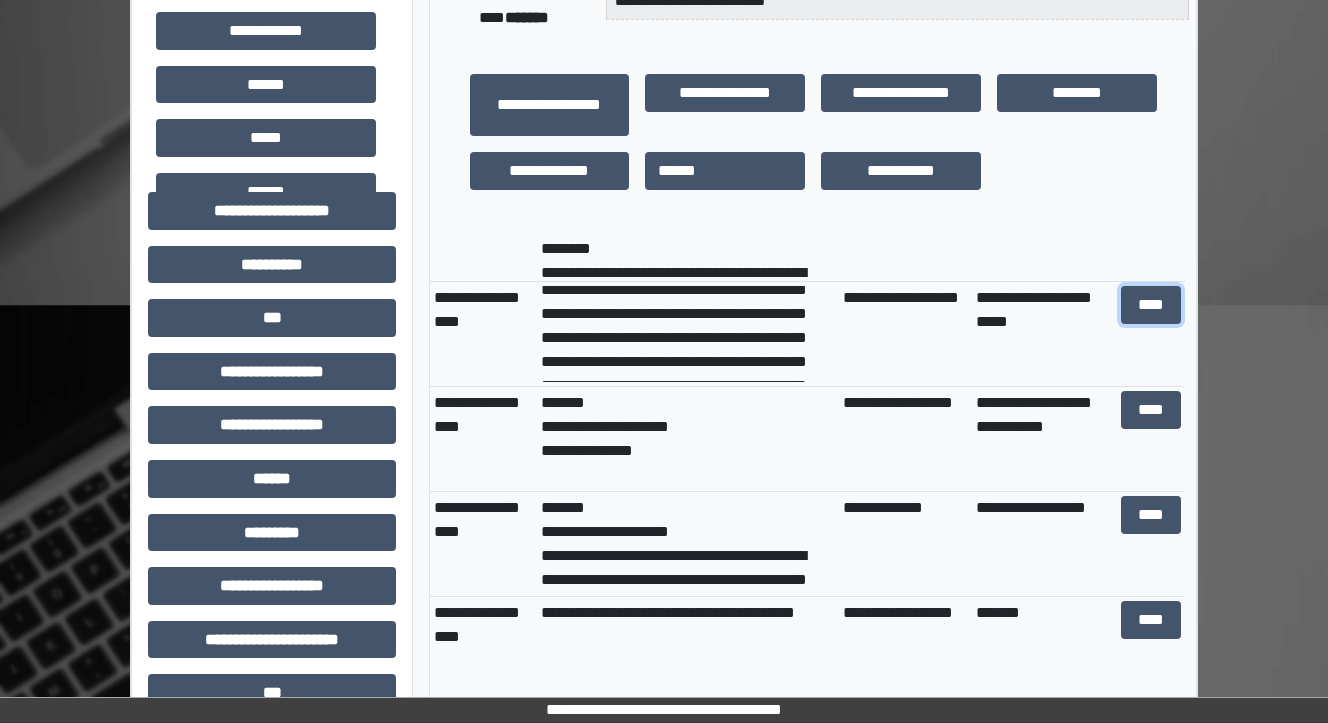 click on "****" at bounding box center [1150, 305] 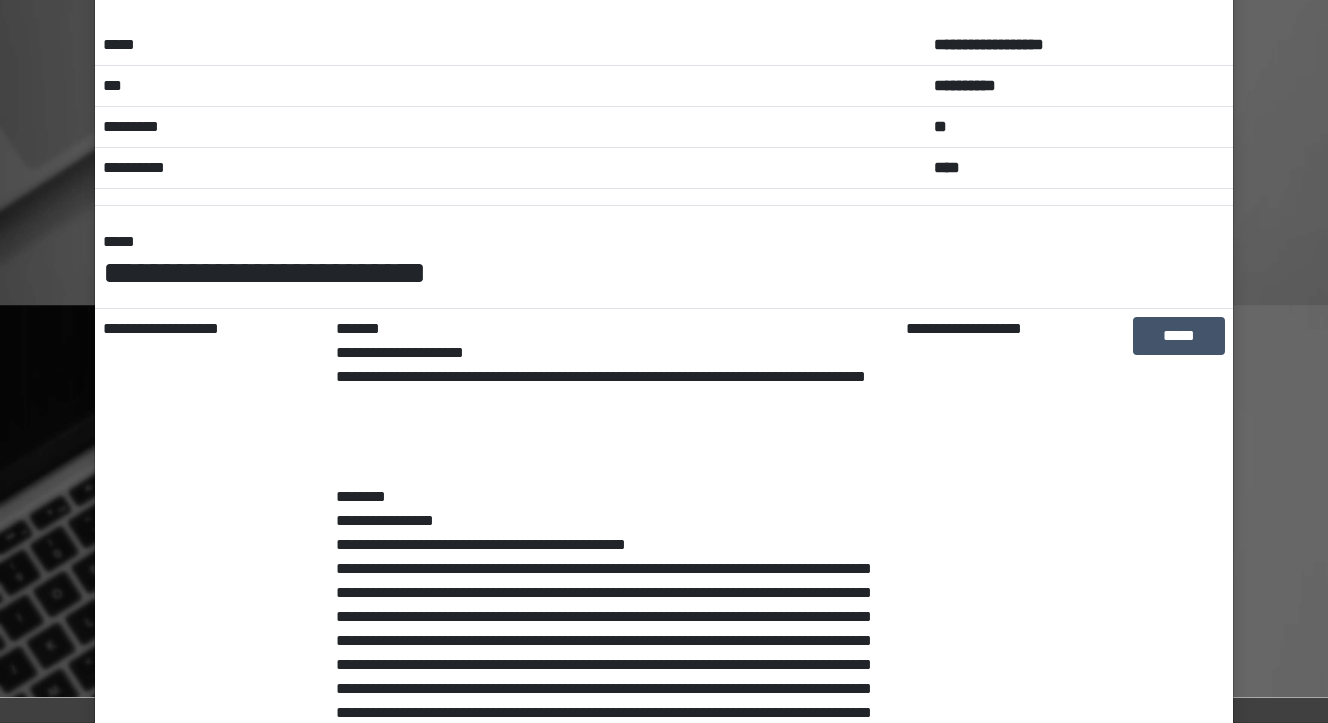 scroll, scrollTop: 0, scrollLeft: 0, axis: both 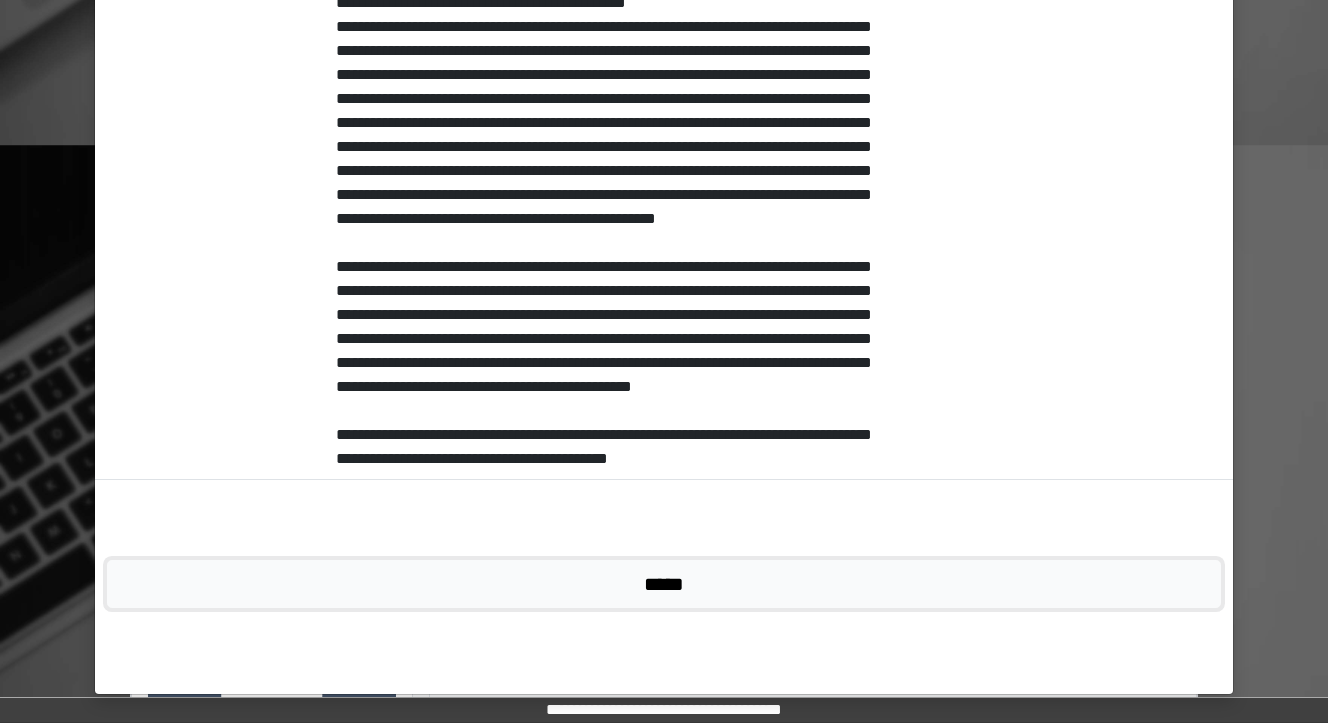 click on "*****" at bounding box center (664, 584) 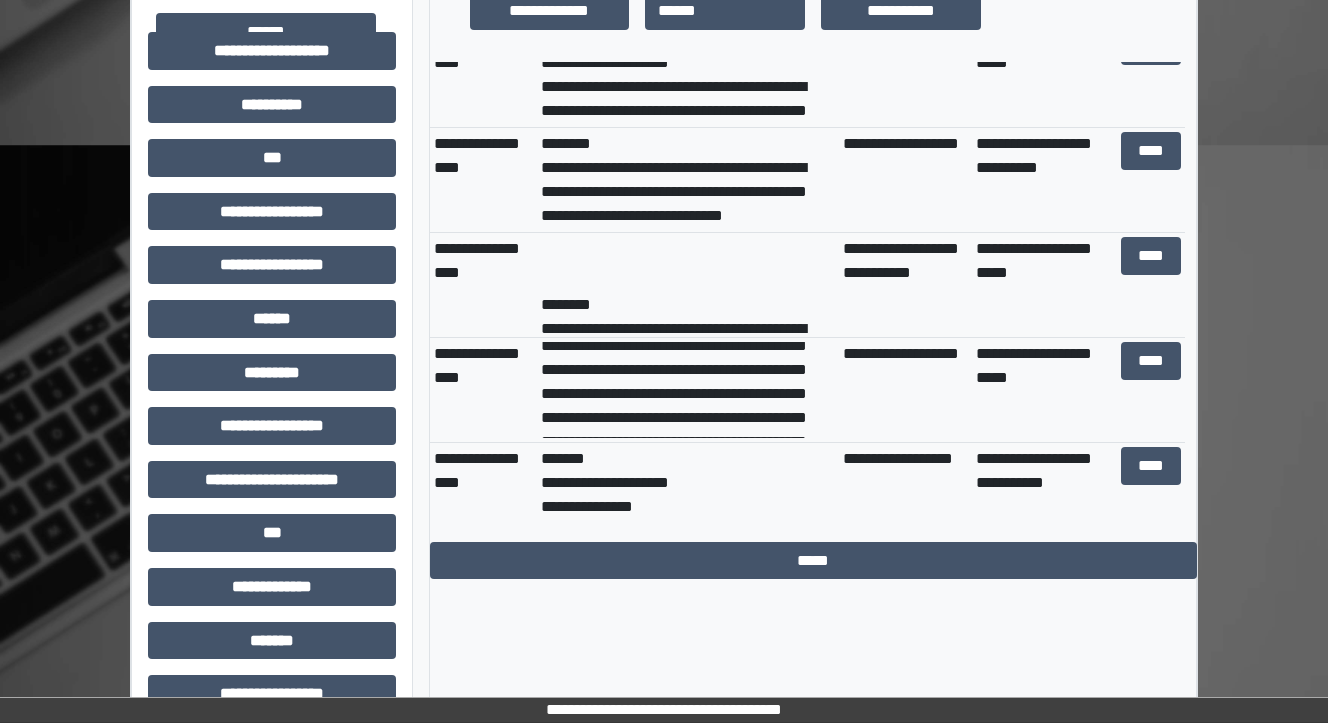 scroll, scrollTop: 400, scrollLeft: 0, axis: vertical 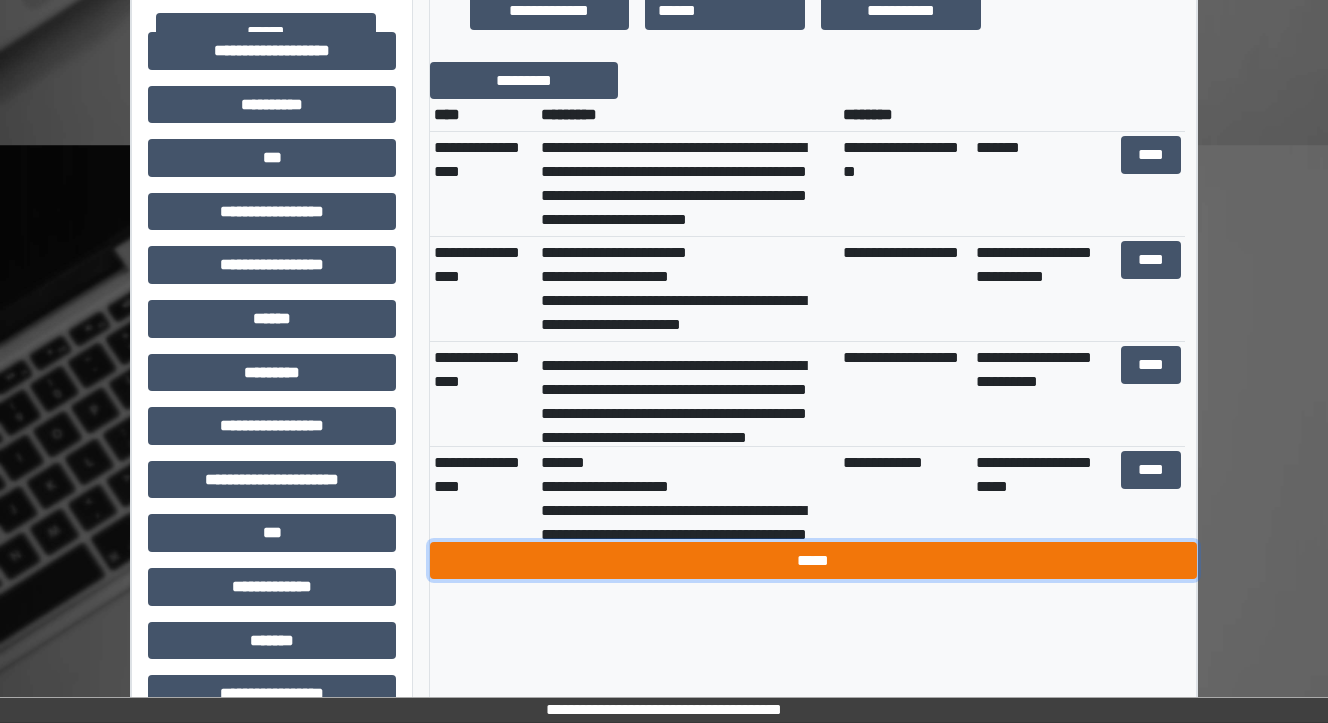 click on "*****" at bounding box center [813, 561] 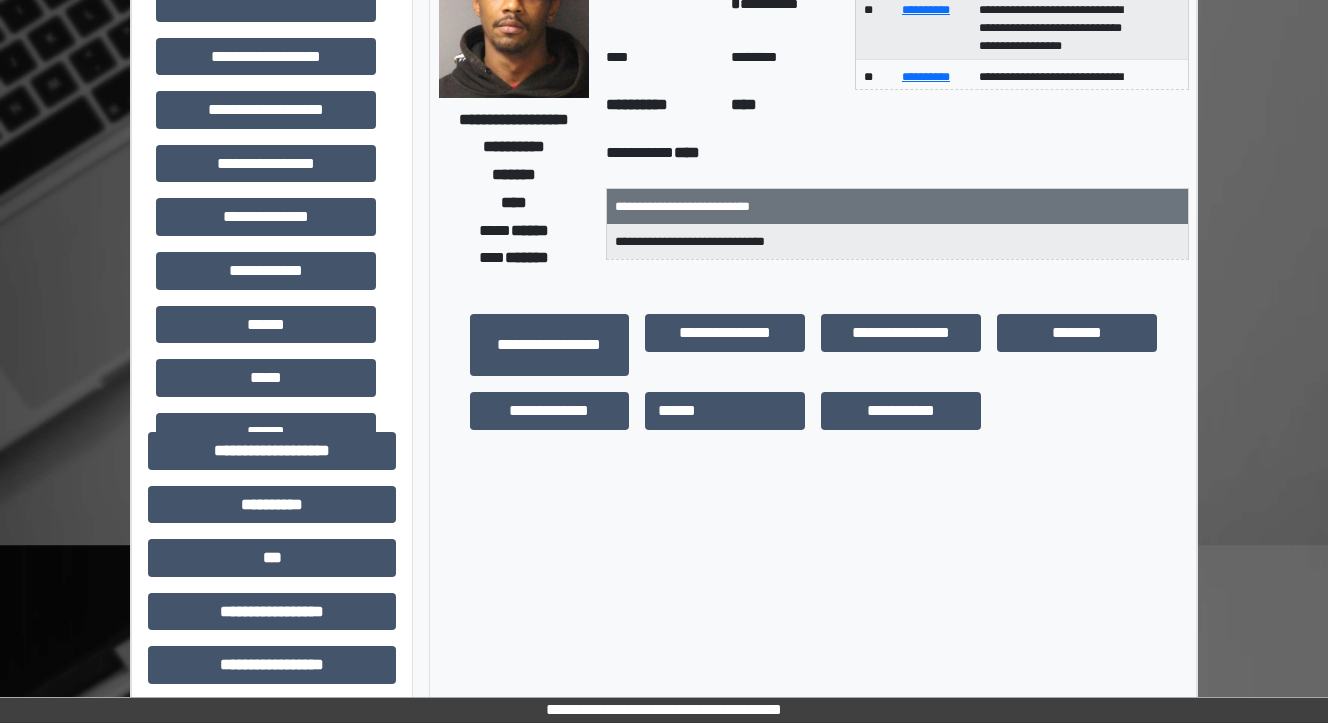 scroll, scrollTop: 0, scrollLeft: 0, axis: both 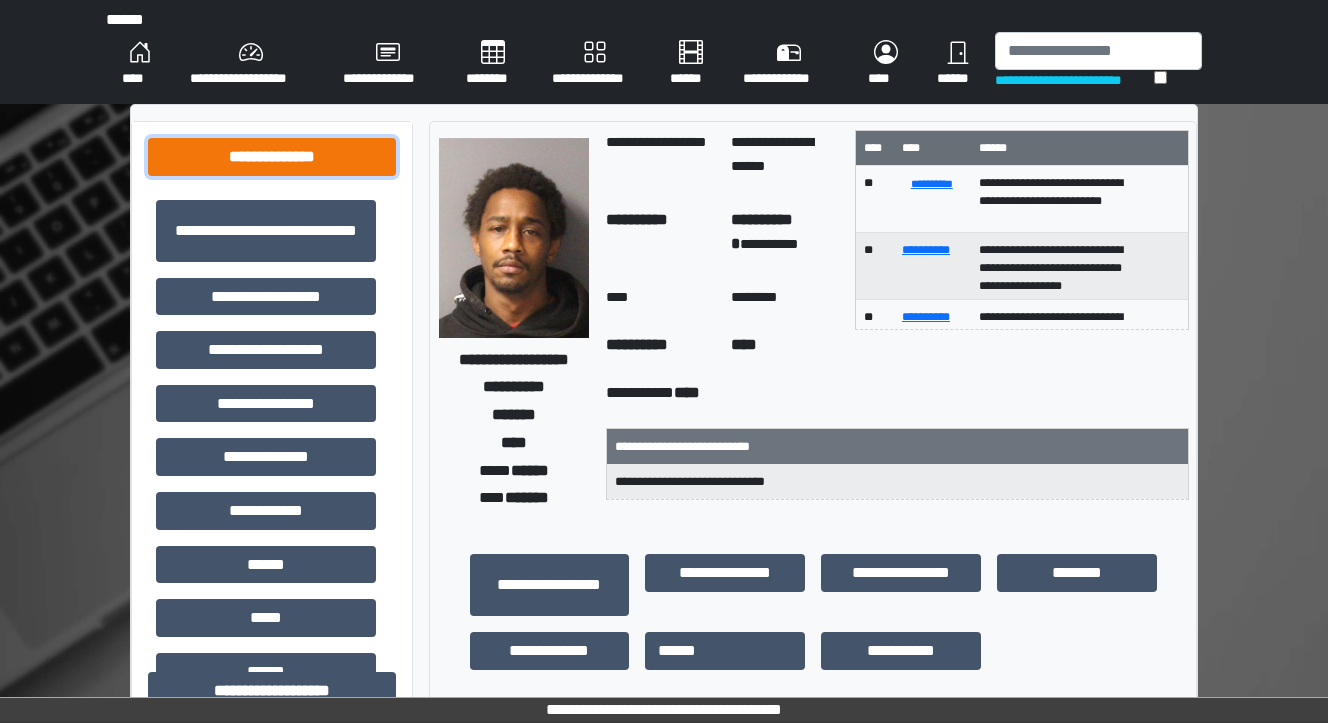 click on "**********" at bounding box center (272, 157) 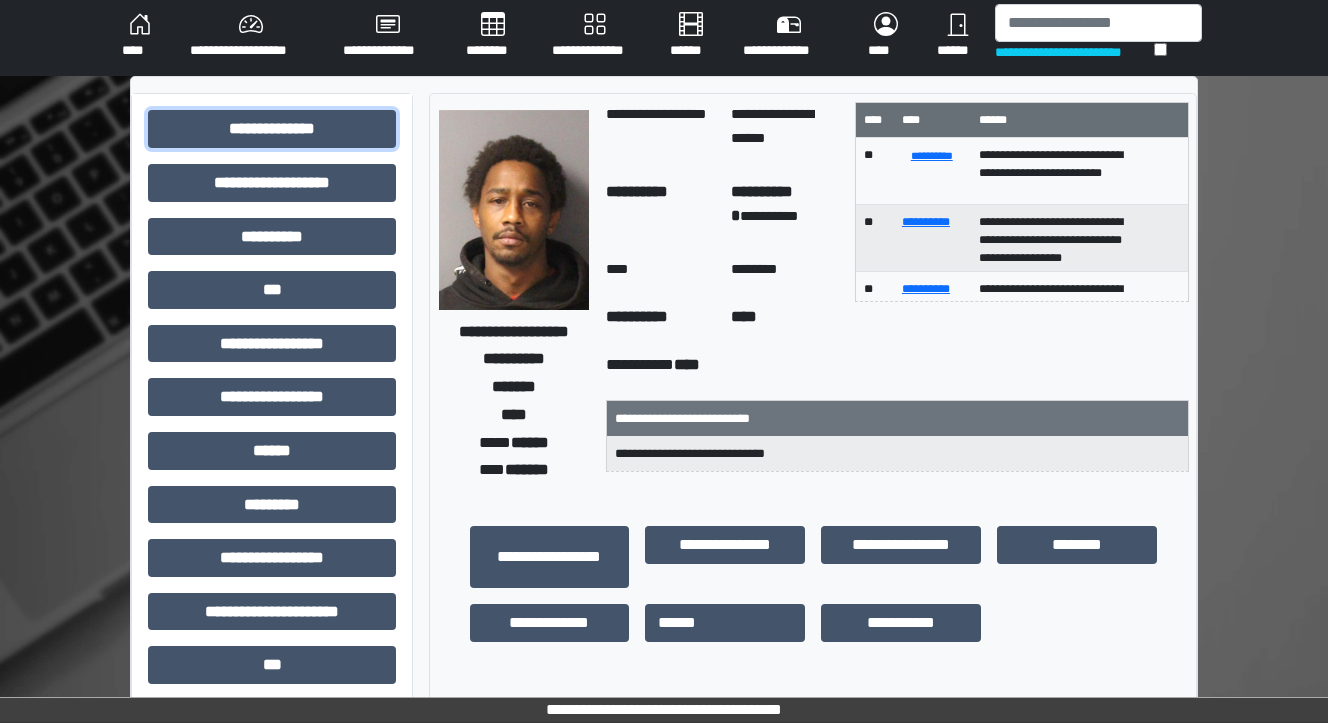 scroll, scrollTop: 0, scrollLeft: 0, axis: both 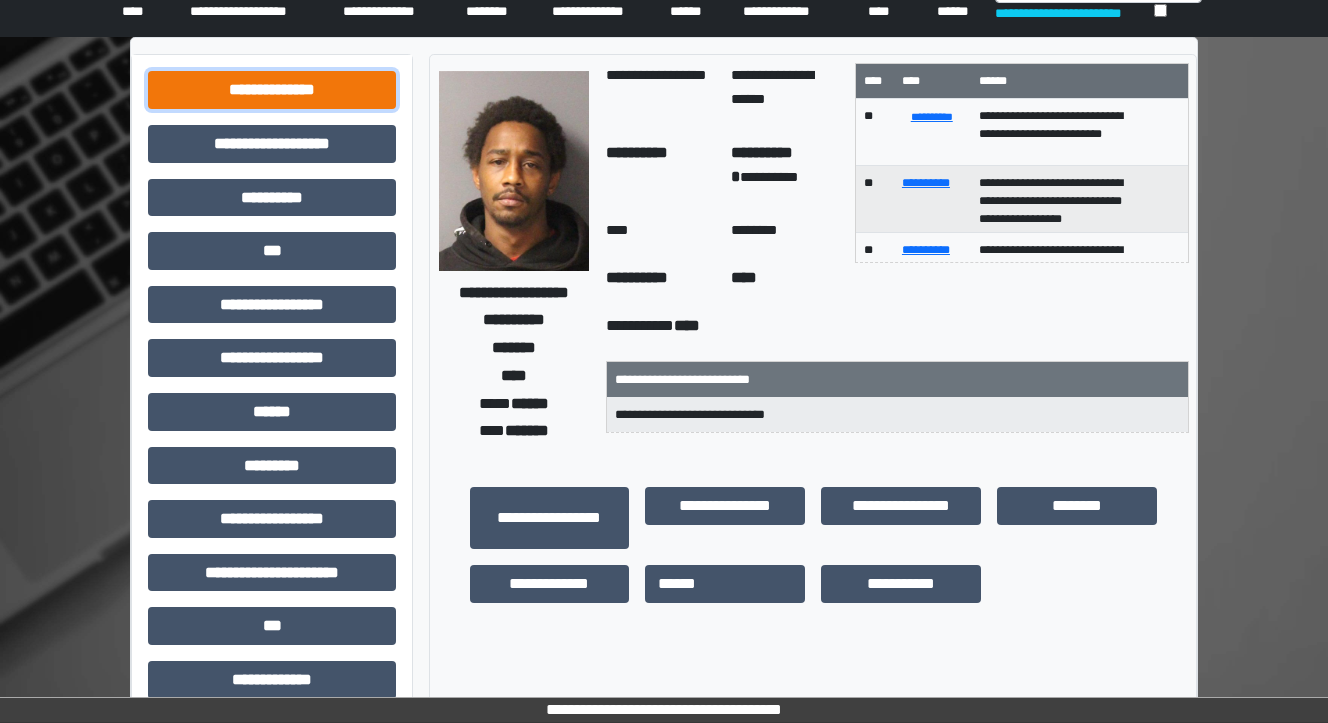 click on "**********" at bounding box center (272, 90) 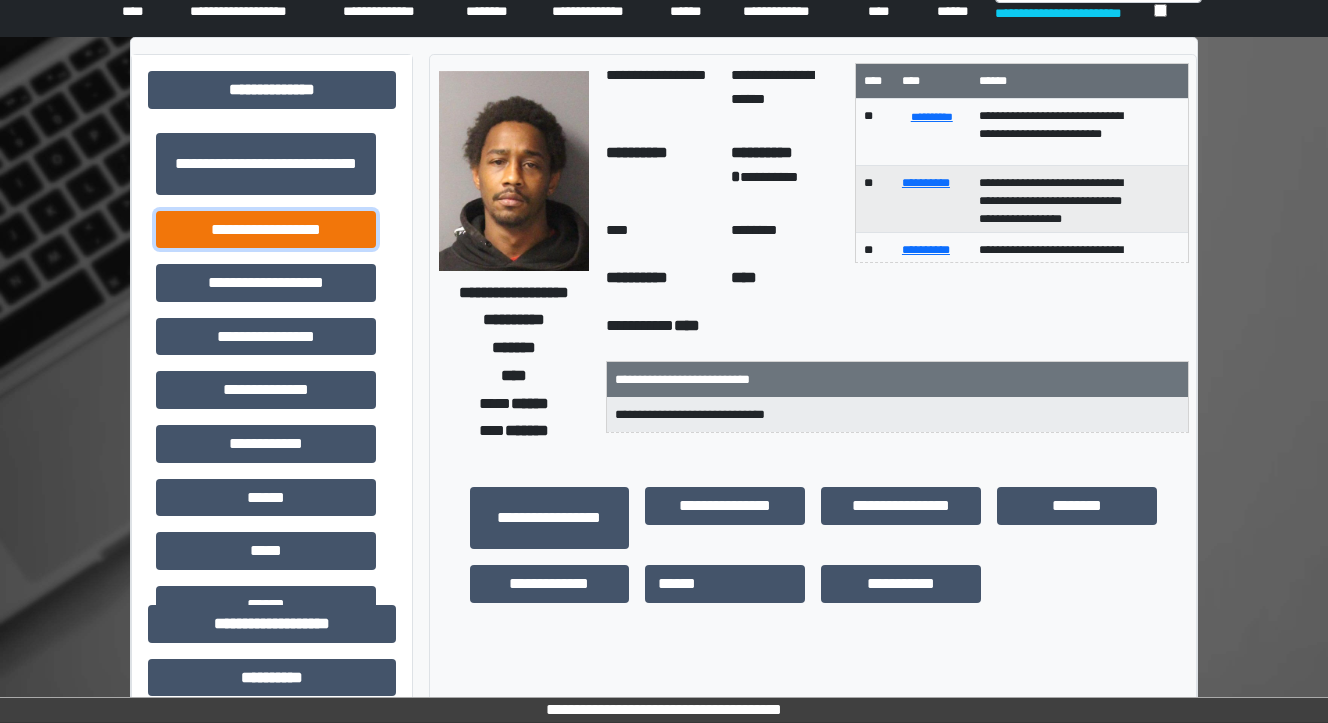 click on "**********" at bounding box center (266, 230) 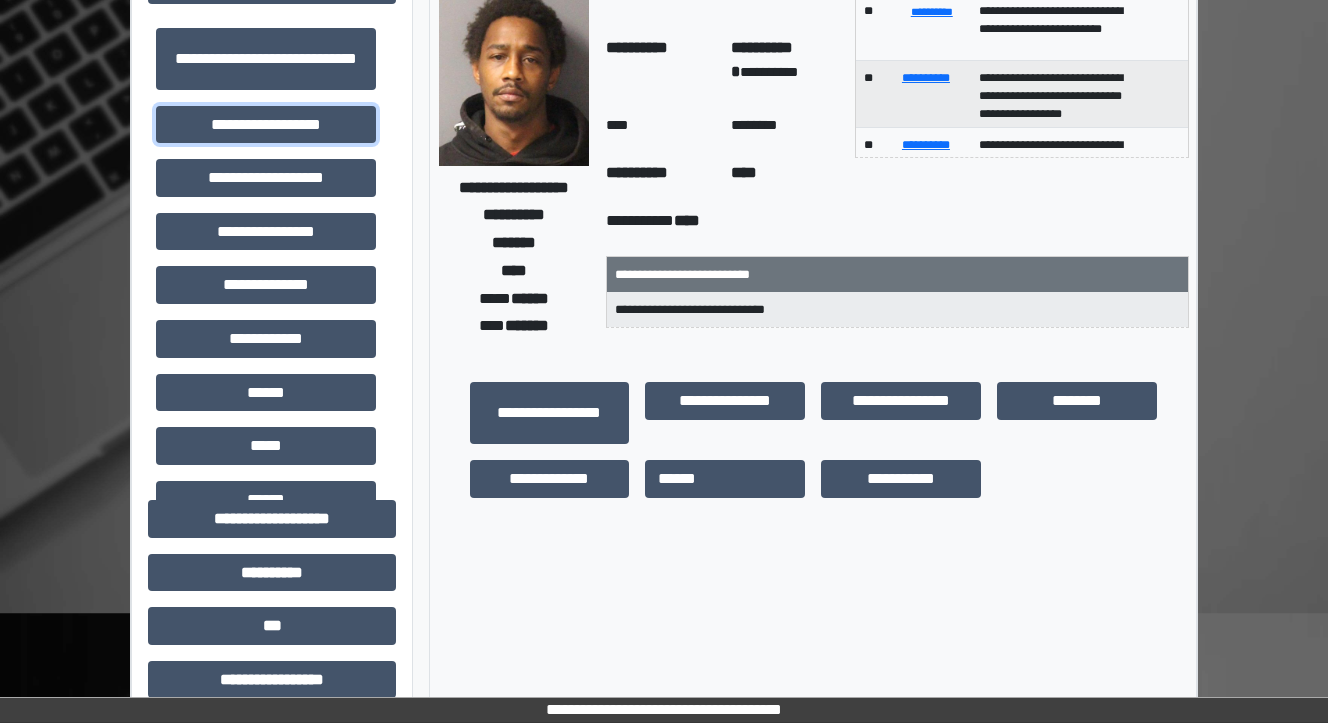 scroll, scrollTop: 387, scrollLeft: 0, axis: vertical 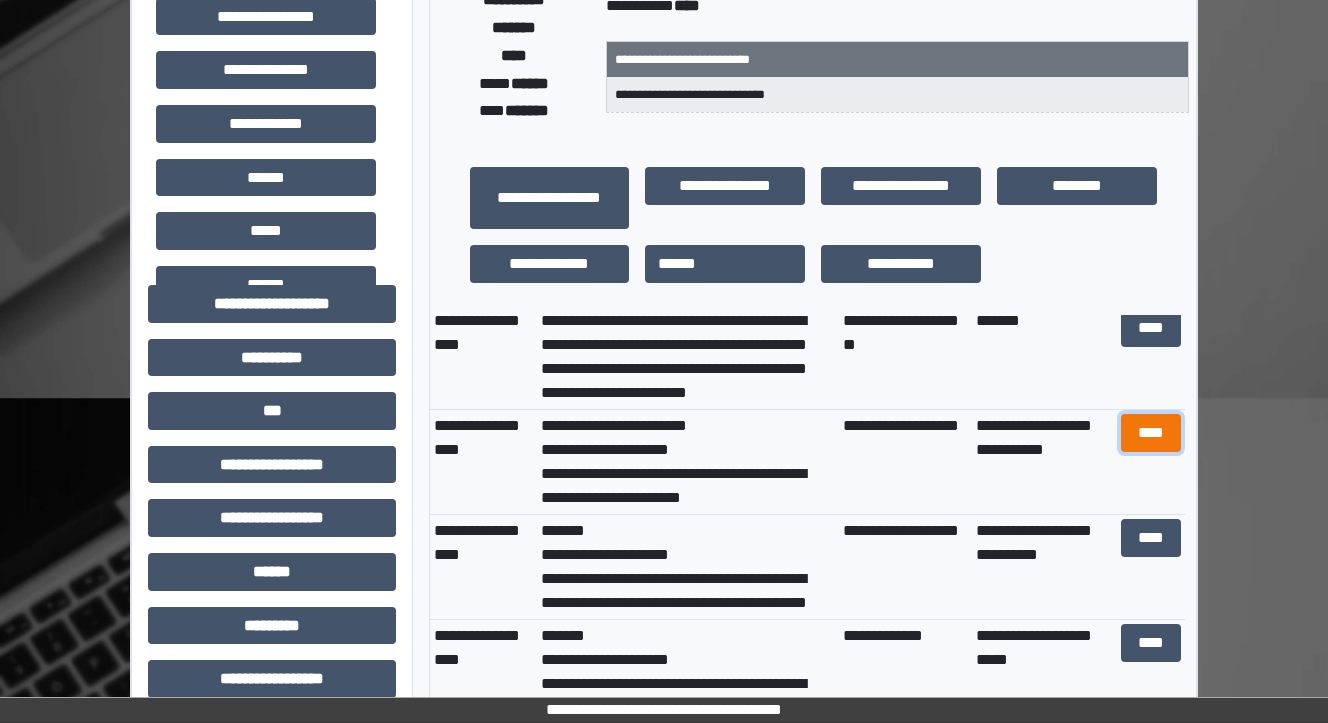 click on "****" at bounding box center (1150, 433) 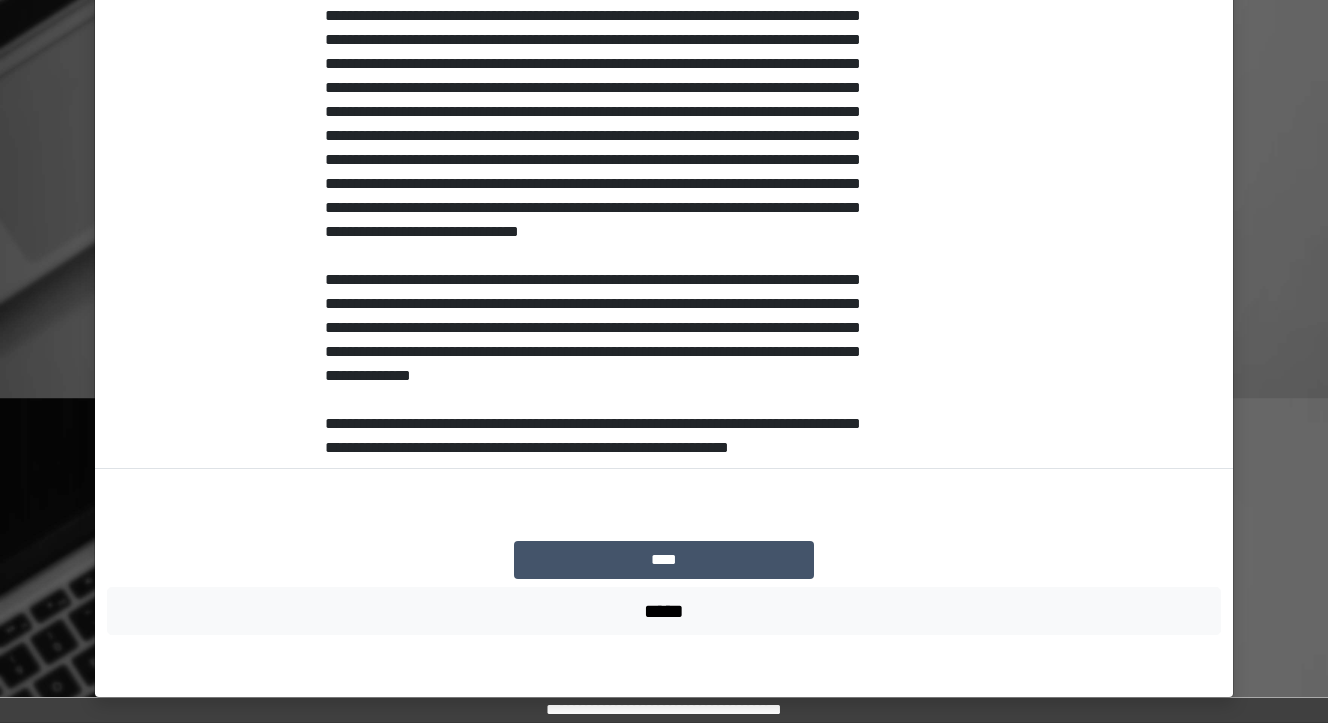 scroll, scrollTop: 748, scrollLeft: 0, axis: vertical 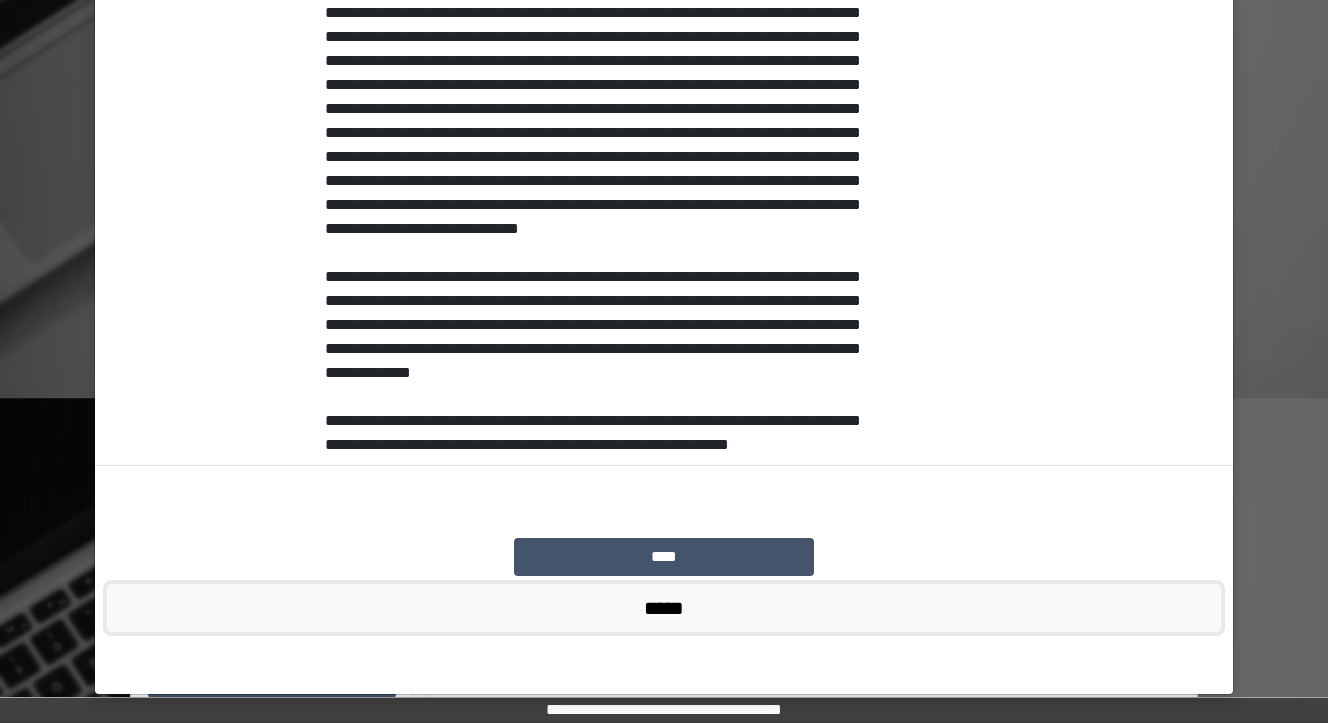 click on "*****" at bounding box center [664, 608] 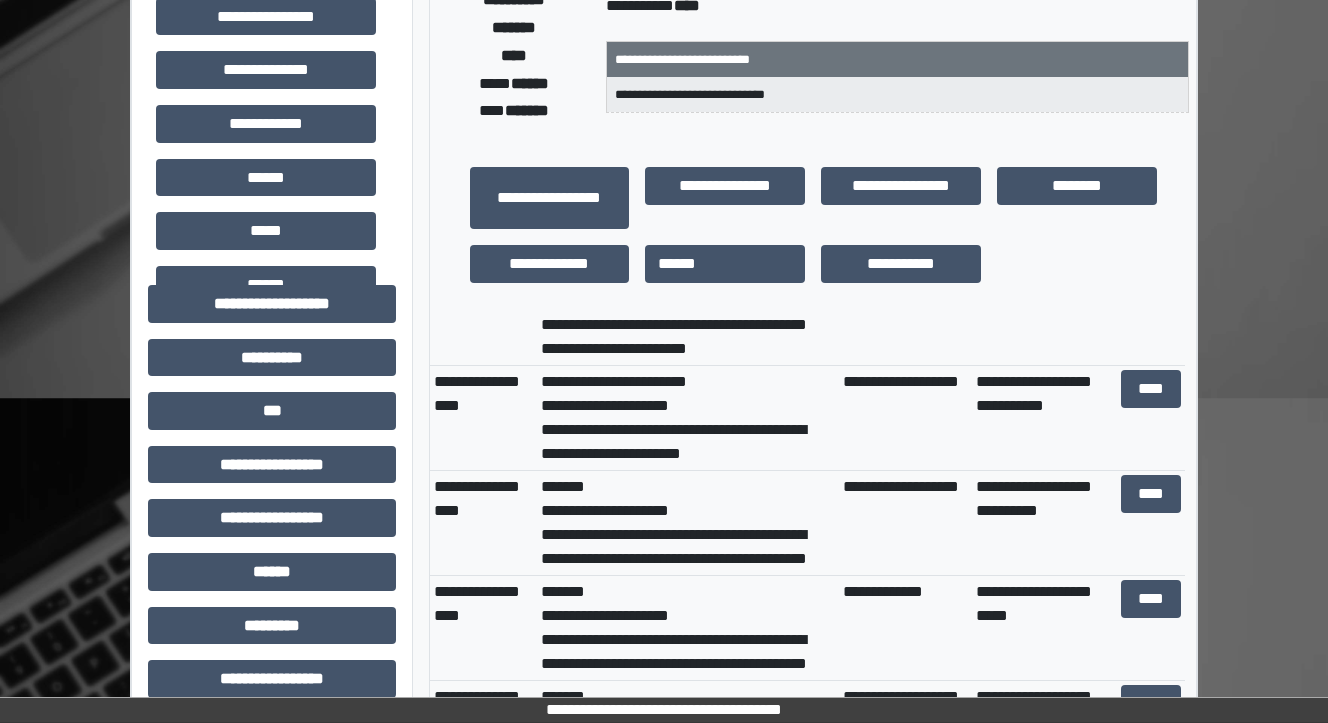 scroll, scrollTop: 160, scrollLeft: 0, axis: vertical 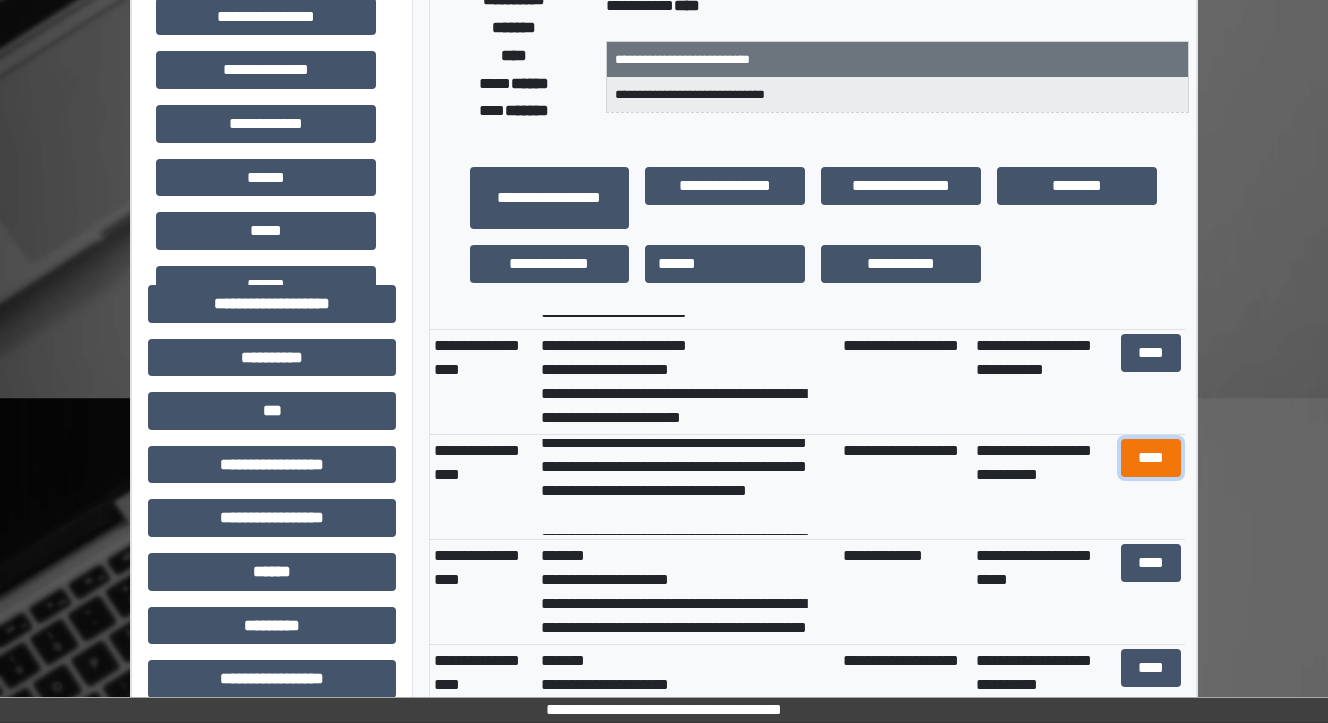 click on "****" at bounding box center (1150, 458) 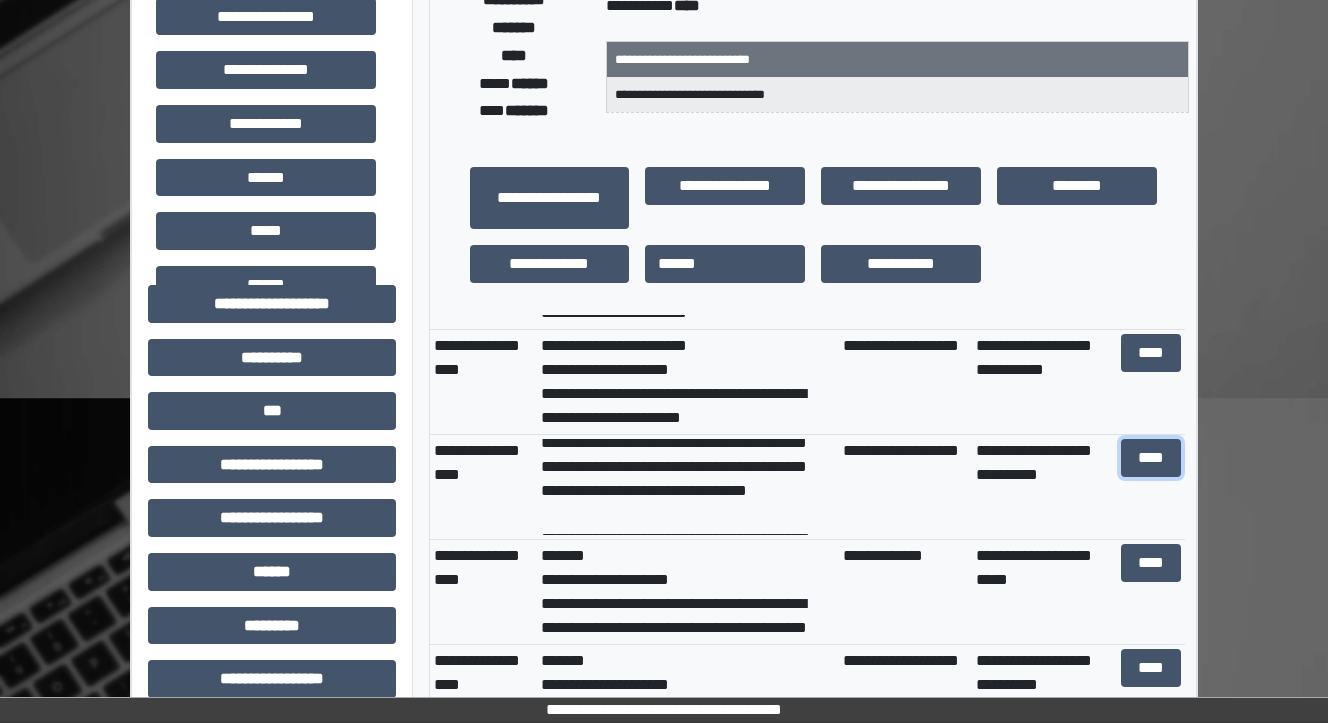 scroll, scrollTop: 206, scrollLeft: 0, axis: vertical 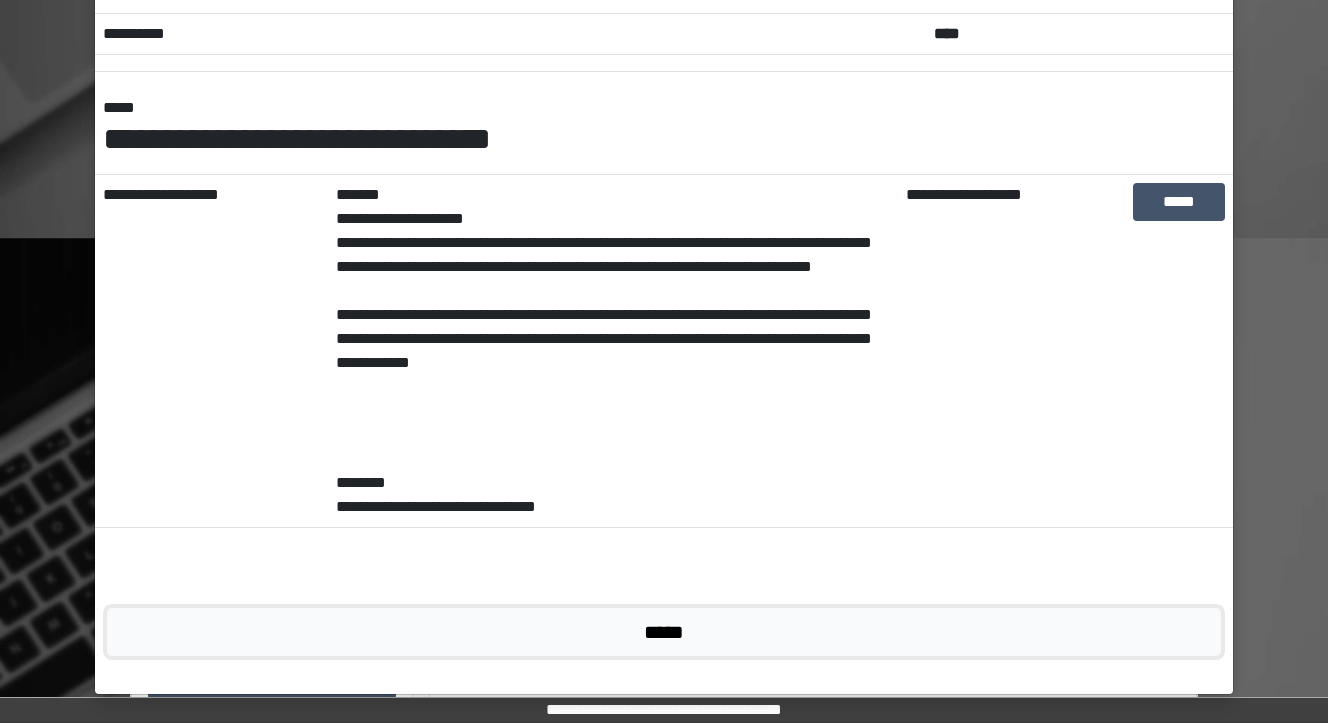 click on "*****" at bounding box center [664, 632] 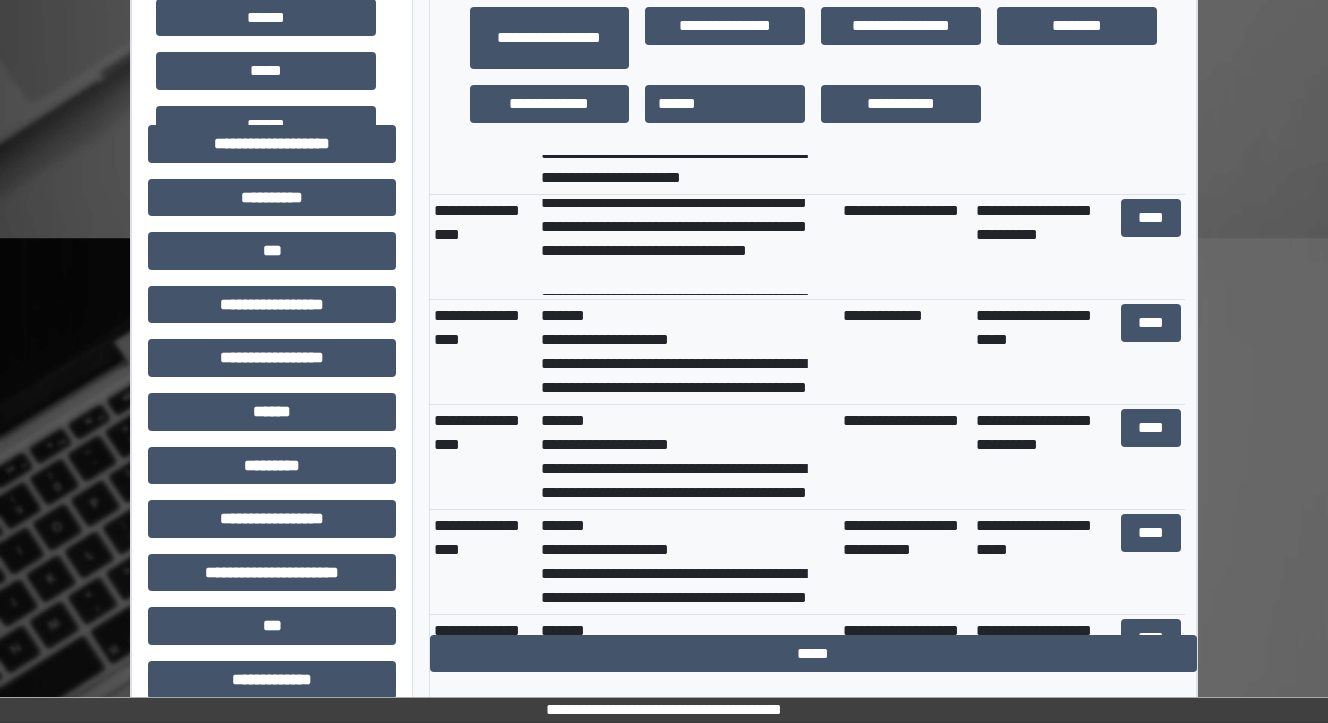 scroll, scrollTop: 320, scrollLeft: 0, axis: vertical 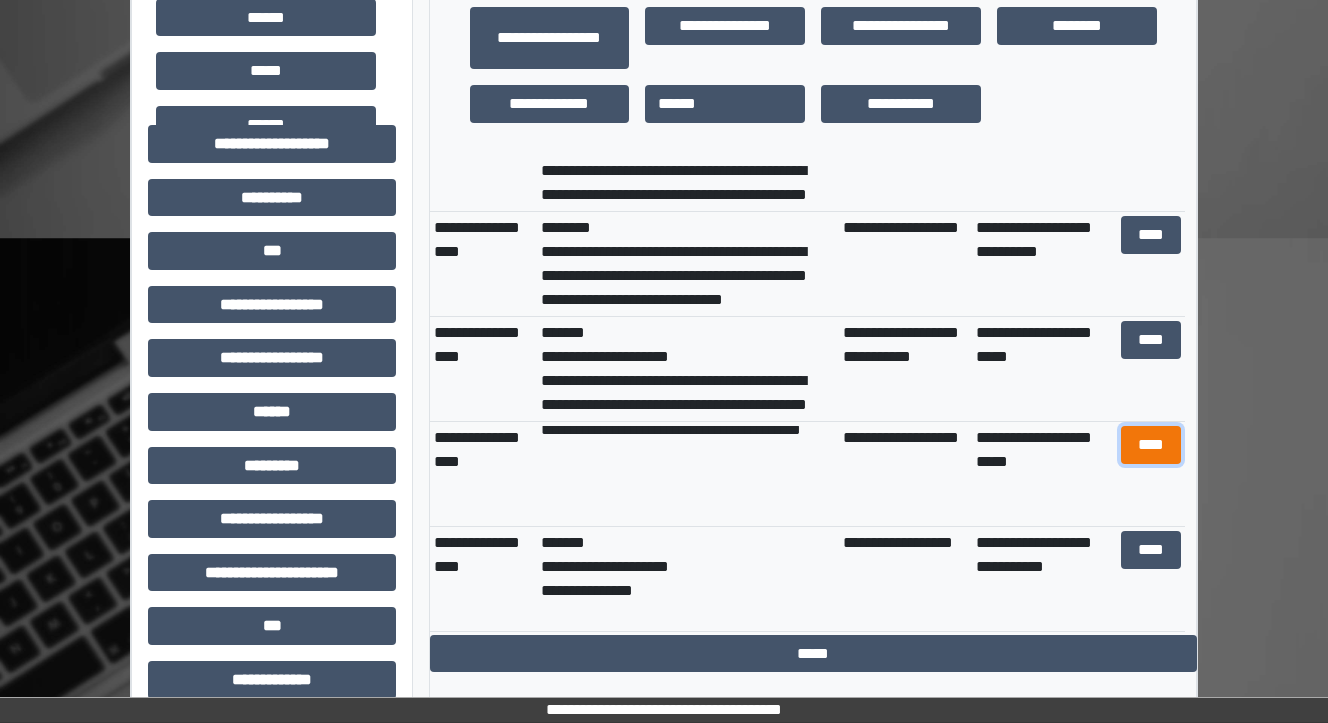 click on "****" at bounding box center [1150, 445] 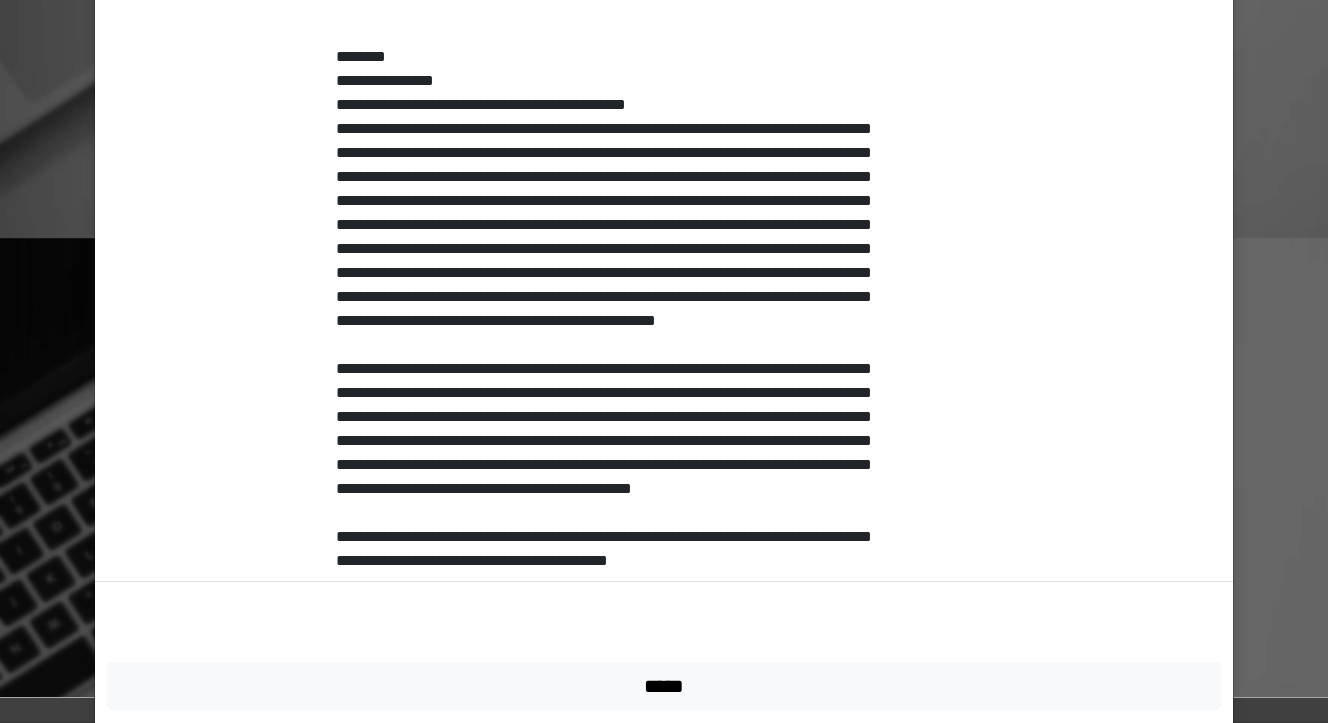 scroll, scrollTop: 614, scrollLeft: 0, axis: vertical 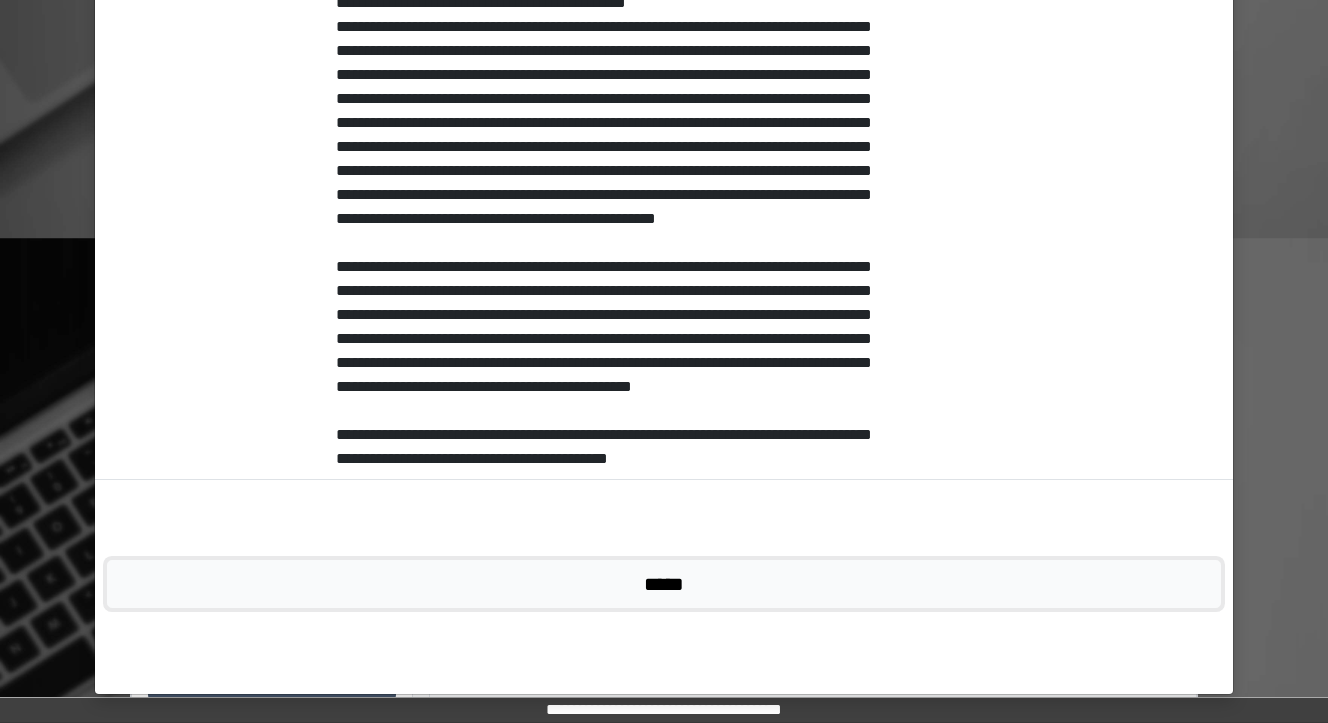 click on "*****" at bounding box center (664, 584) 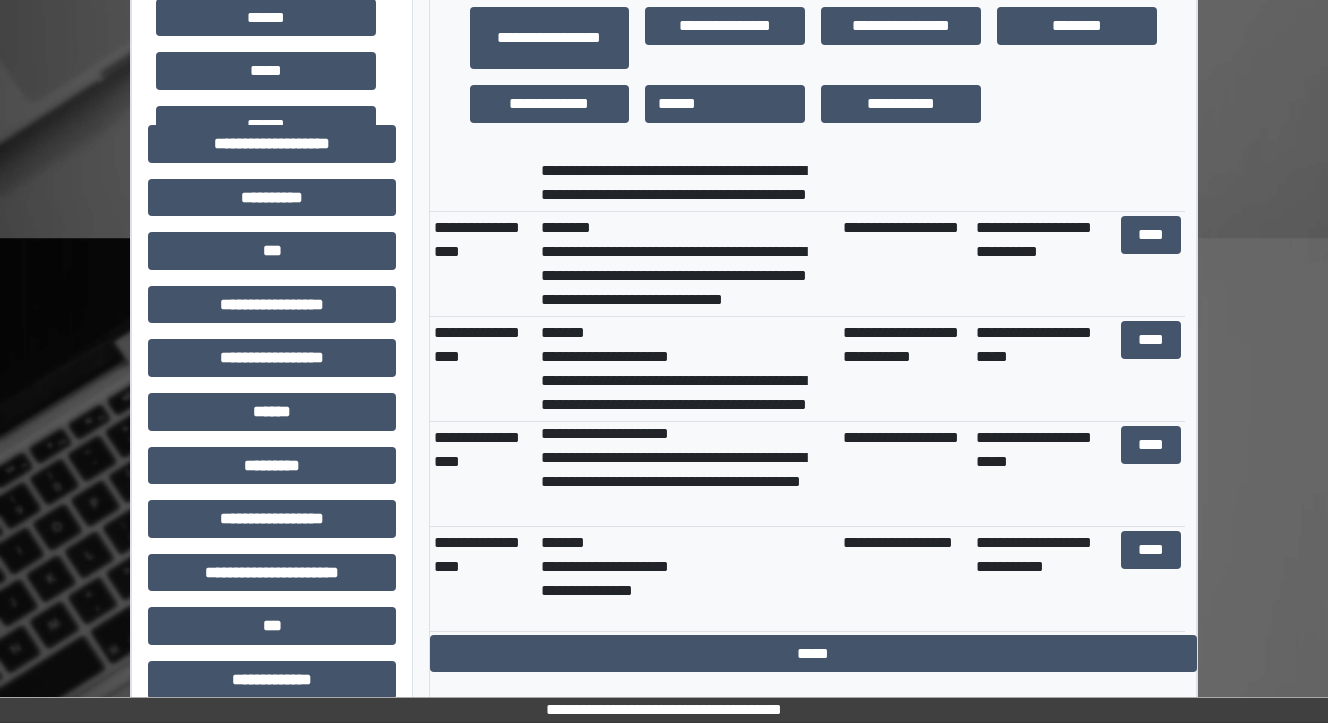 scroll, scrollTop: 0, scrollLeft: 0, axis: both 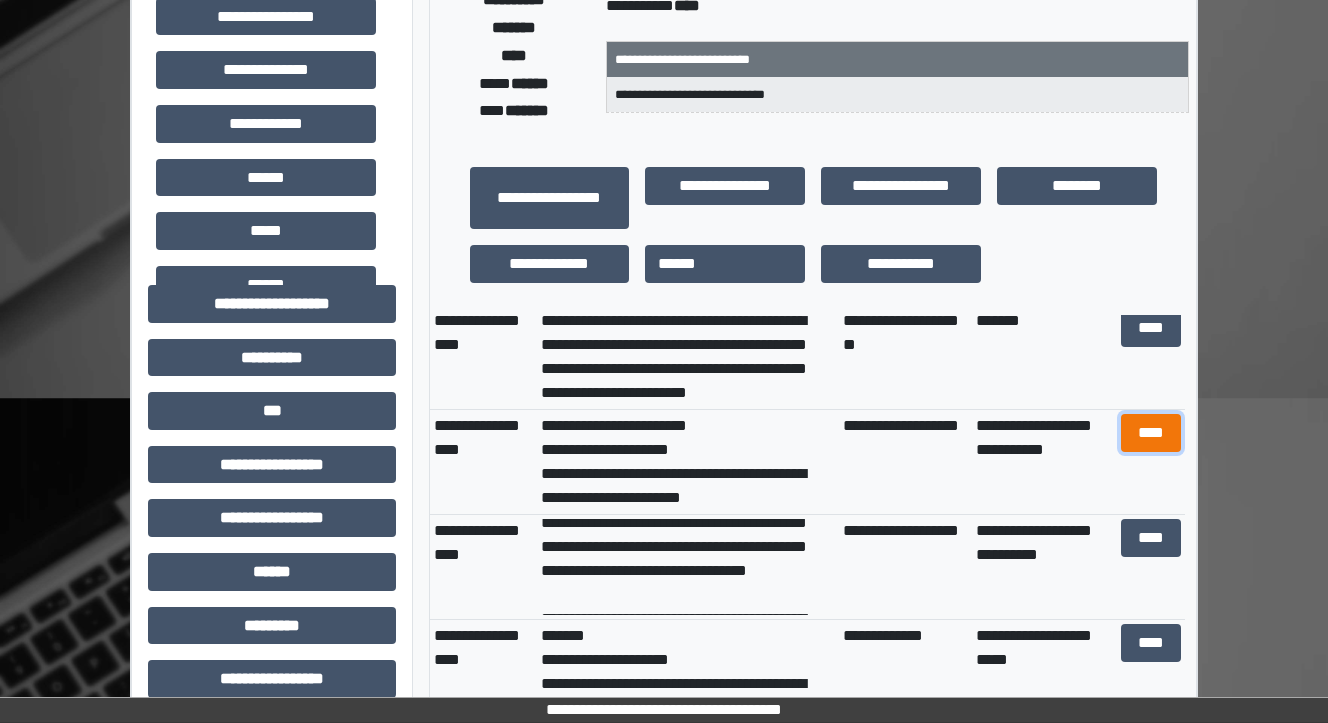 click on "****" at bounding box center [1150, 433] 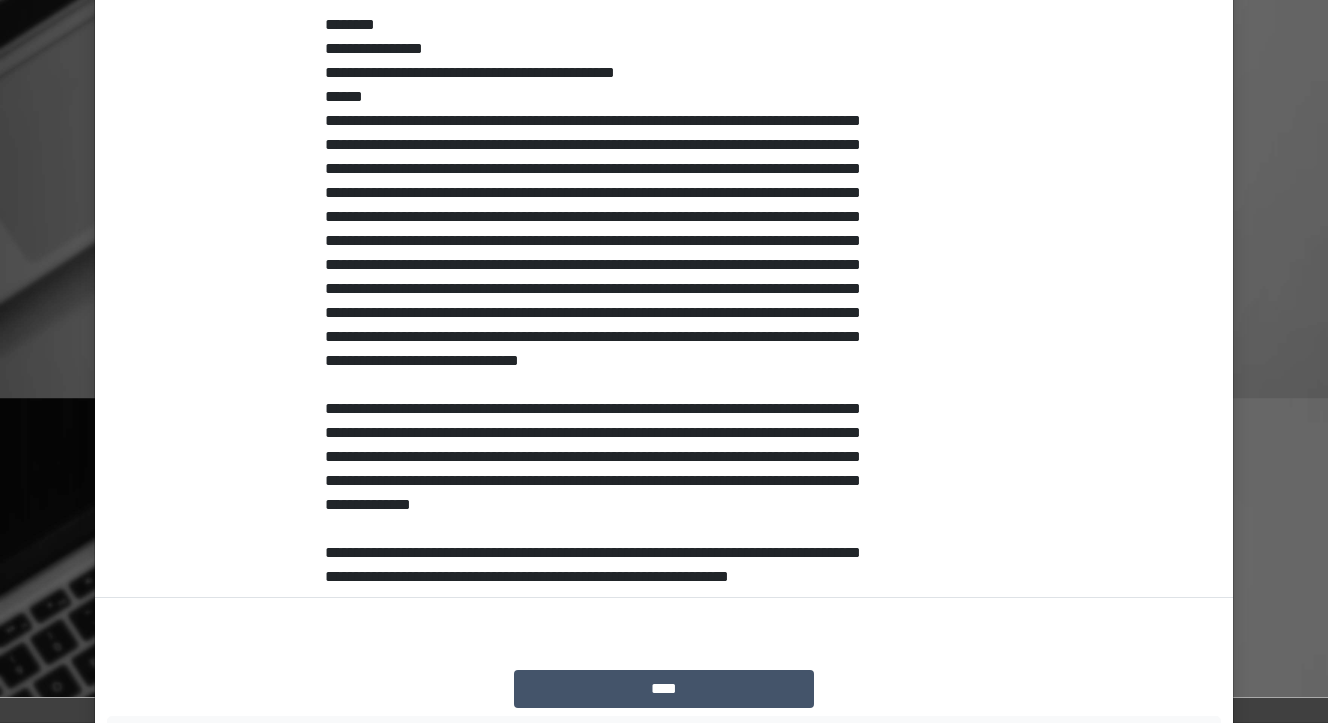 scroll, scrollTop: 748, scrollLeft: 0, axis: vertical 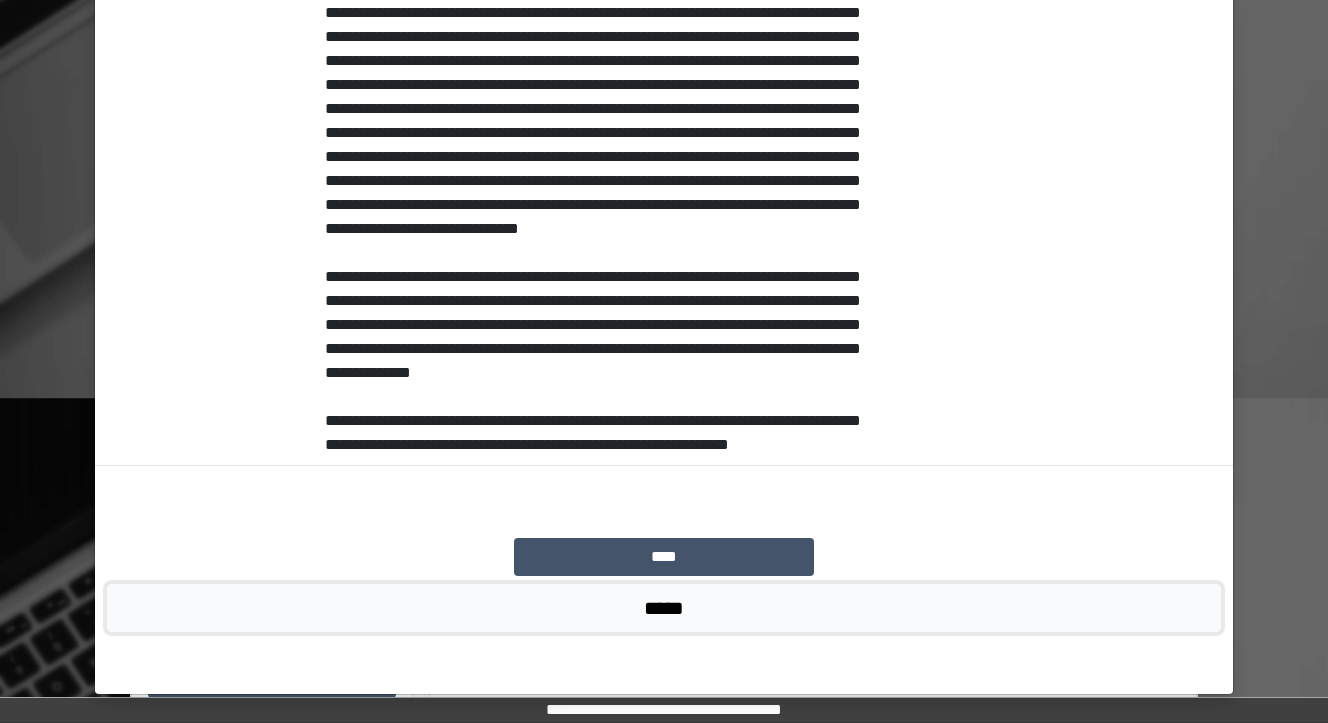 click on "*****" at bounding box center [664, 608] 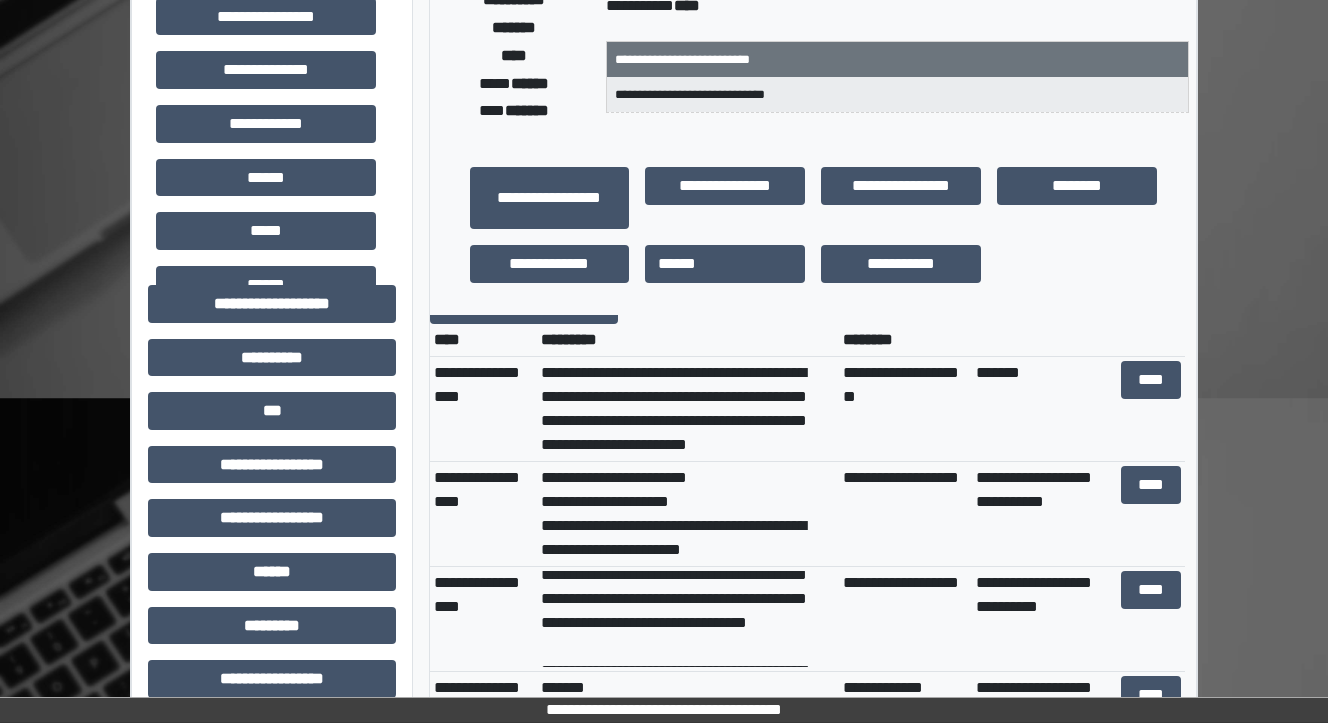 scroll, scrollTop: 0, scrollLeft: 0, axis: both 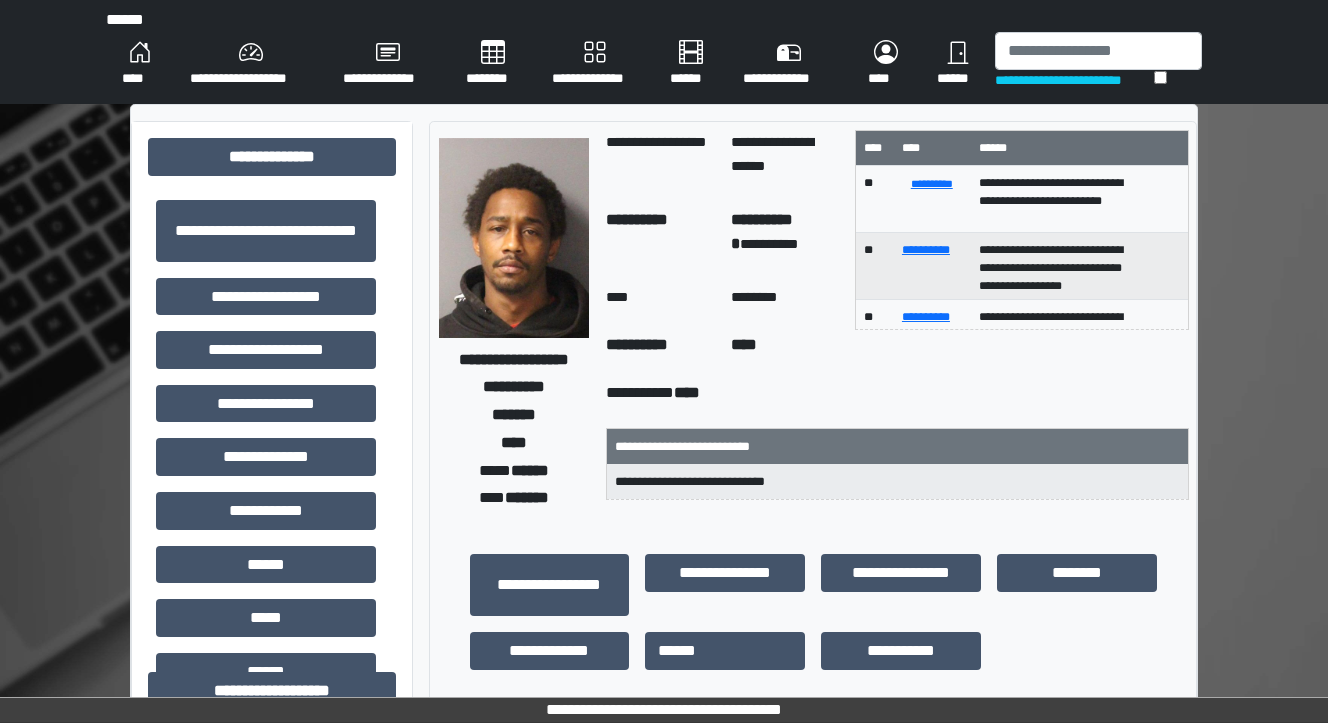 drag, startPoint x: 134, startPoint y: 54, endPoint x: 141, endPoint y: 64, distance: 12.206555 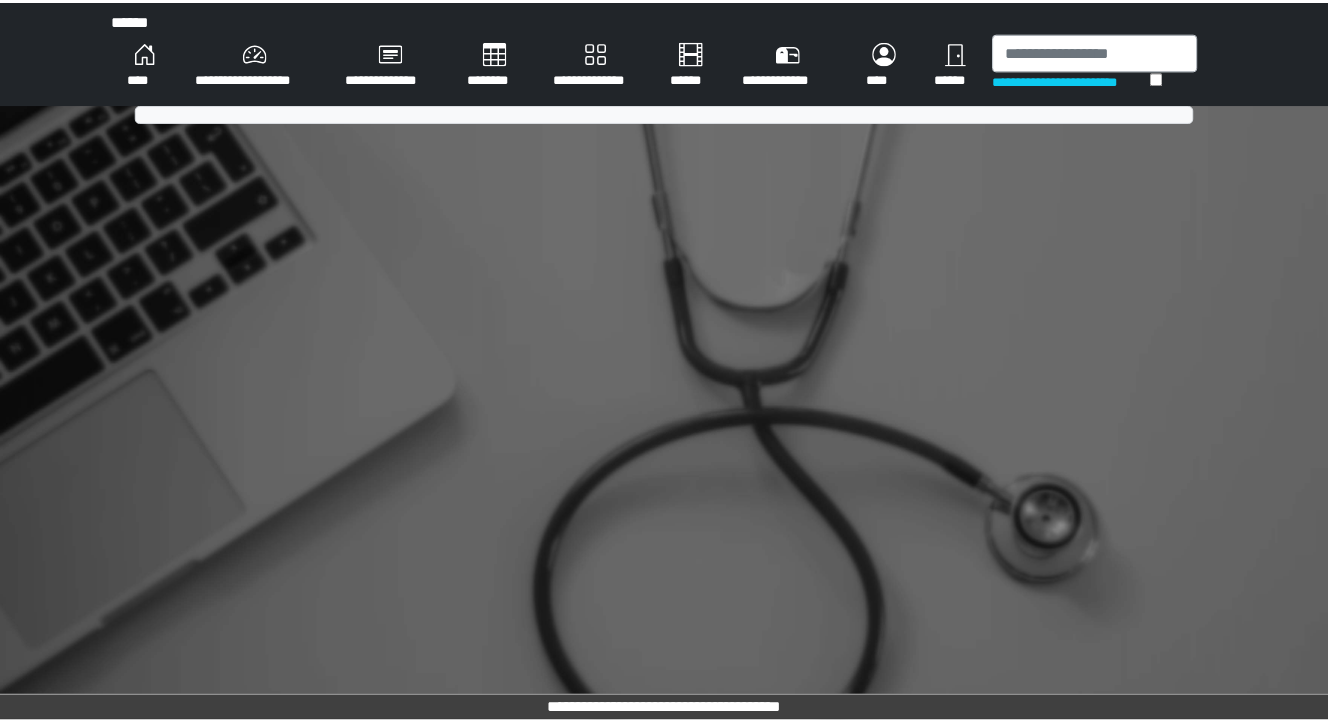 scroll, scrollTop: 0, scrollLeft: 0, axis: both 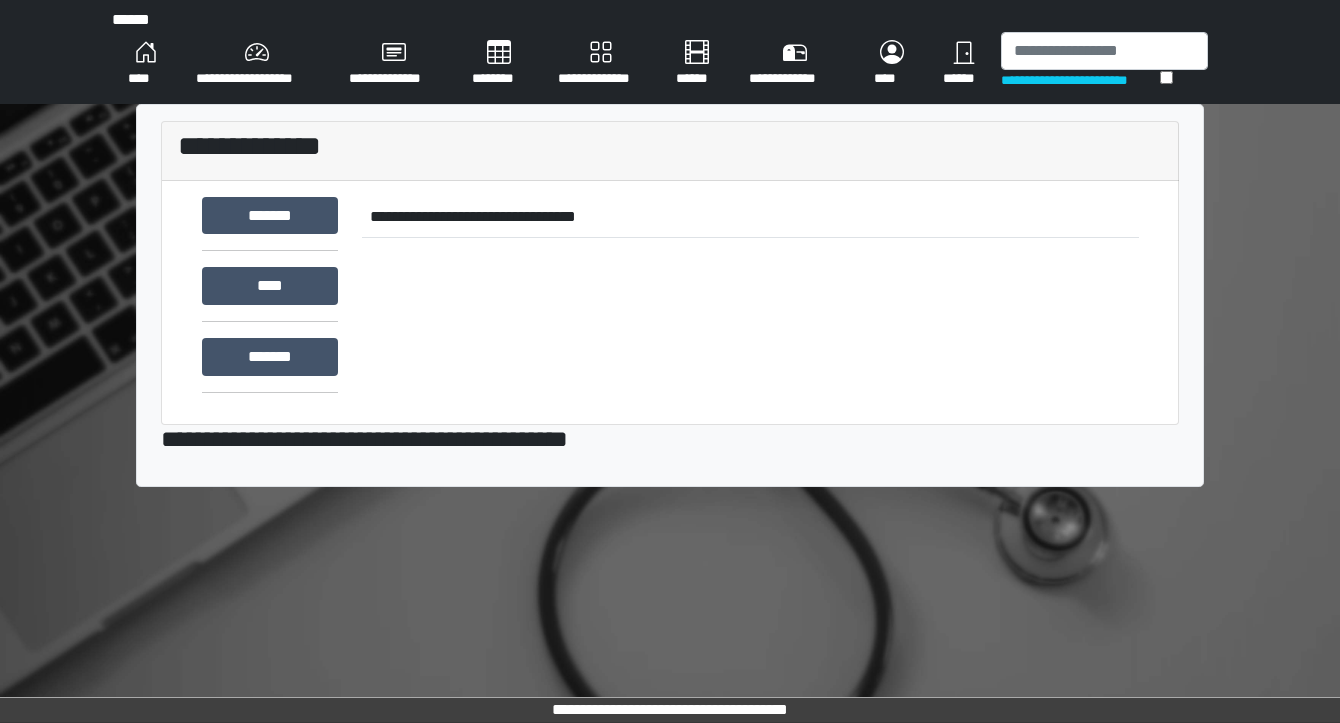 click on "********" at bounding box center (499, 64) 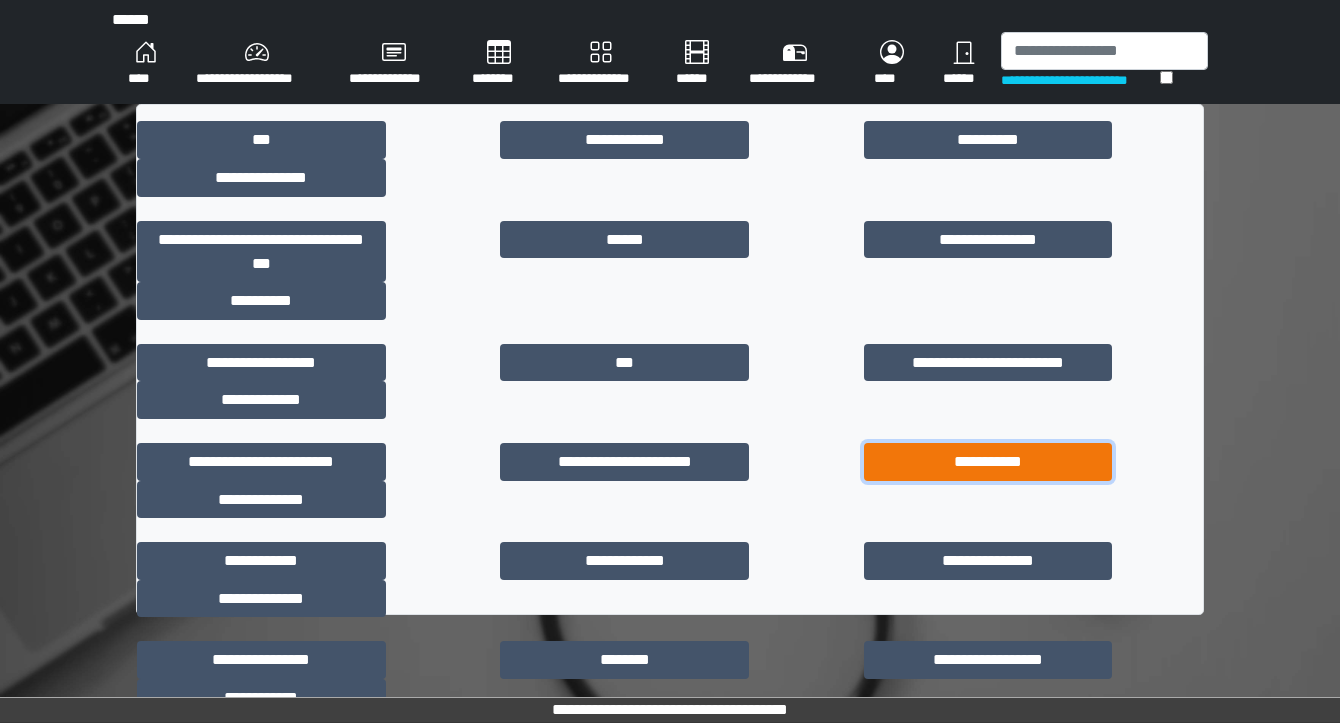 click on "**********" at bounding box center [988, 462] 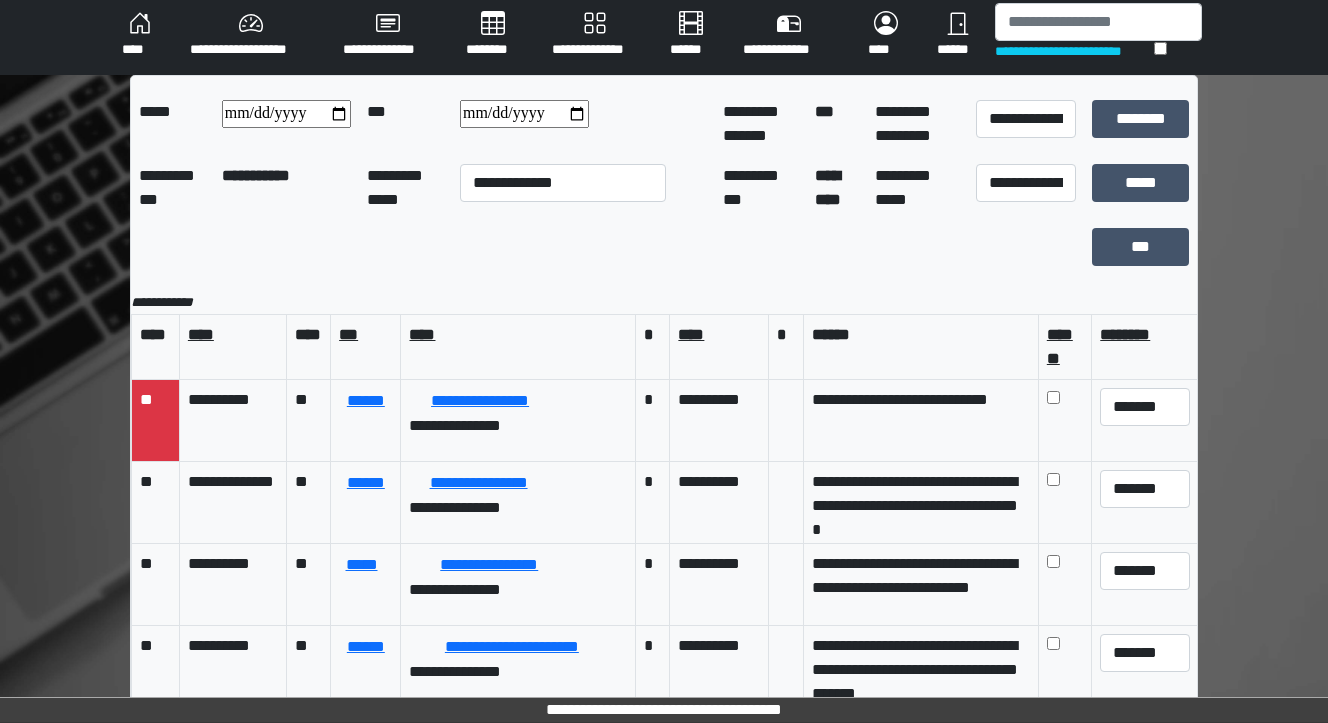 scroll, scrollTop: 45, scrollLeft: 0, axis: vertical 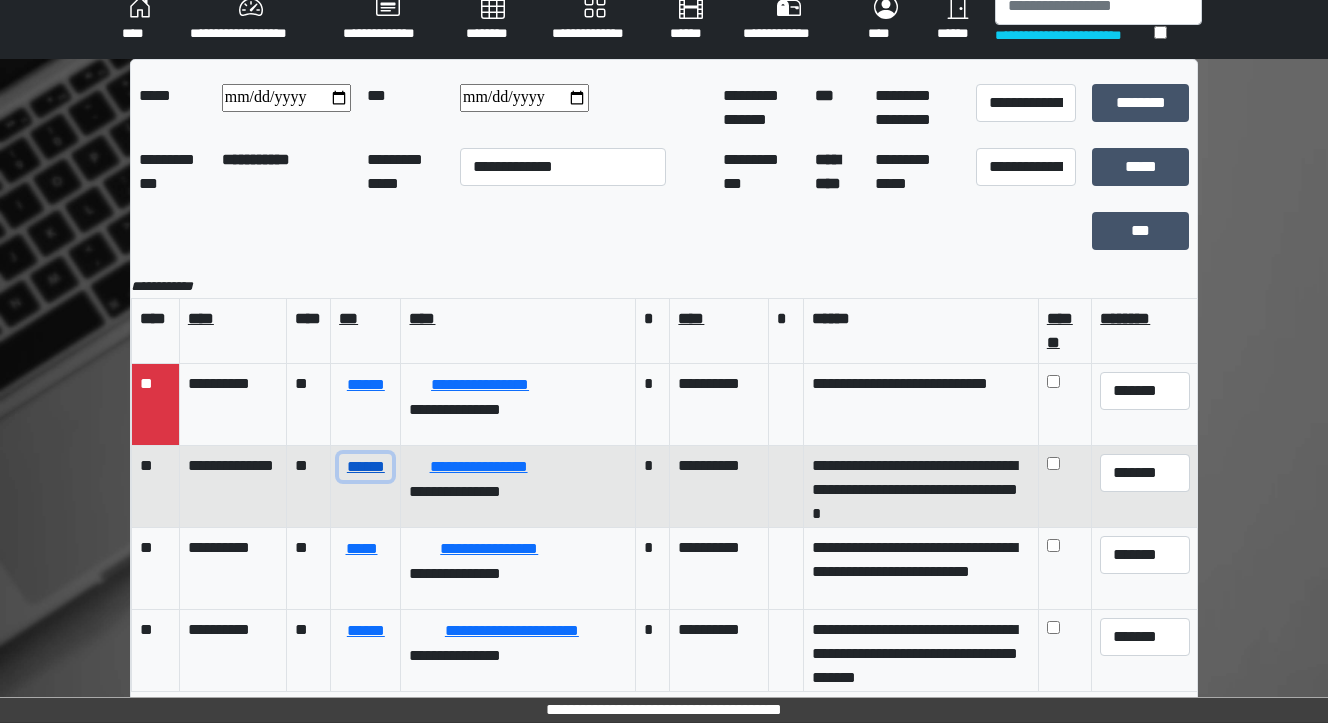 click on "******" at bounding box center (365, 467) 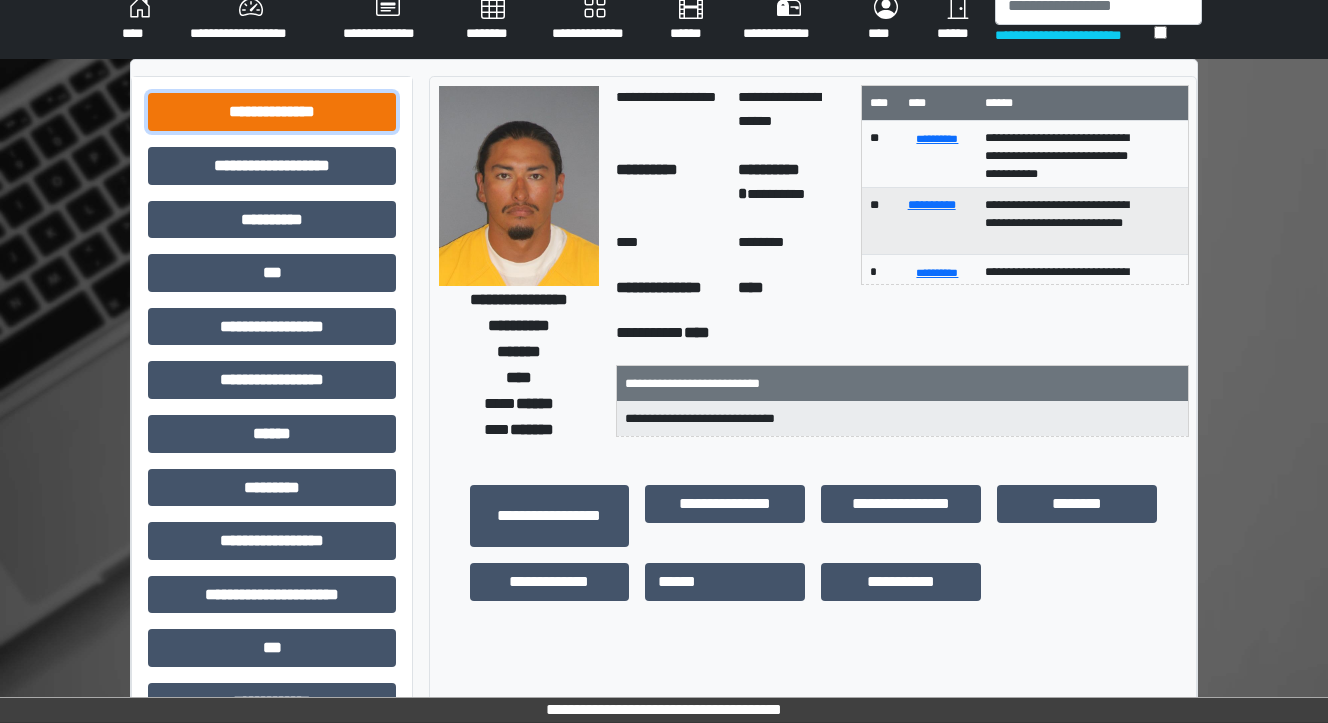 click on "**********" at bounding box center (272, 112) 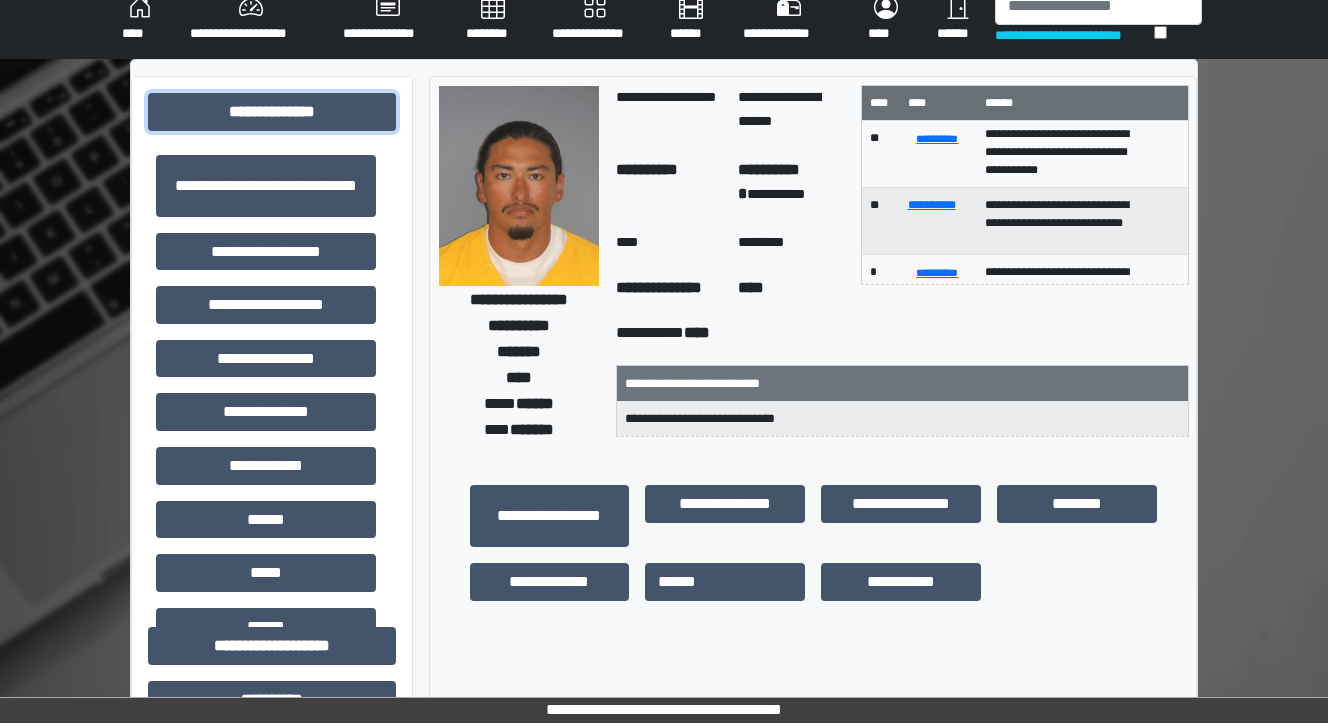 scroll, scrollTop: 0, scrollLeft: 0, axis: both 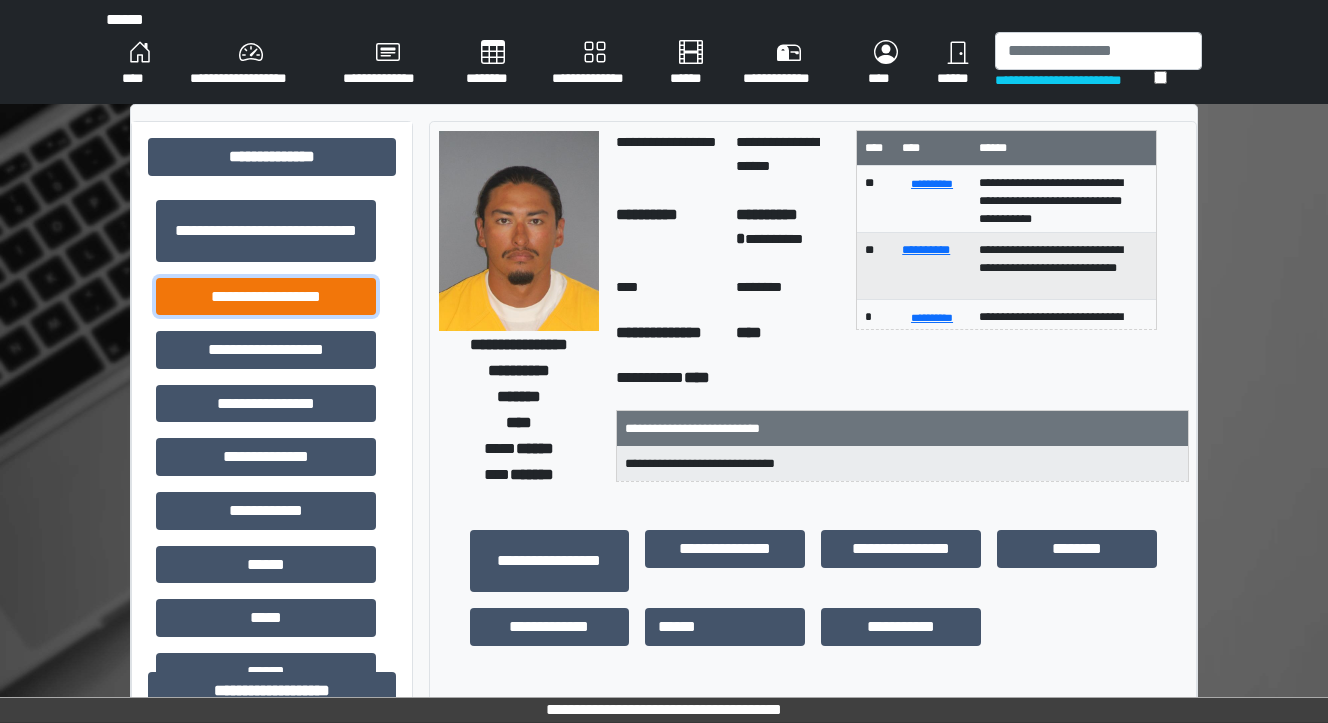 click on "**********" at bounding box center [266, 297] 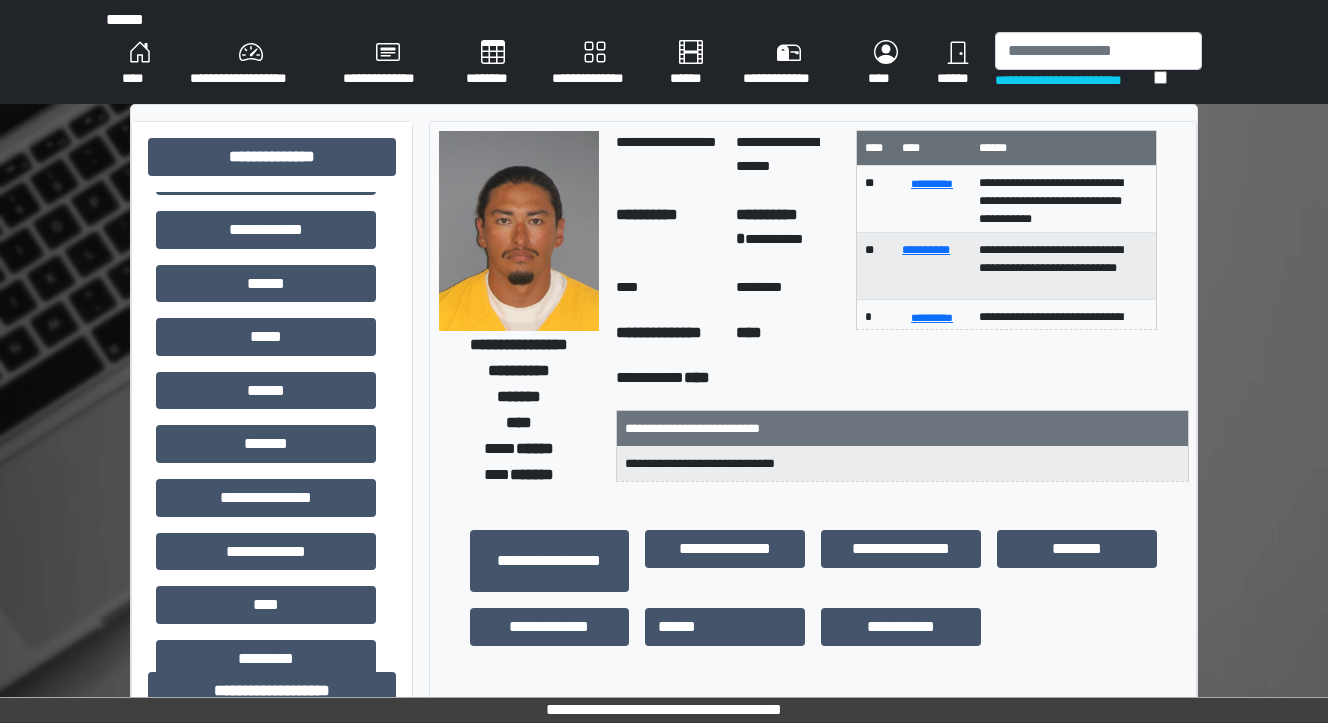 scroll, scrollTop: 320, scrollLeft: 0, axis: vertical 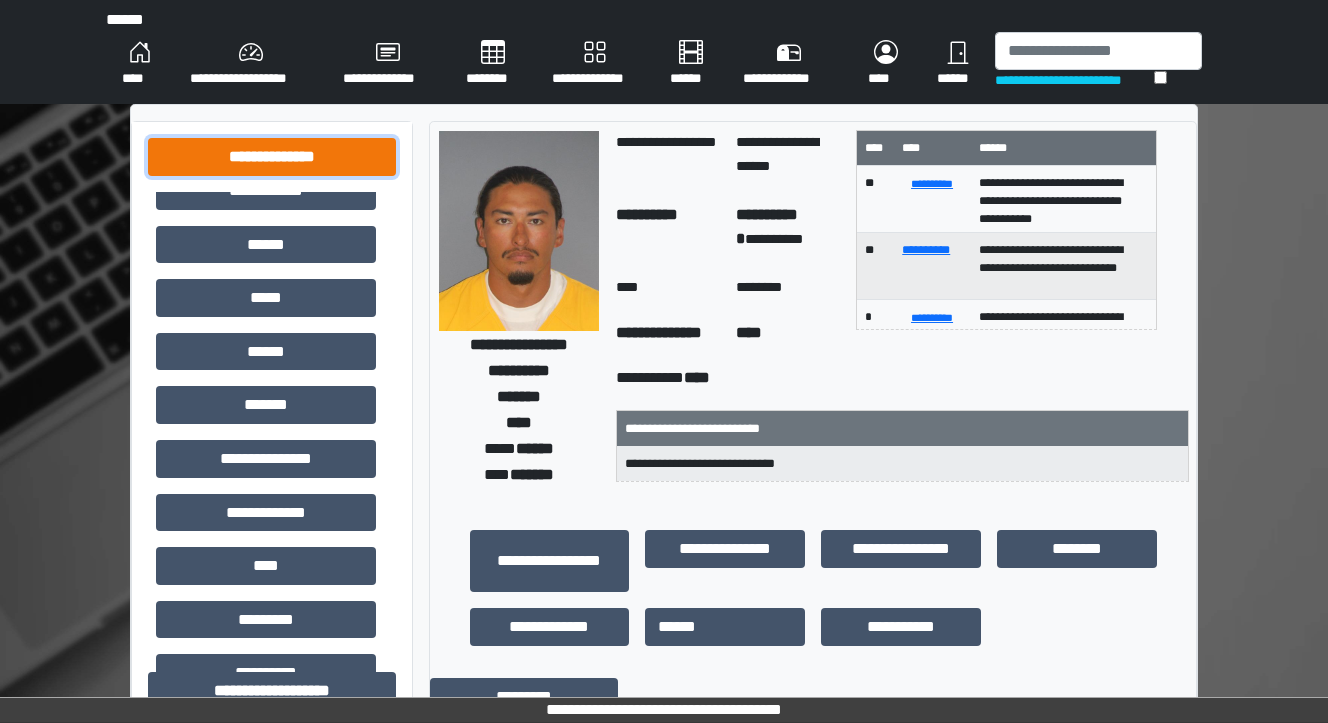click on "**********" at bounding box center [272, 157] 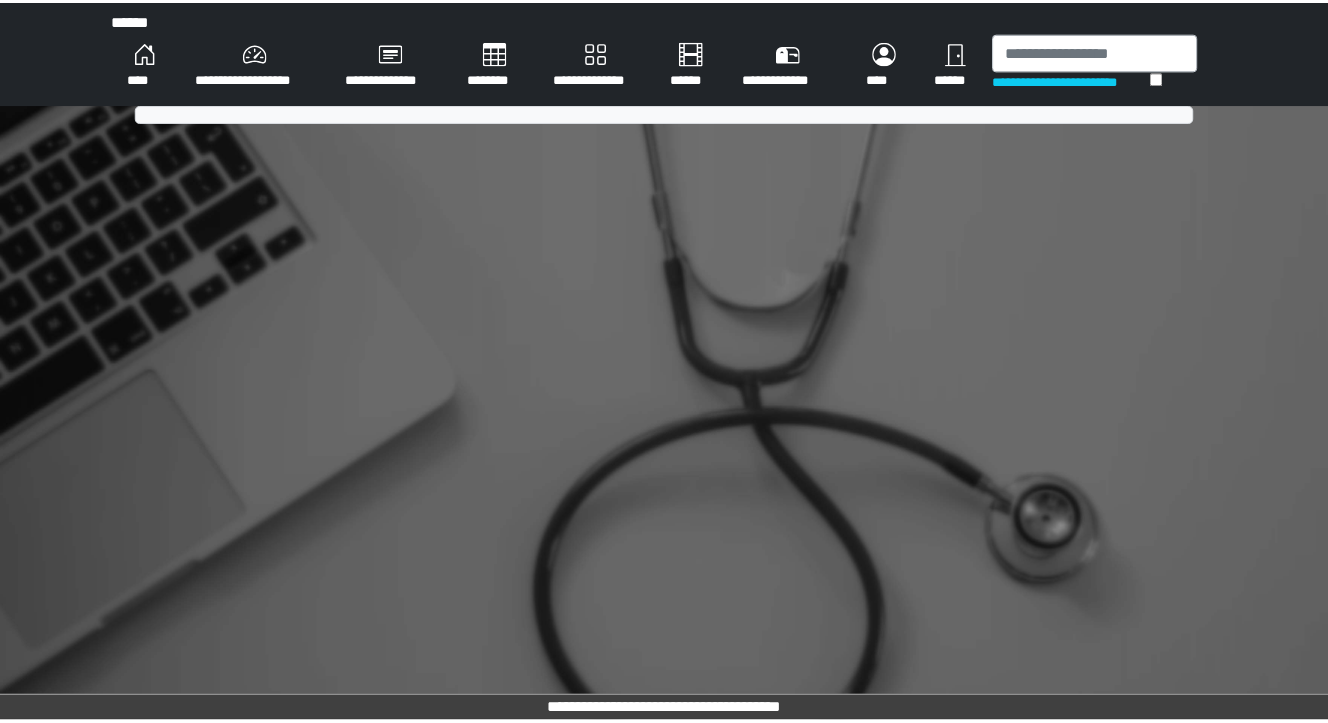 scroll, scrollTop: 0, scrollLeft: 0, axis: both 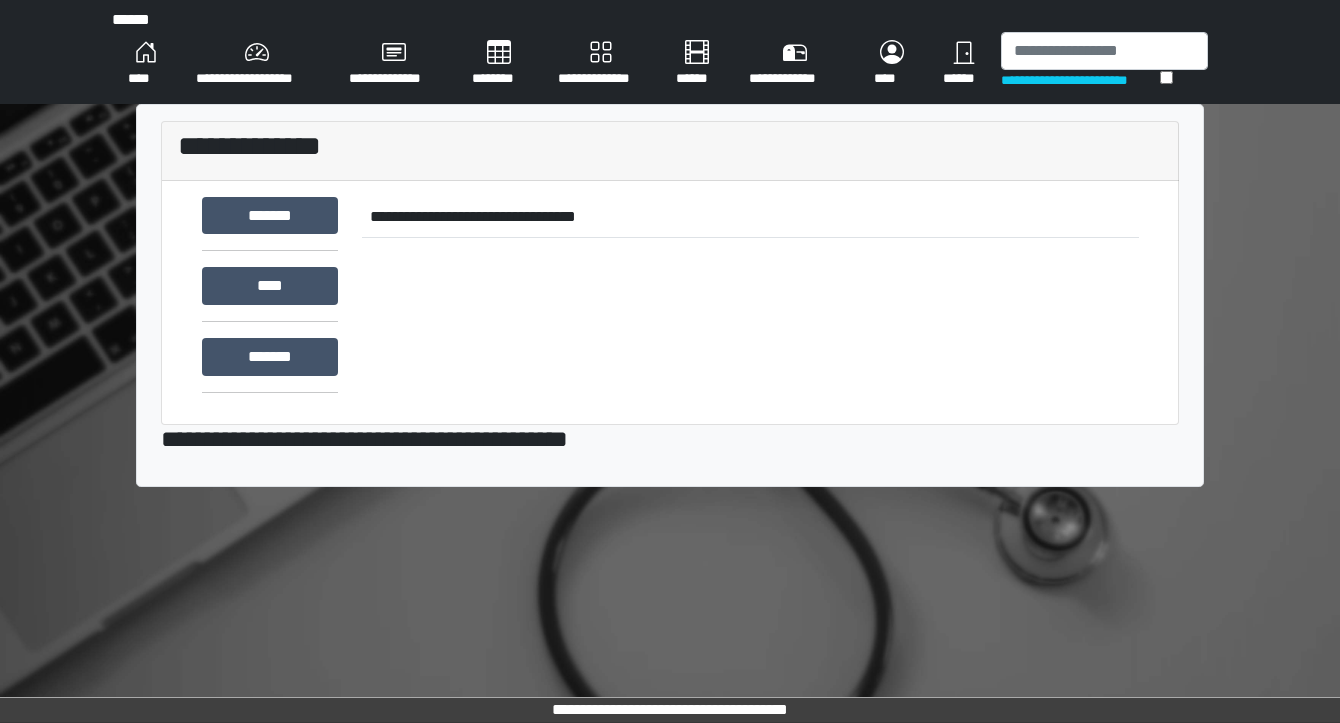 click on "********" at bounding box center [499, 64] 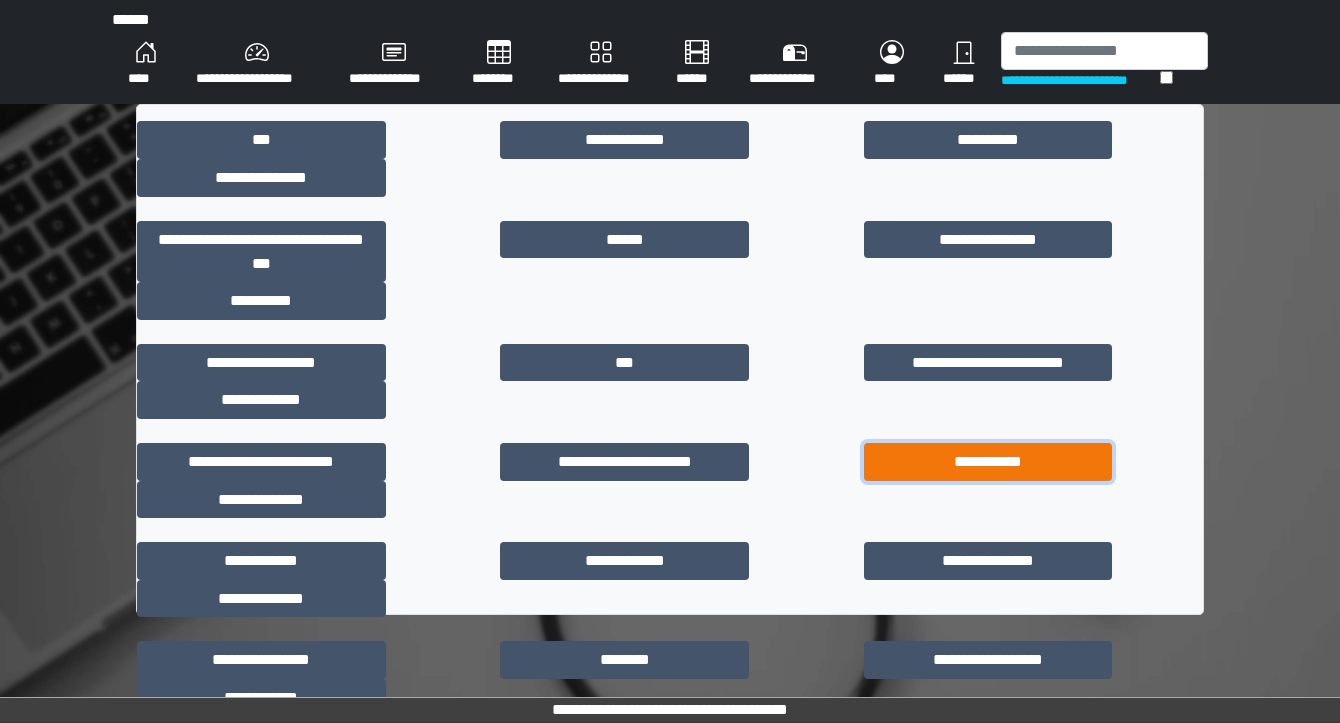 click on "**********" at bounding box center (988, 462) 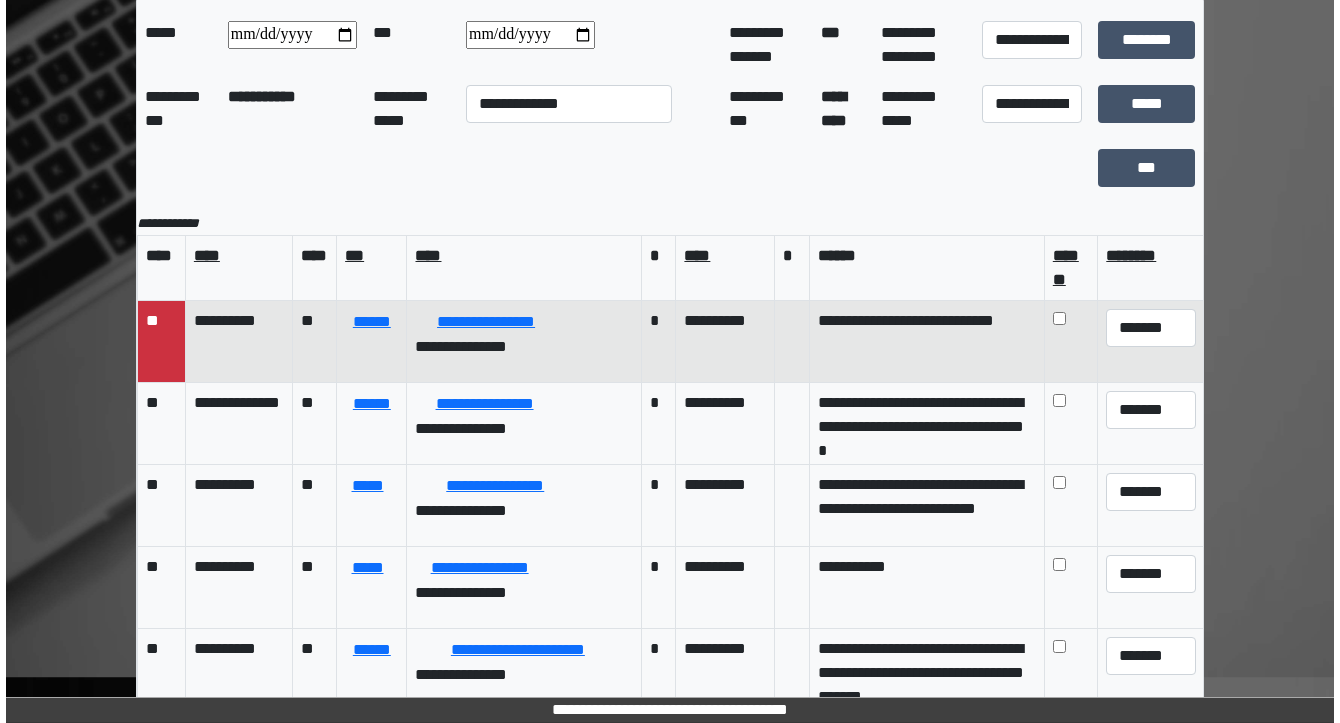 scroll, scrollTop: 0, scrollLeft: 0, axis: both 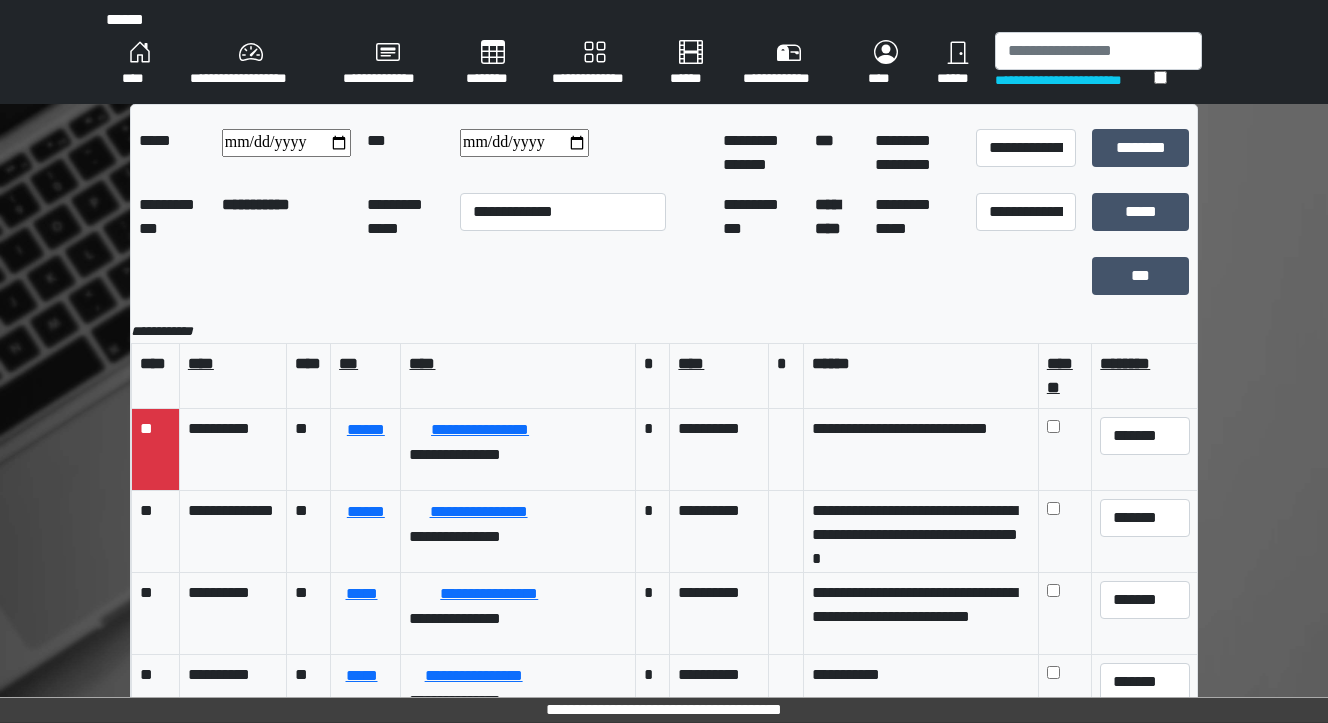 click on "****" at bounding box center [140, 64] 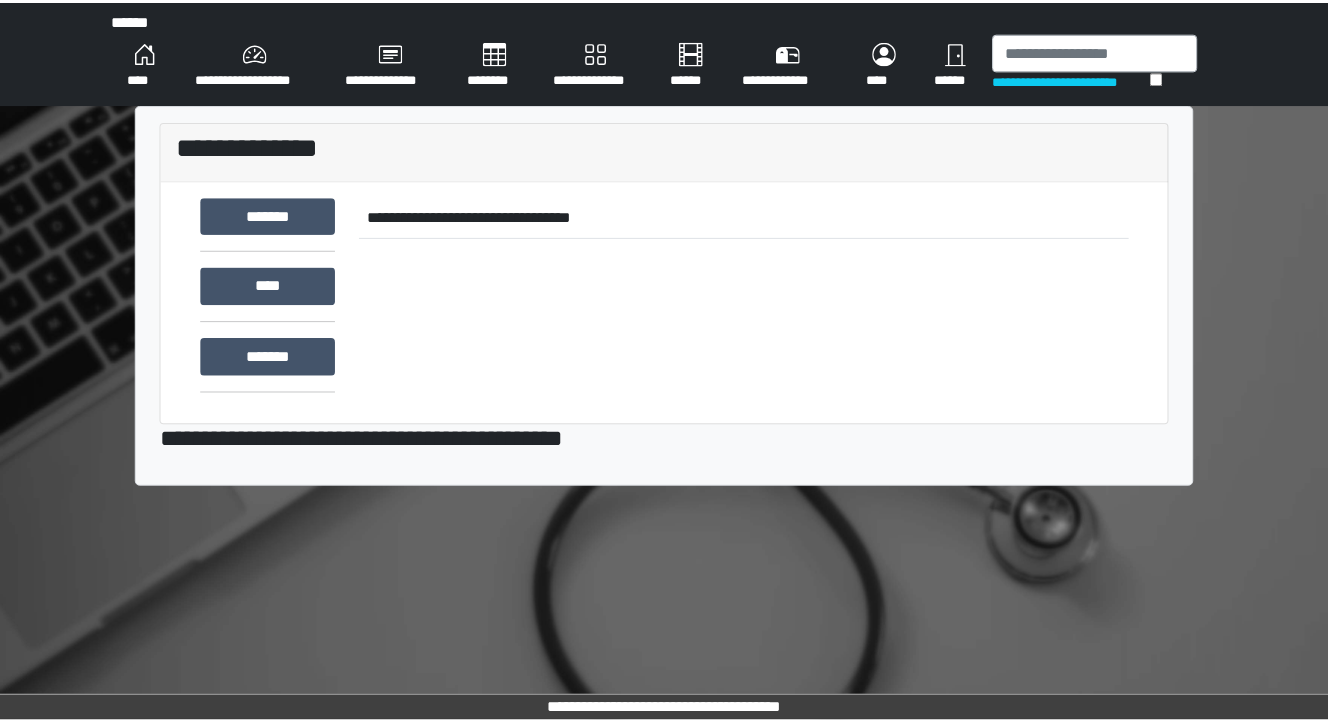 scroll, scrollTop: 0, scrollLeft: 0, axis: both 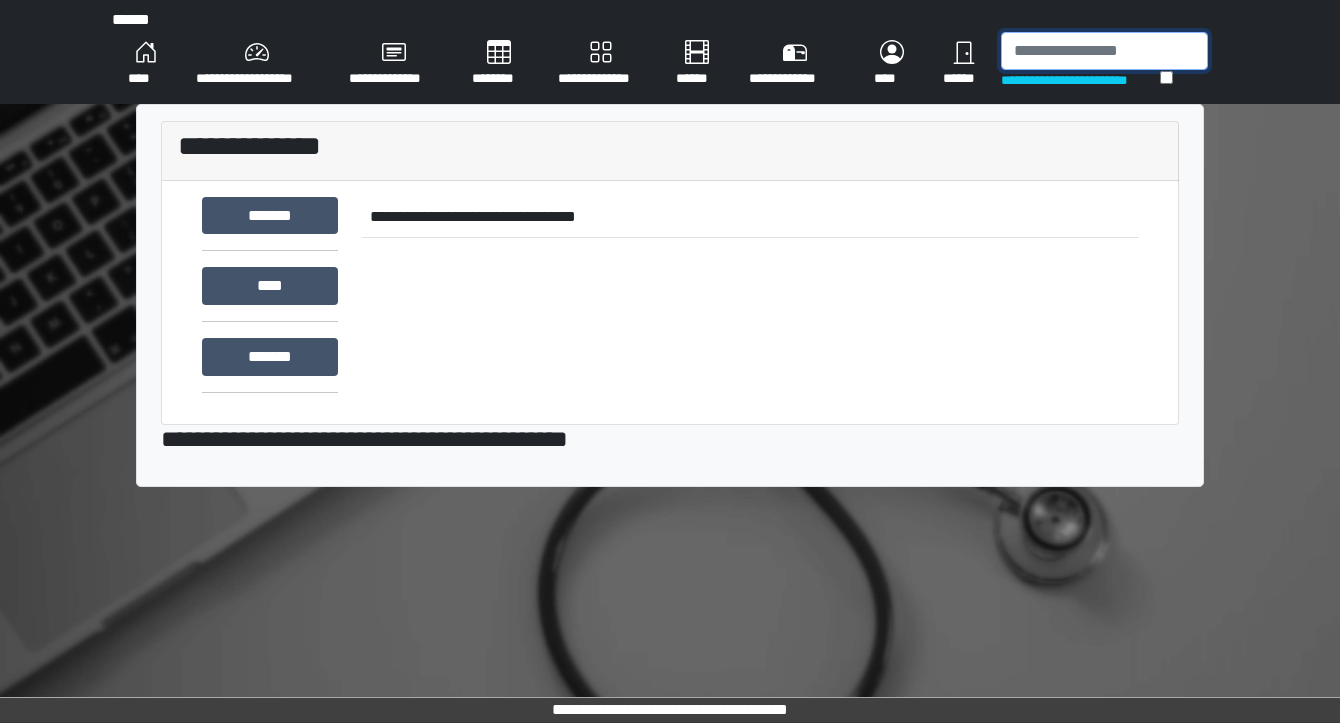 click at bounding box center [1104, 51] 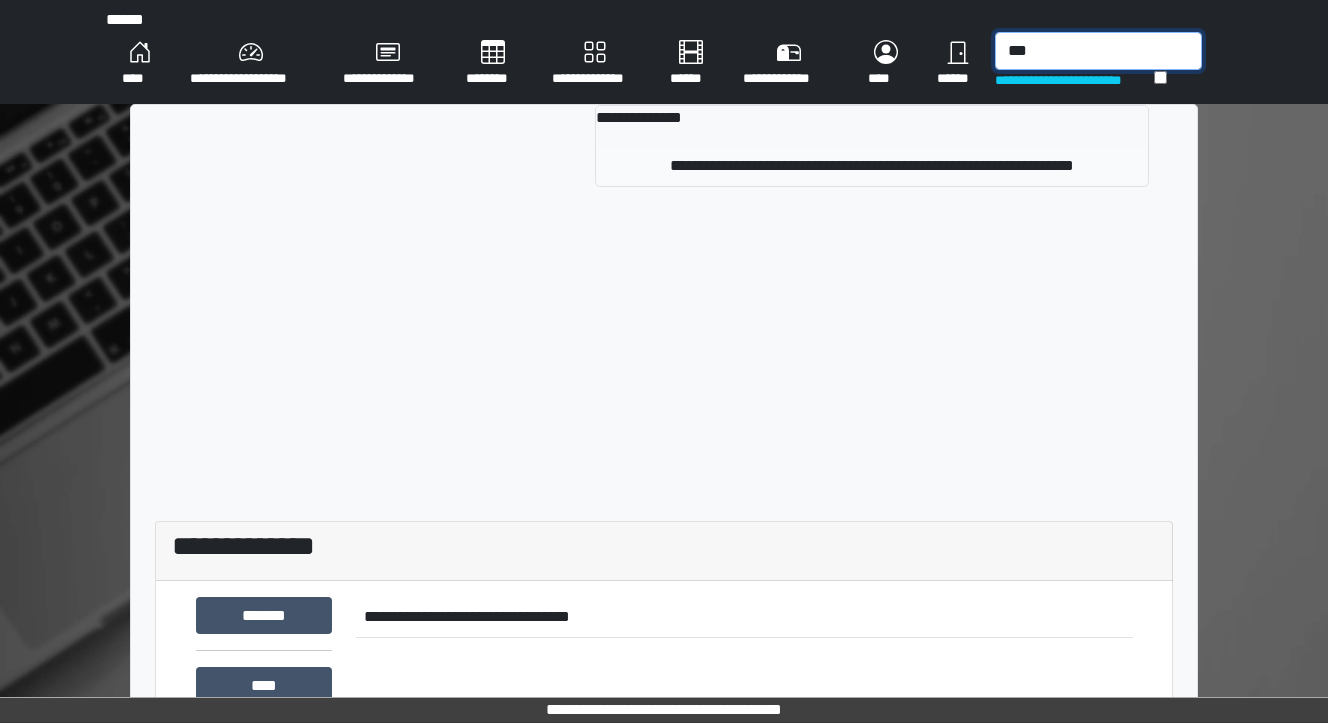 type on "***" 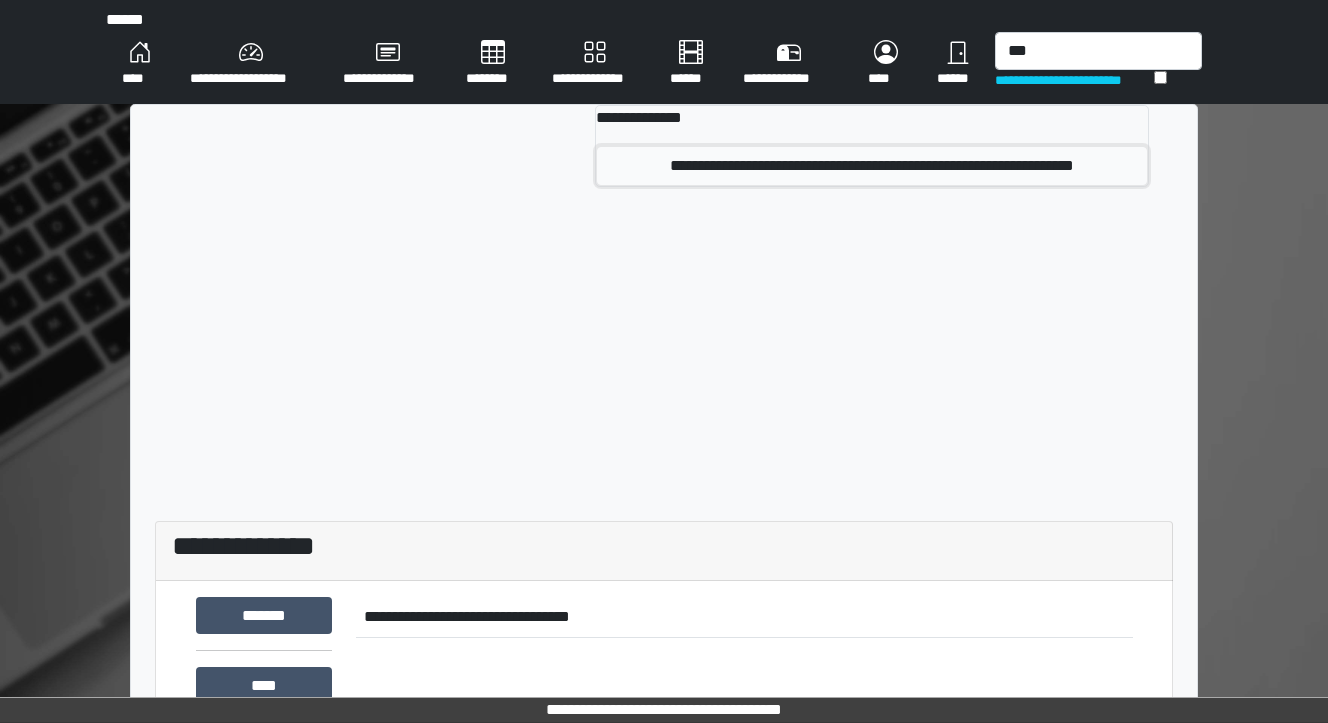click on "**********" at bounding box center (872, 166) 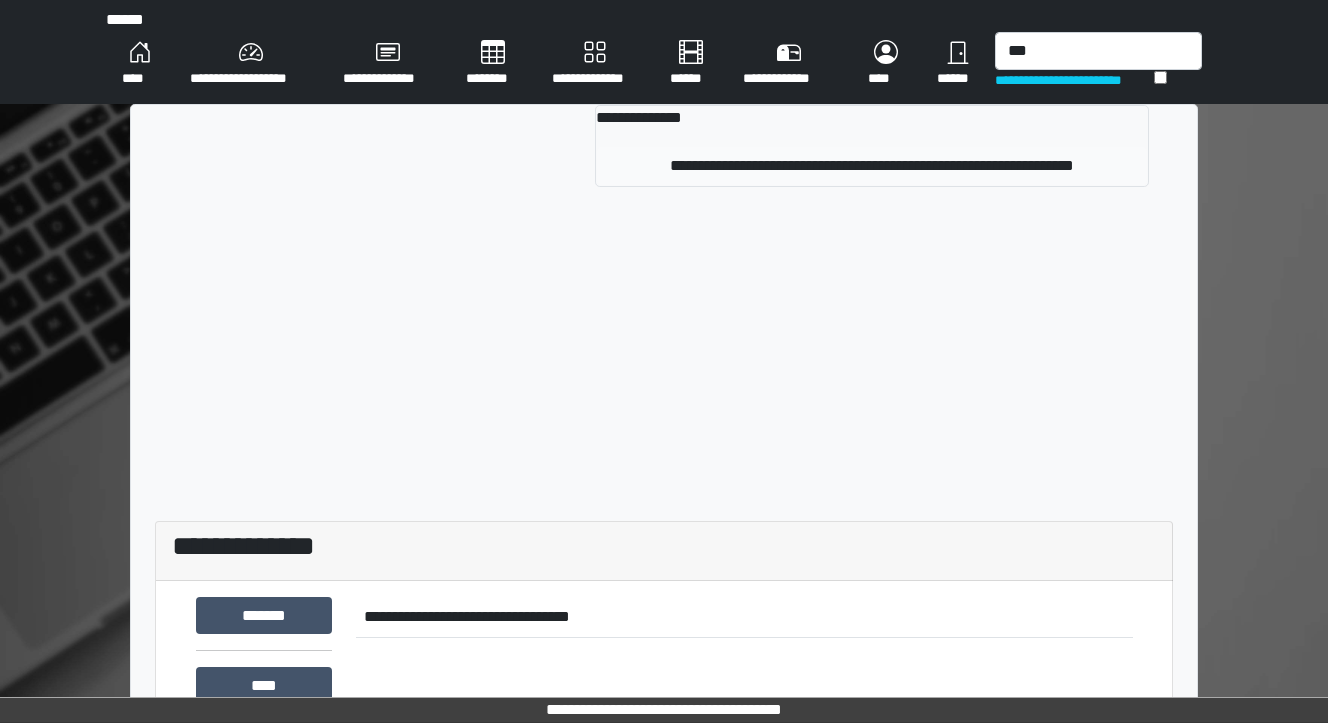 type 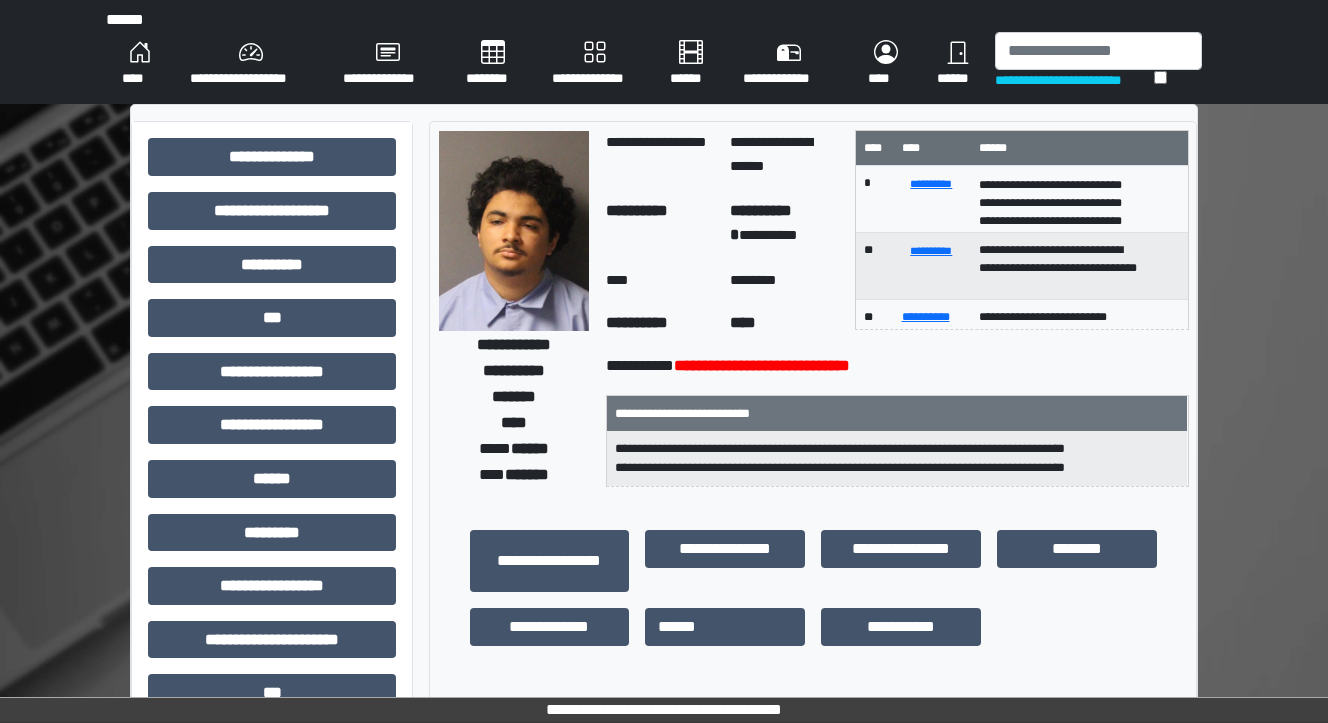 scroll, scrollTop: 80, scrollLeft: 0, axis: vertical 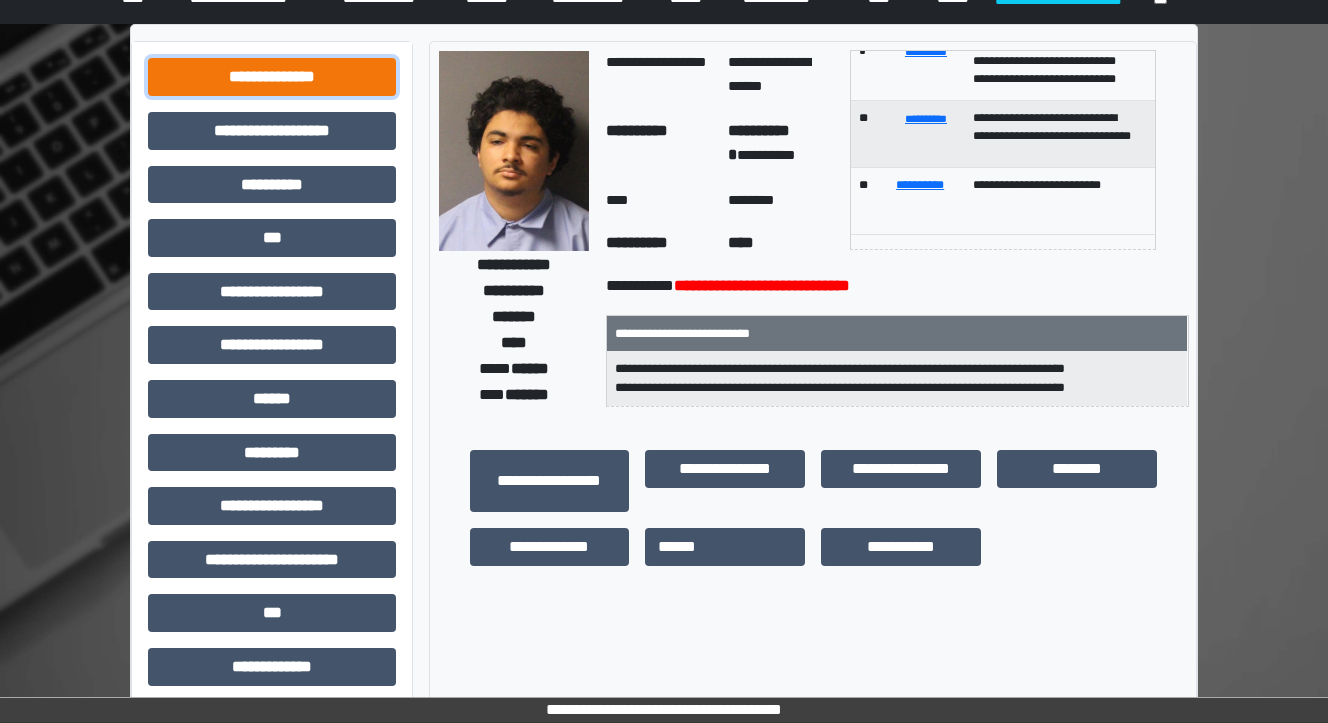 click on "**********" at bounding box center (272, 77) 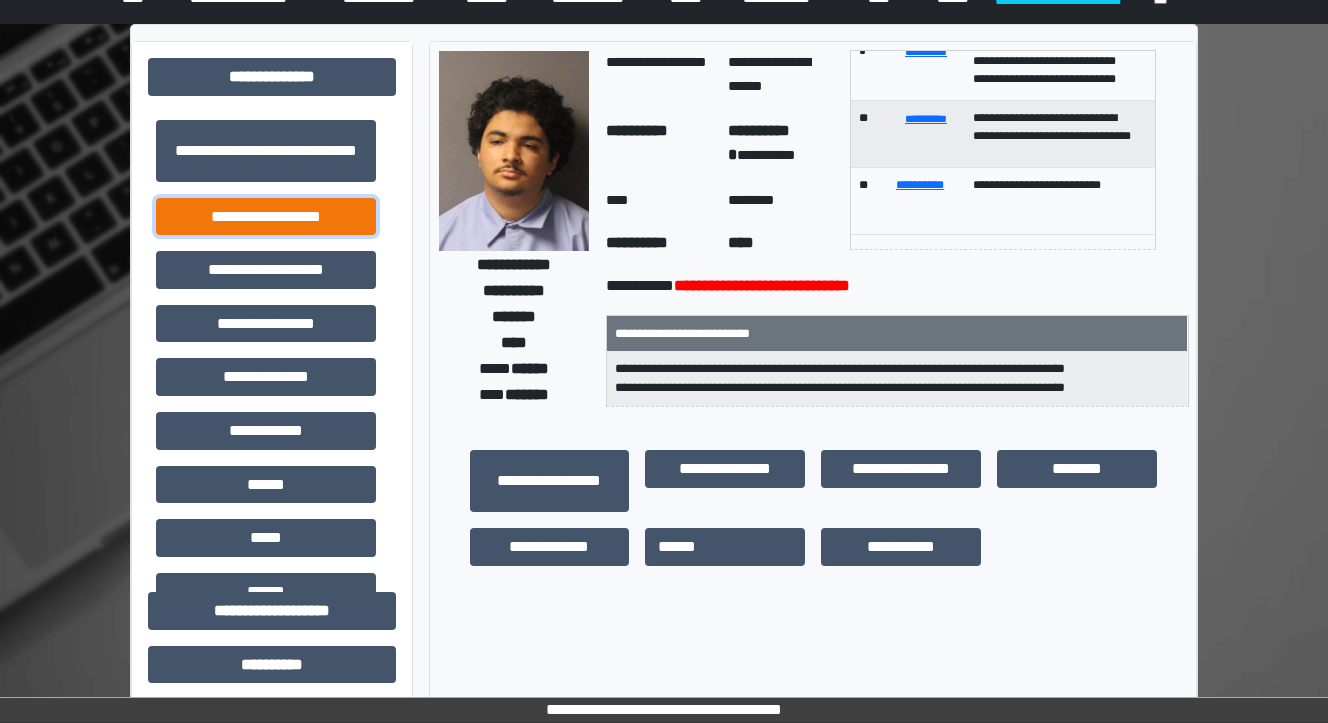 click on "**********" at bounding box center (266, 217) 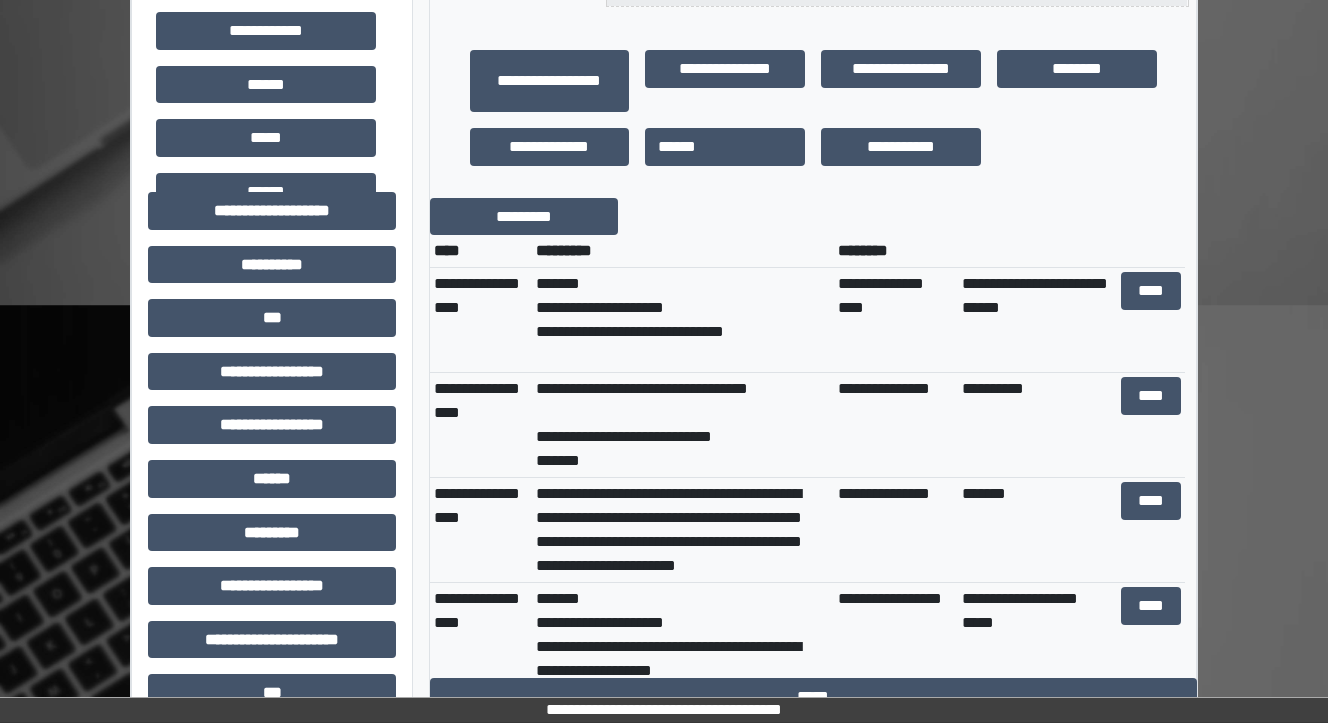 scroll, scrollTop: 560, scrollLeft: 0, axis: vertical 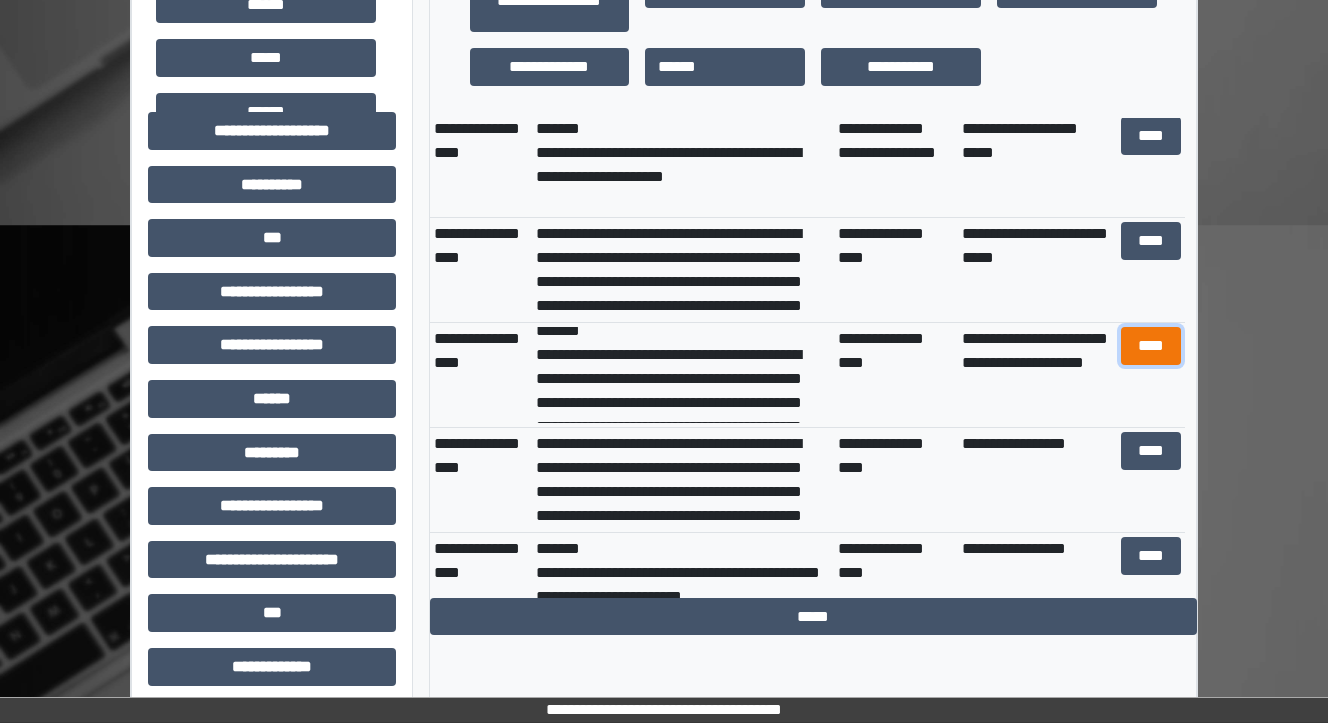 click on "****" at bounding box center [1150, 346] 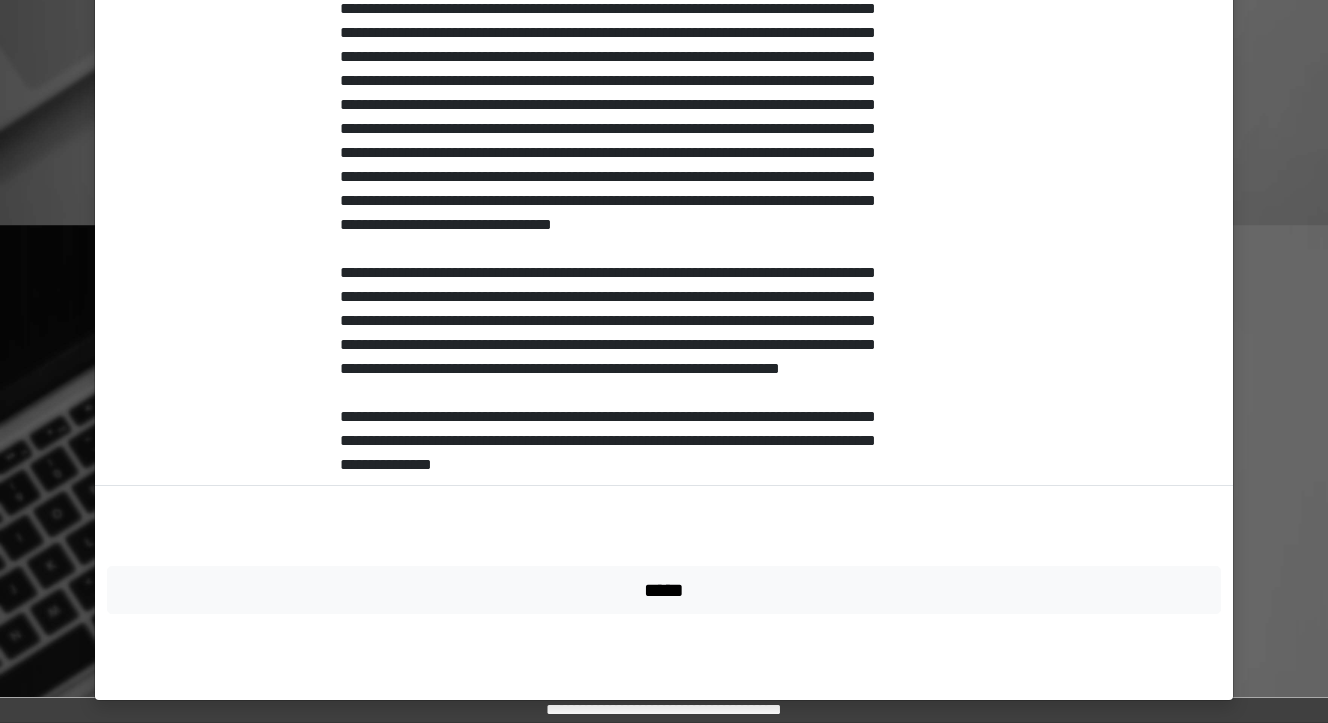scroll, scrollTop: 566, scrollLeft: 0, axis: vertical 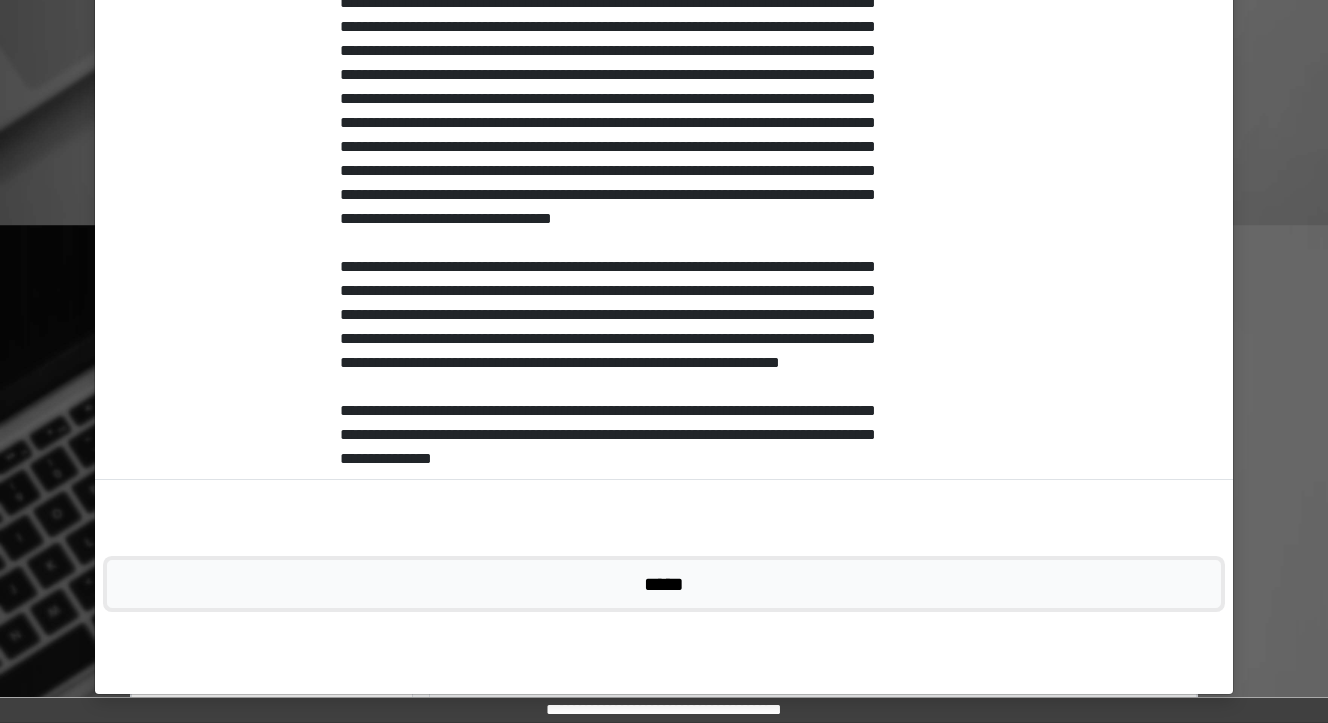 click on "*****" at bounding box center [664, 584] 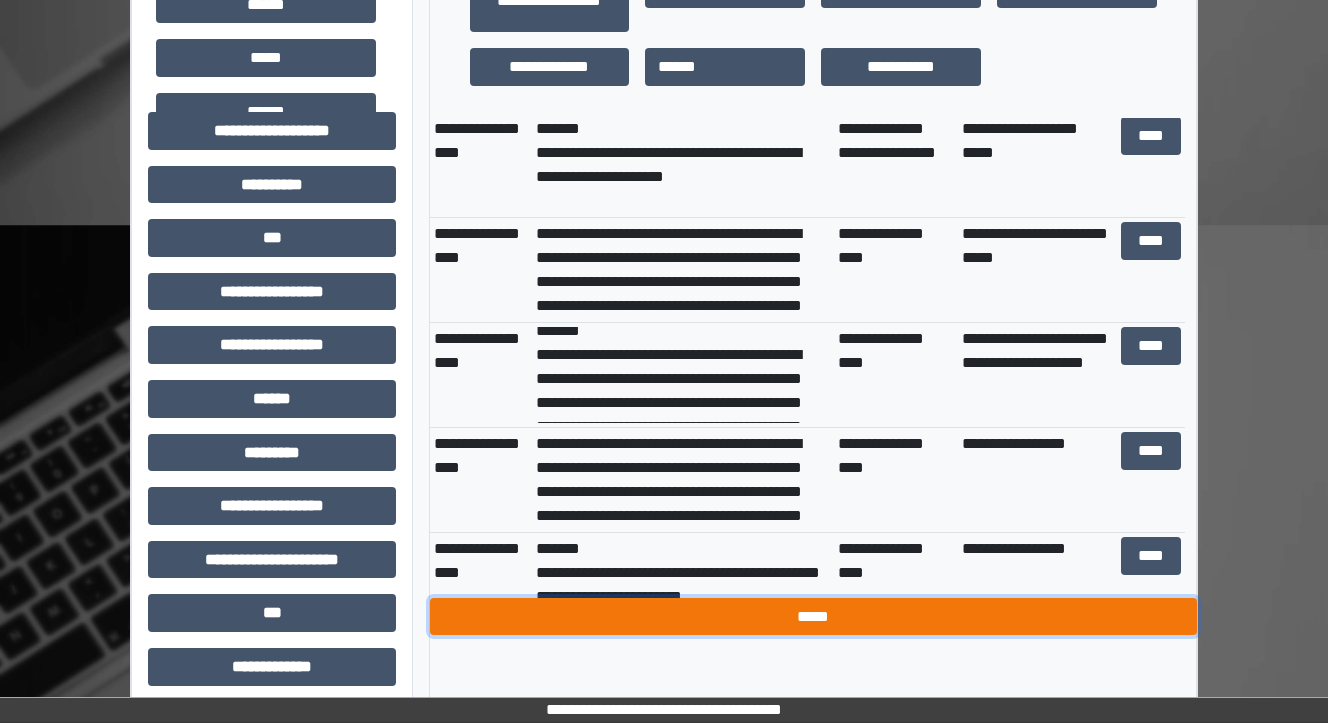 click on "*****" at bounding box center (813, 617) 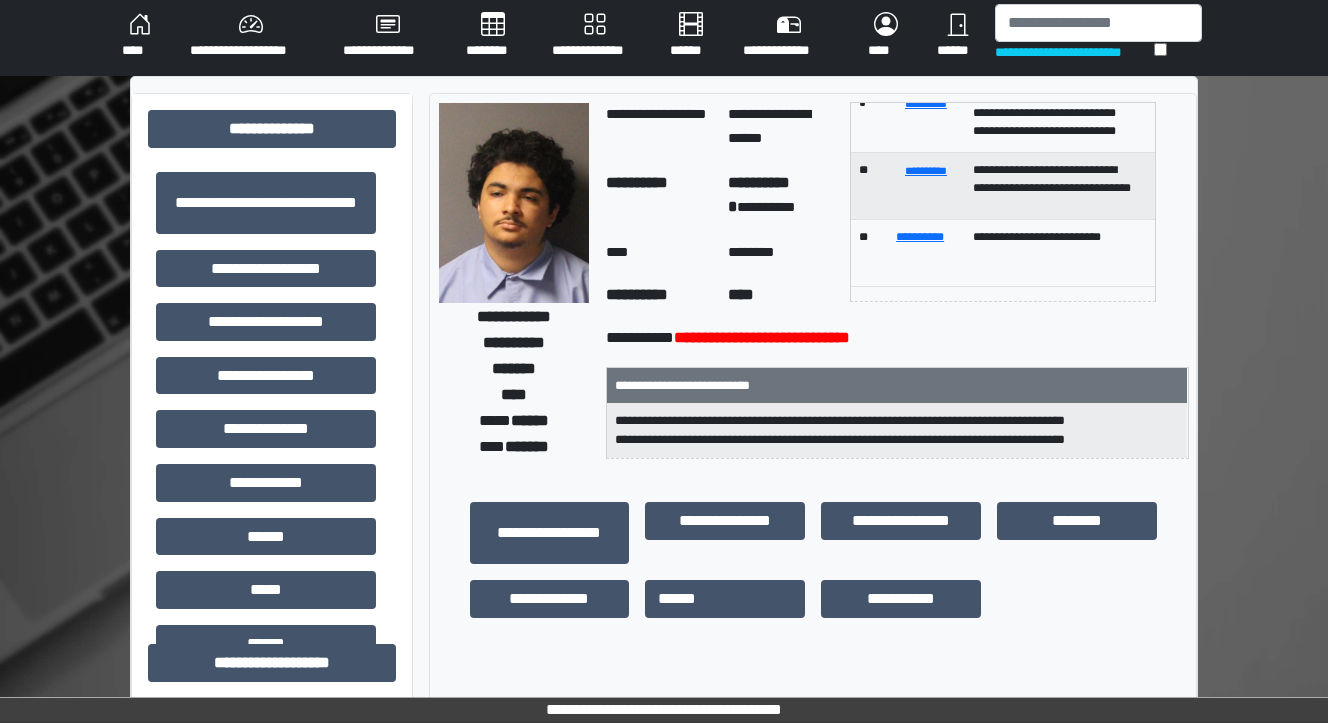 scroll, scrollTop: 0, scrollLeft: 0, axis: both 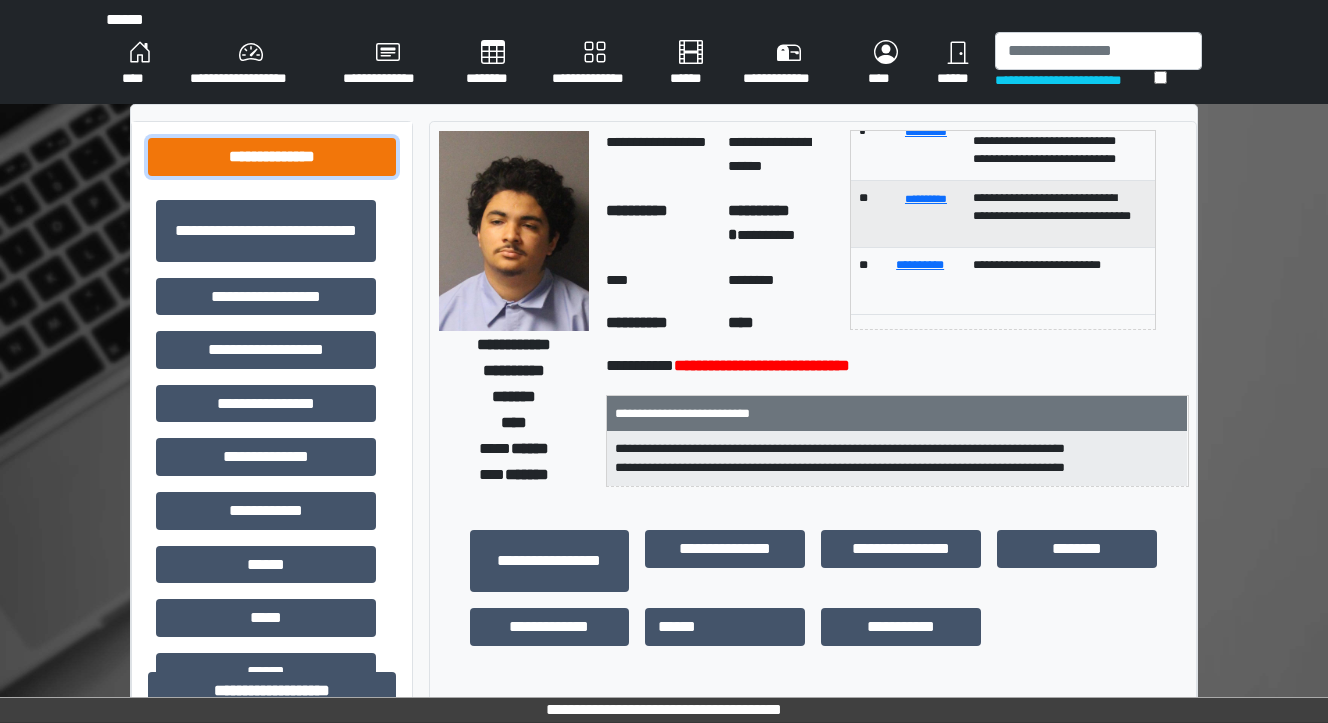 click on "**********" at bounding box center [272, 157] 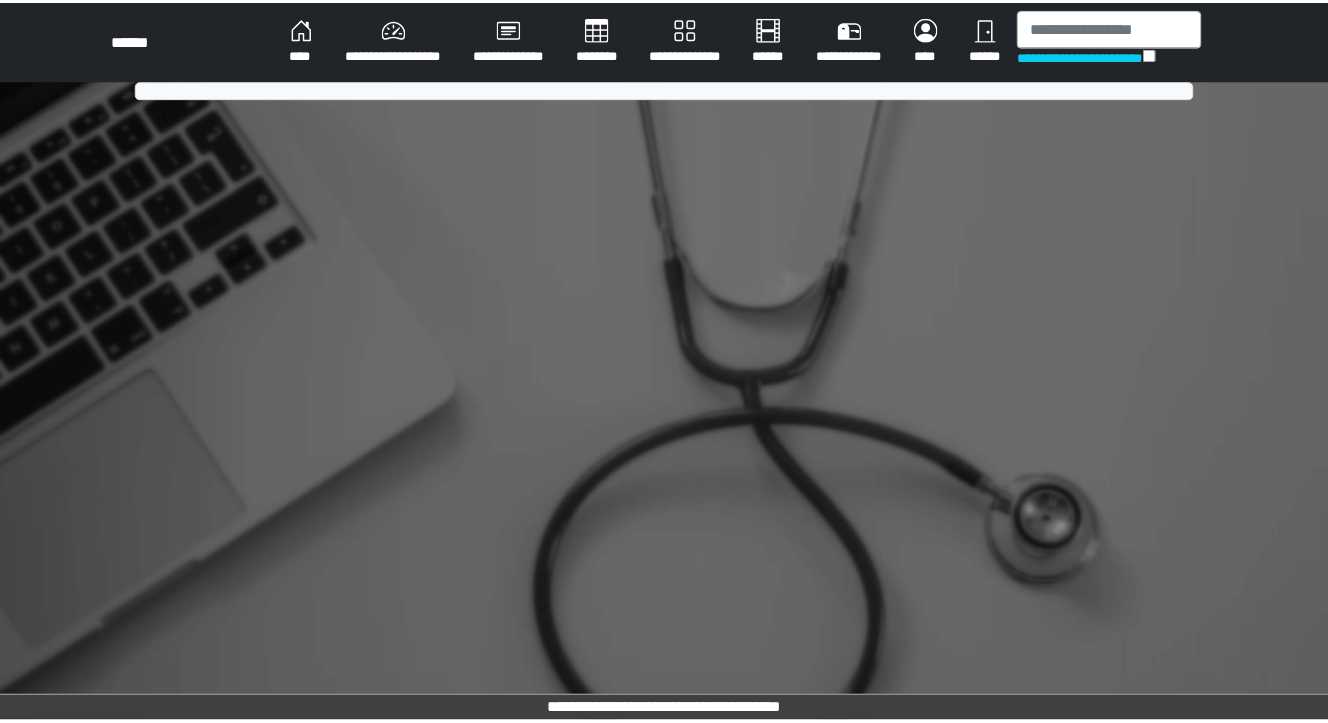scroll, scrollTop: 0, scrollLeft: 0, axis: both 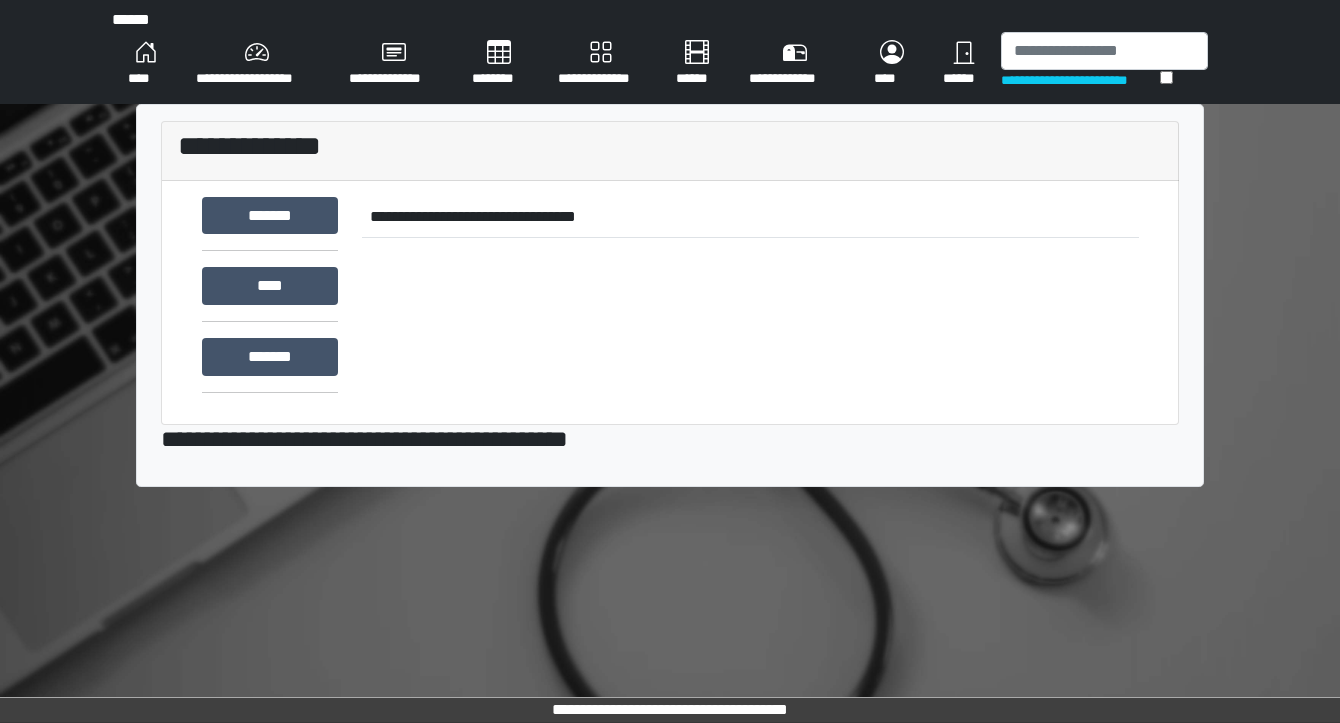 click on "********" at bounding box center (499, 64) 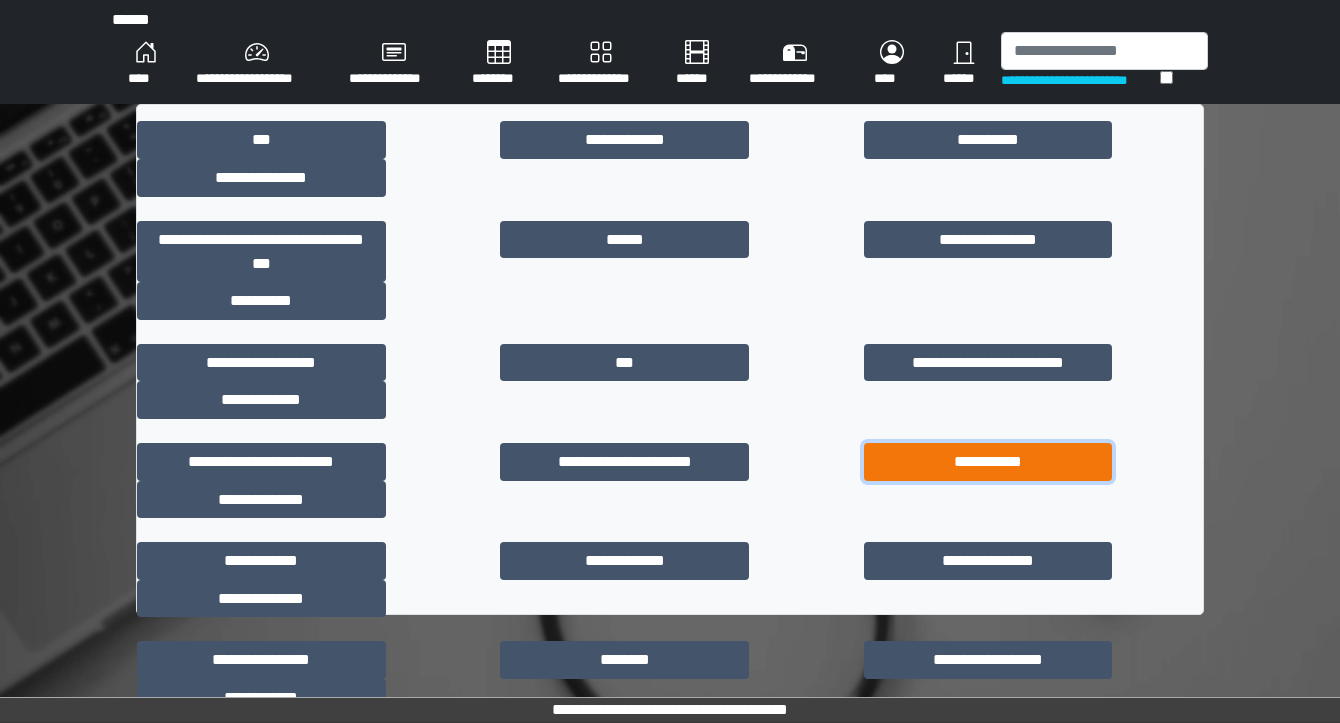 click on "**********" at bounding box center (988, 462) 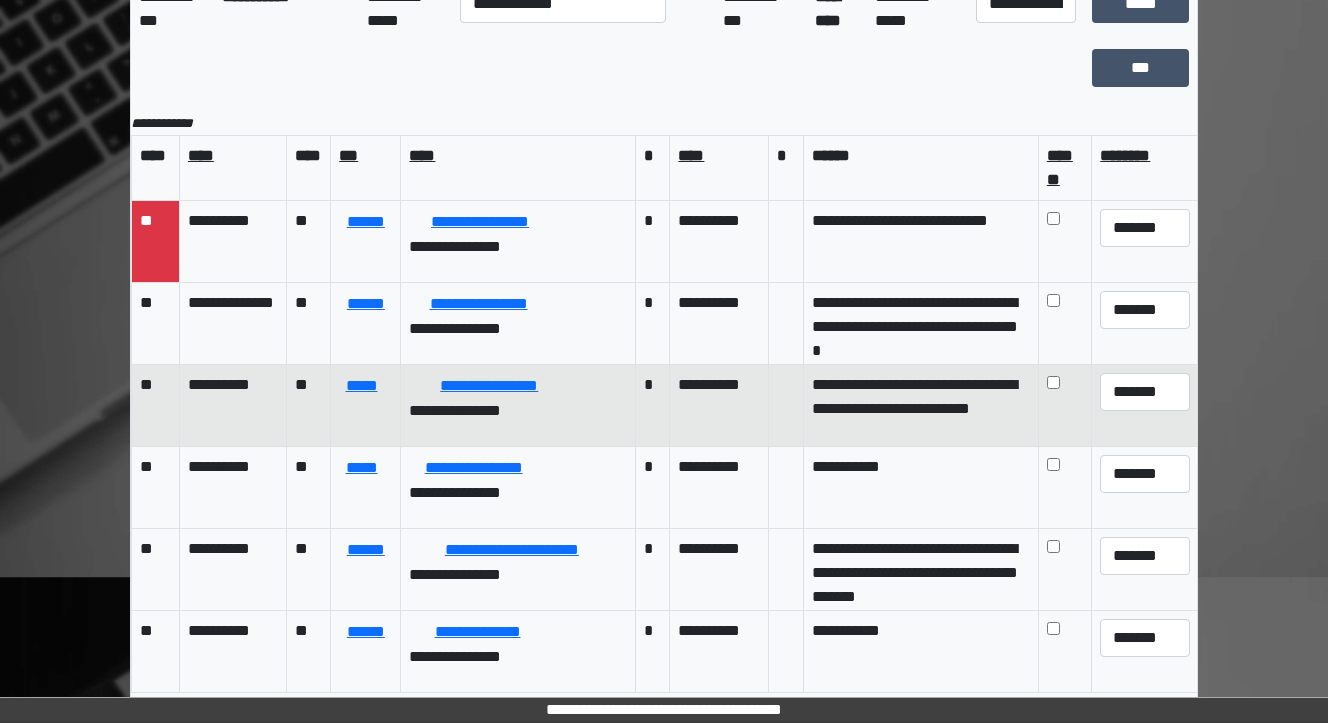 scroll, scrollTop: 208, scrollLeft: 0, axis: vertical 